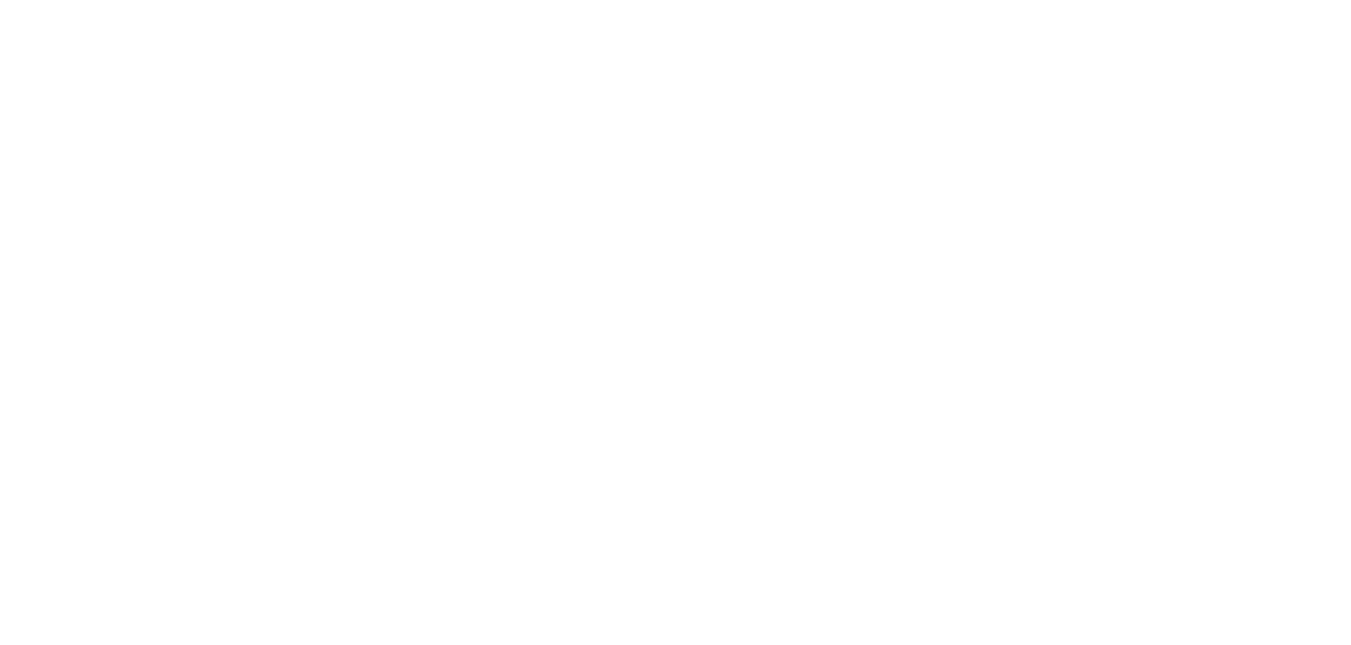 scroll, scrollTop: 0, scrollLeft: 0, axis: both 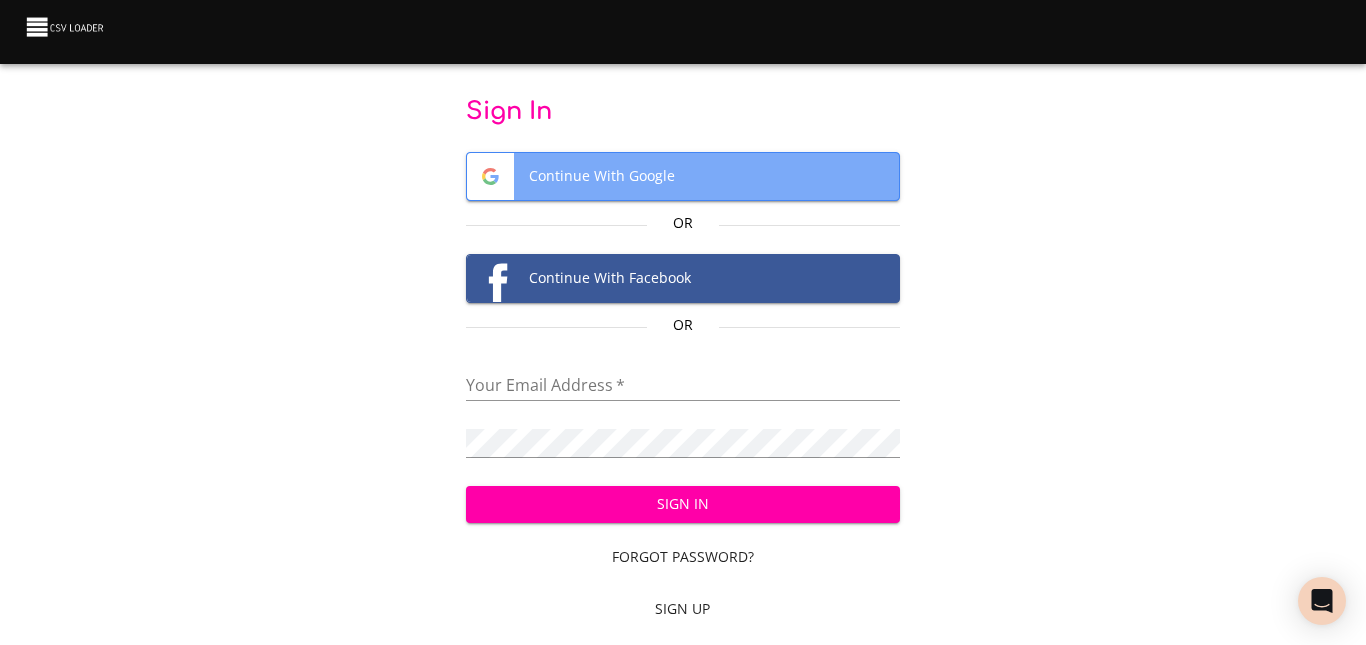 click on "Continue With Google" at bounding box center (683, 176) 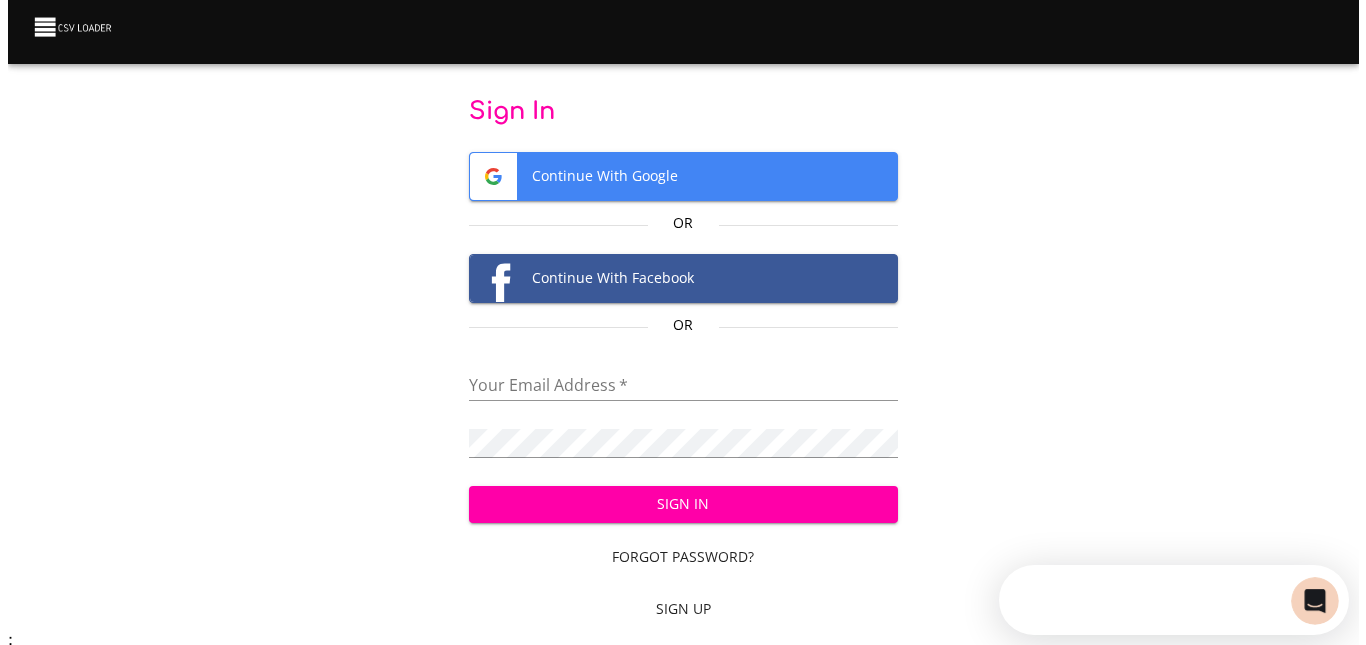 scroll, scrollTop: 0, scrollLeft: 0, axis: both 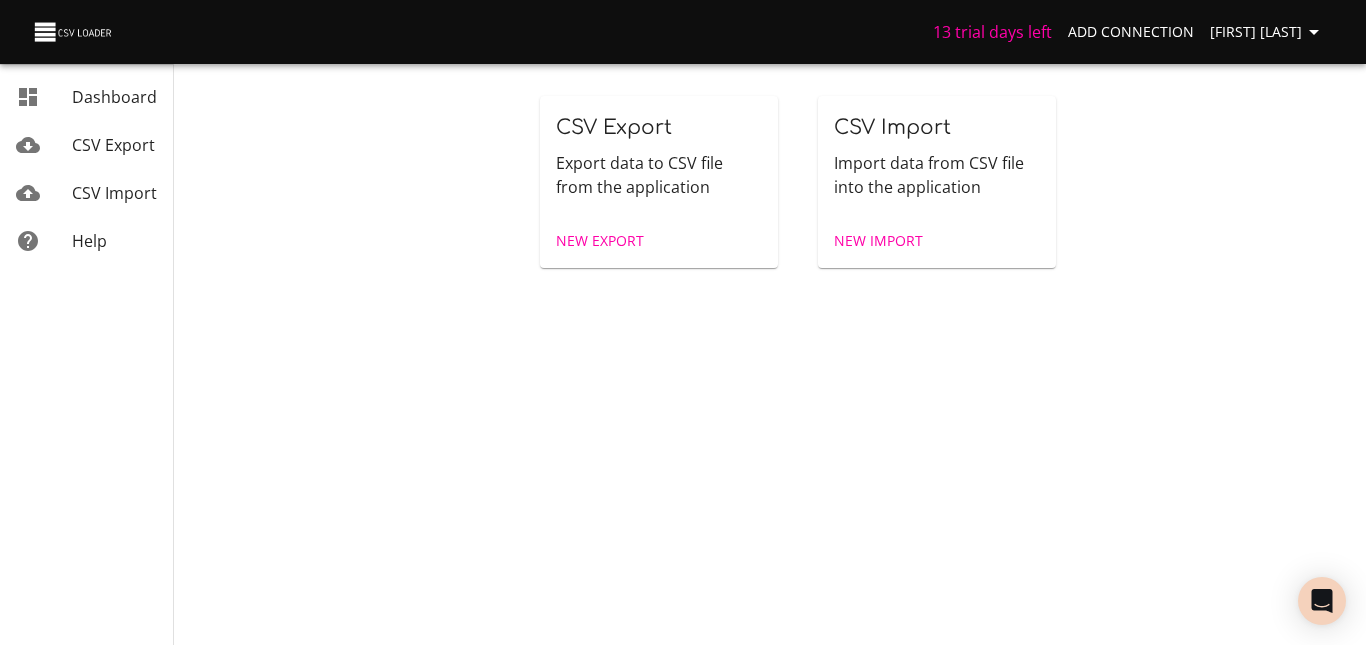 click on "New Export" at bounding box center (600, 241) 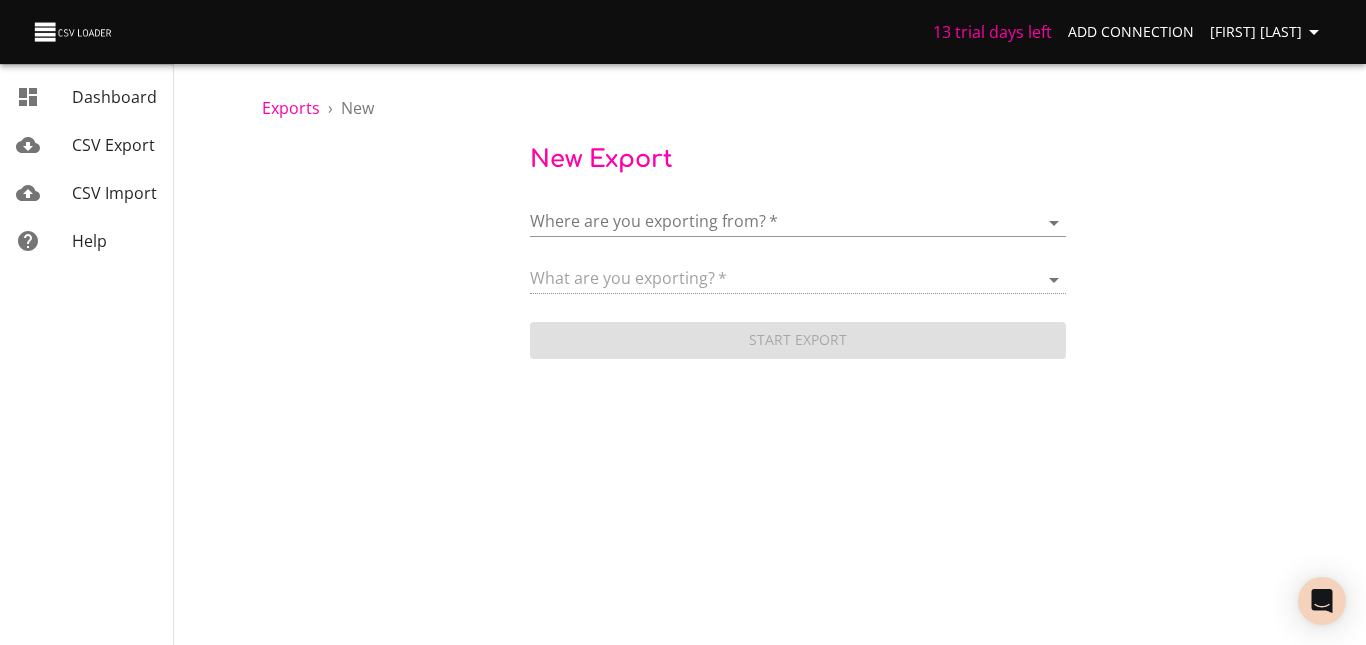 click on "13 trial days left Add Connection [FIRST] [LAST] Dashboard CSV Export CSV Import Help Exports › New New Export Where are you exporting from?   * ​ What are you exporting?   * Start Export
Dashboard CSV Export CSV Import Help" at bounding box center [683, 322] 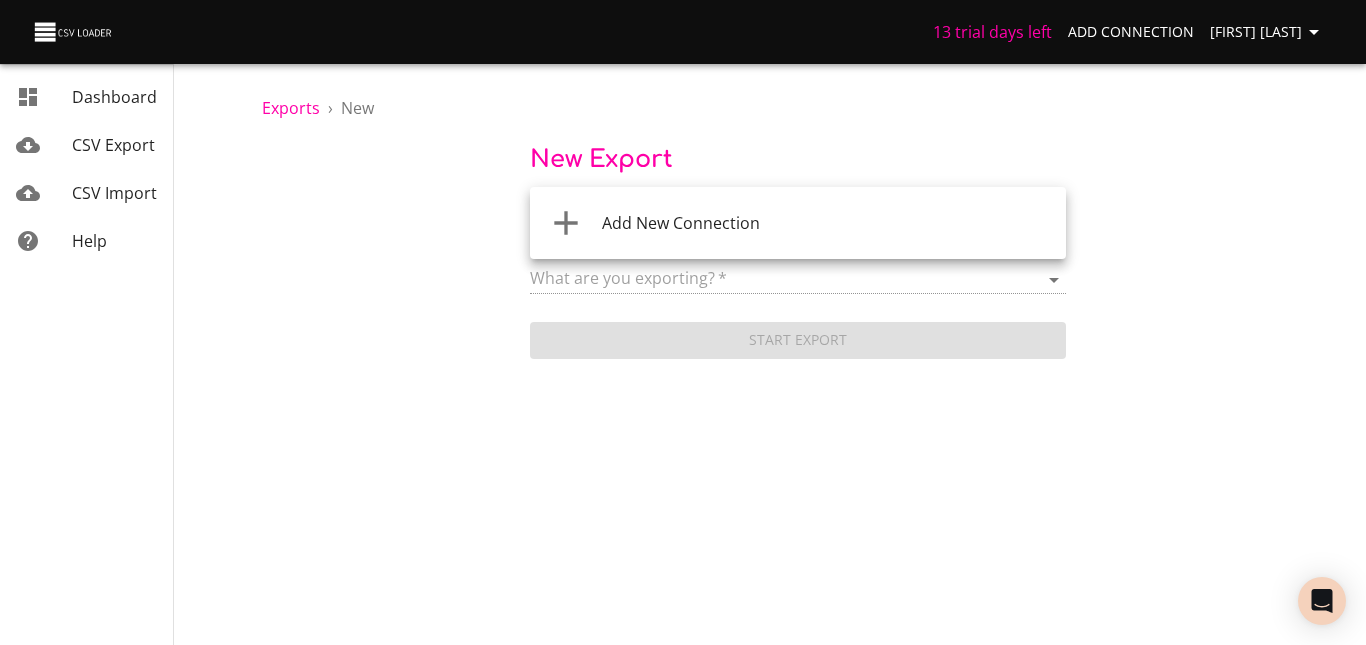 click on "Add New Connection" at bounding box center [681, 223] 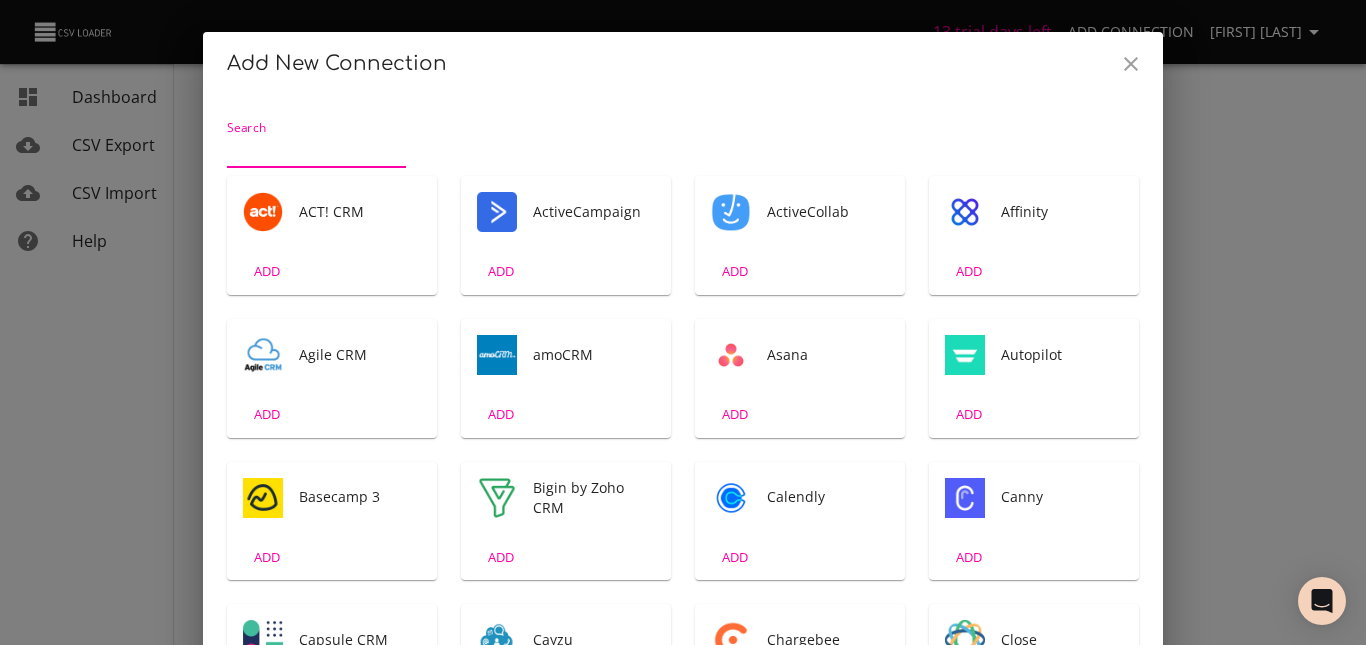scroll, scrollTop: 4, scrollLeft: 0, axis: vertical 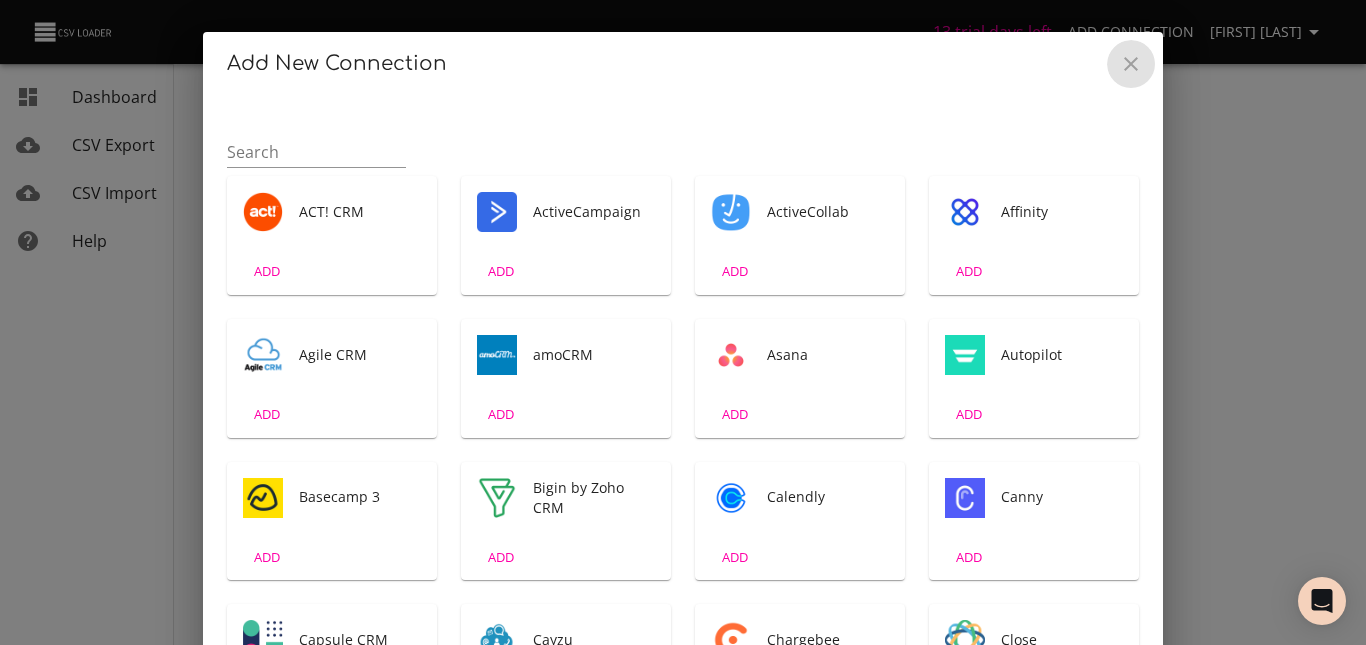 click 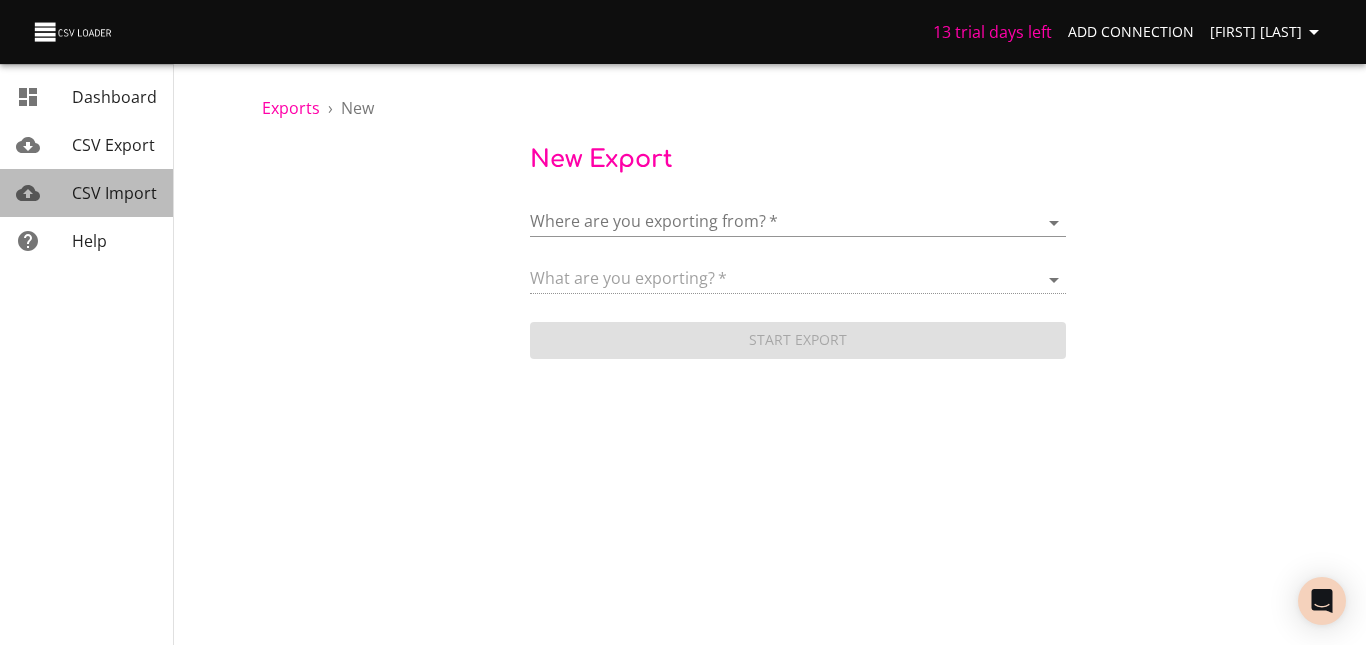 click on "CSV Import" at bounding box center [114, 193] 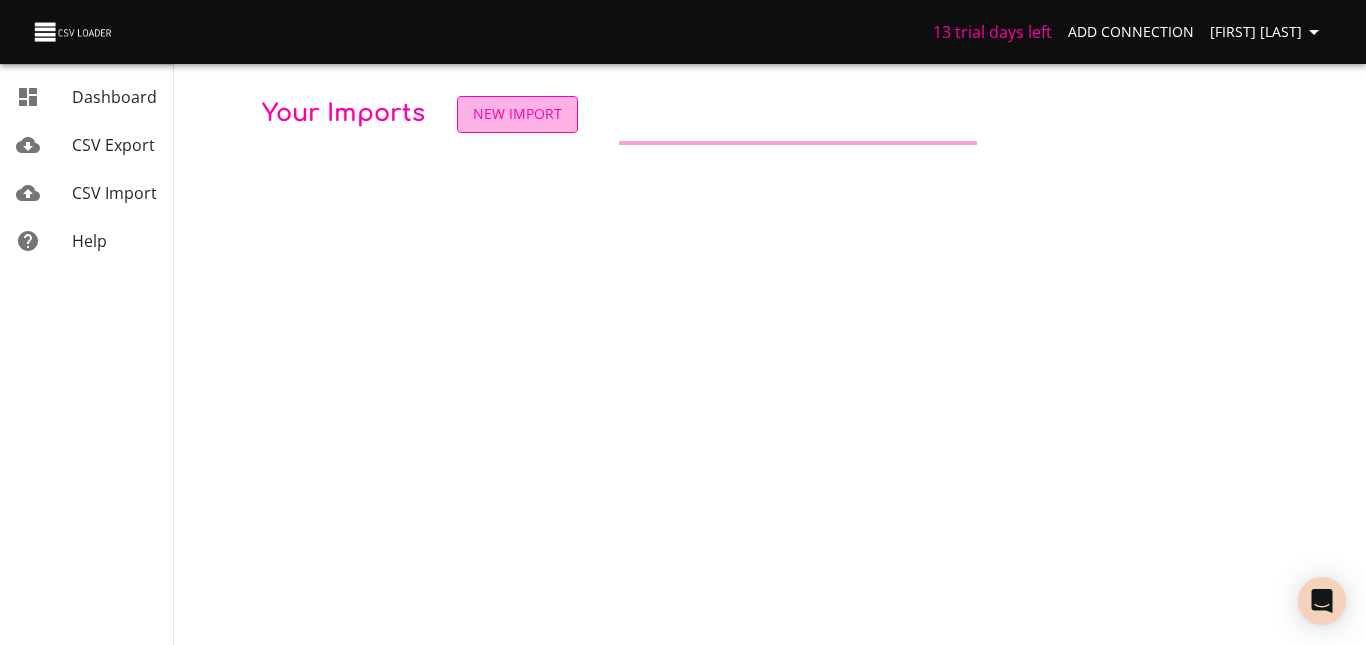 click on "New Import" at bounding box center (517, 114) 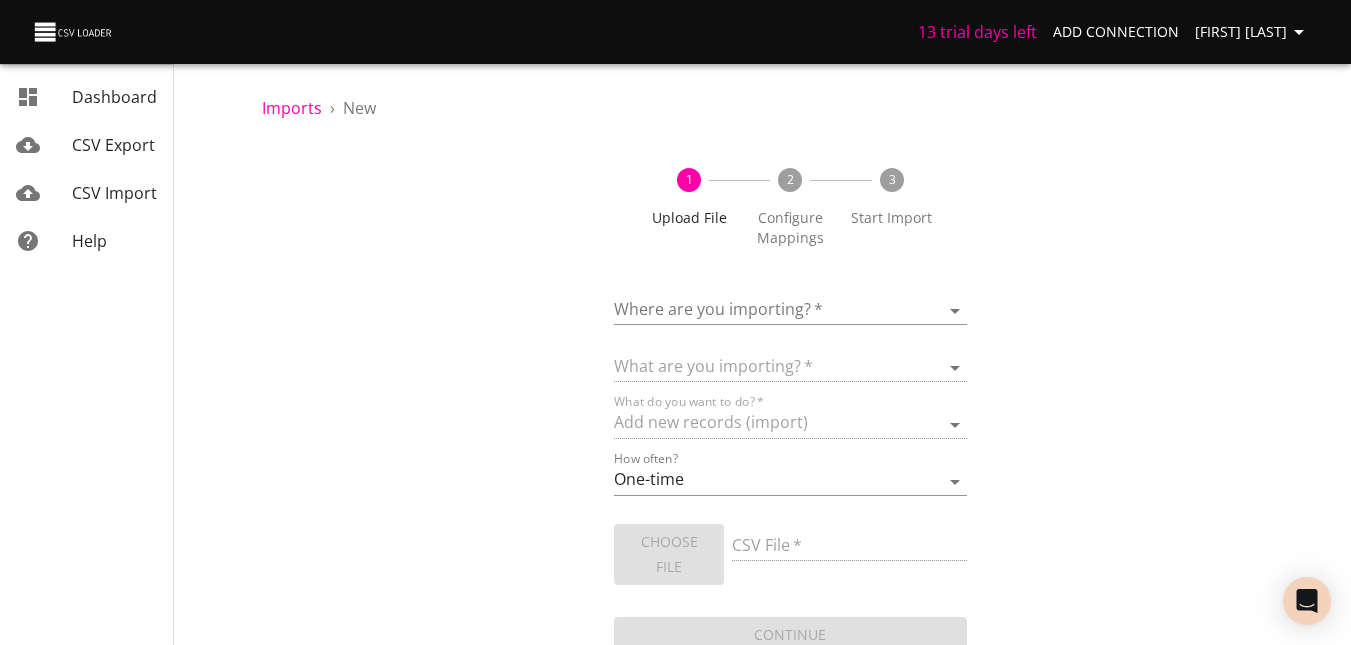 click on "13 trial days left Add Connection [FIRST] [LAST] Dashboard CSV Export CSV Import Help Imports › New 1 Upload File 2 Configure Mappings 3 Start Import Where are you importing?   * ​ What are you importing?   * What do you want to do?   * Add new records (import) How often? One-time Auto import Choose File CSV File   * Continue
Dashboard CSV Export CSV Import Help" at bounding box center (675, 322) 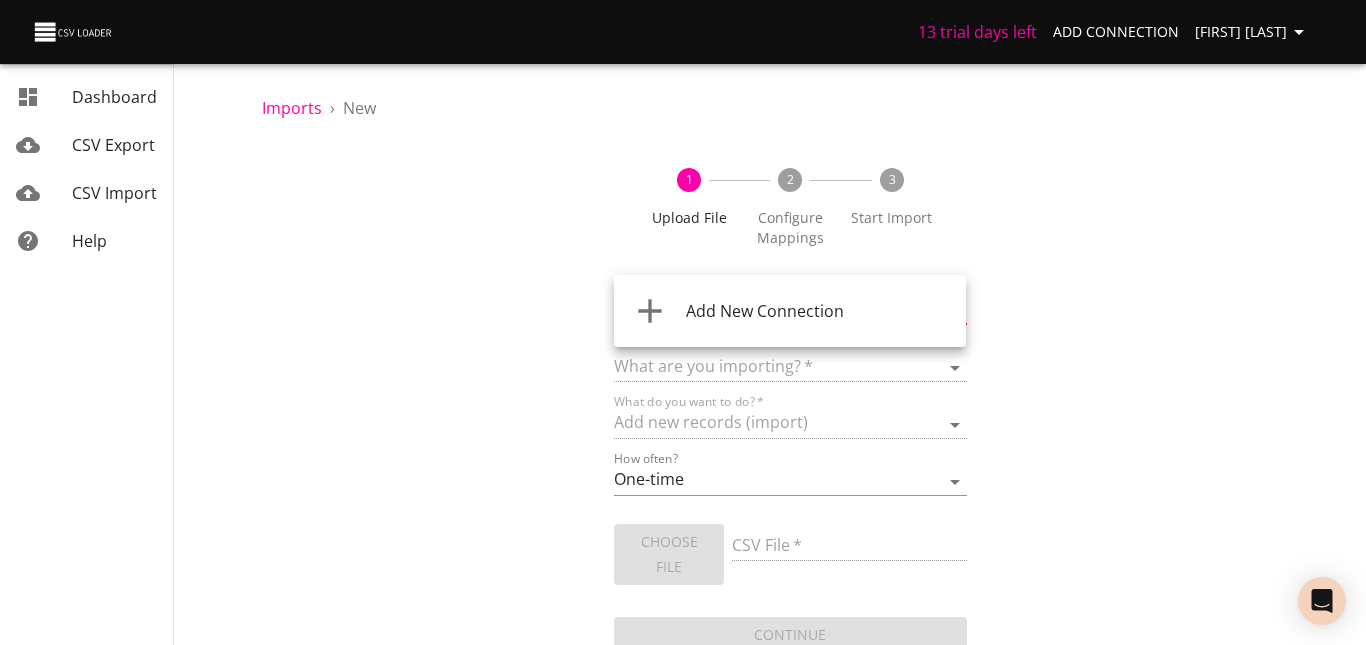 click on "Add New Connection" at bounding box center [818, 311] 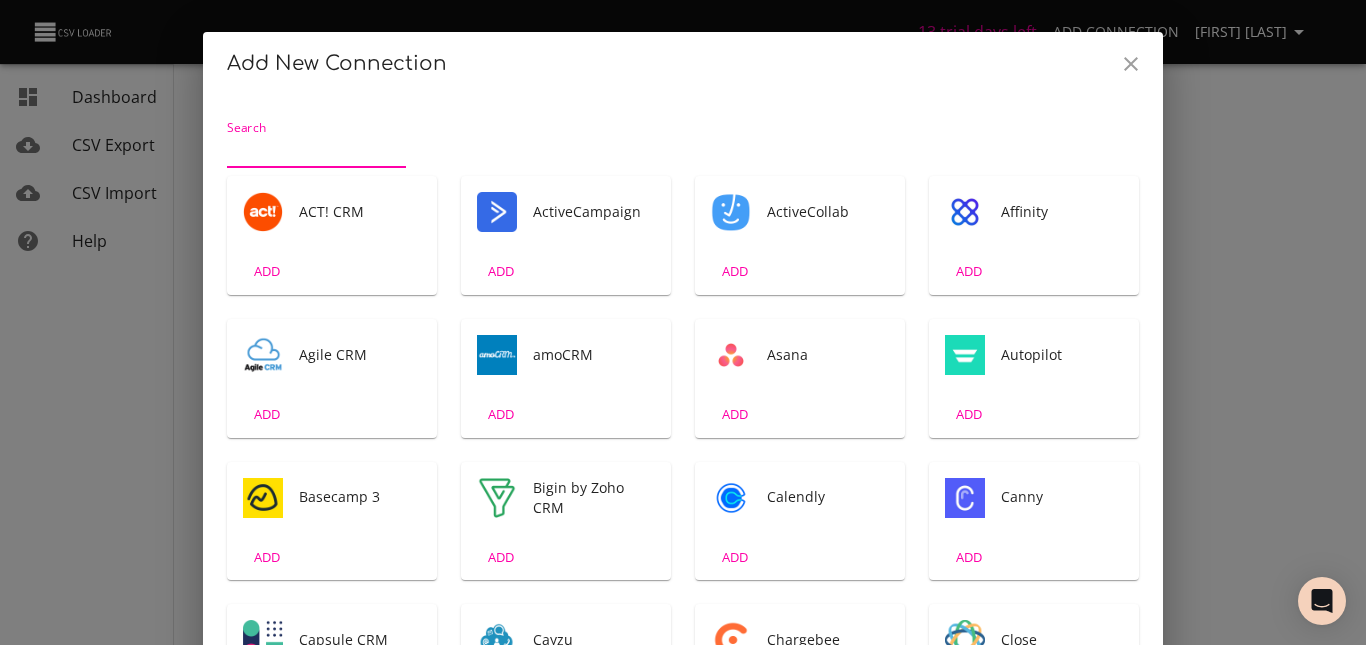scroll, scrollTop: 4, scrollLeft: 0, axis: vertical 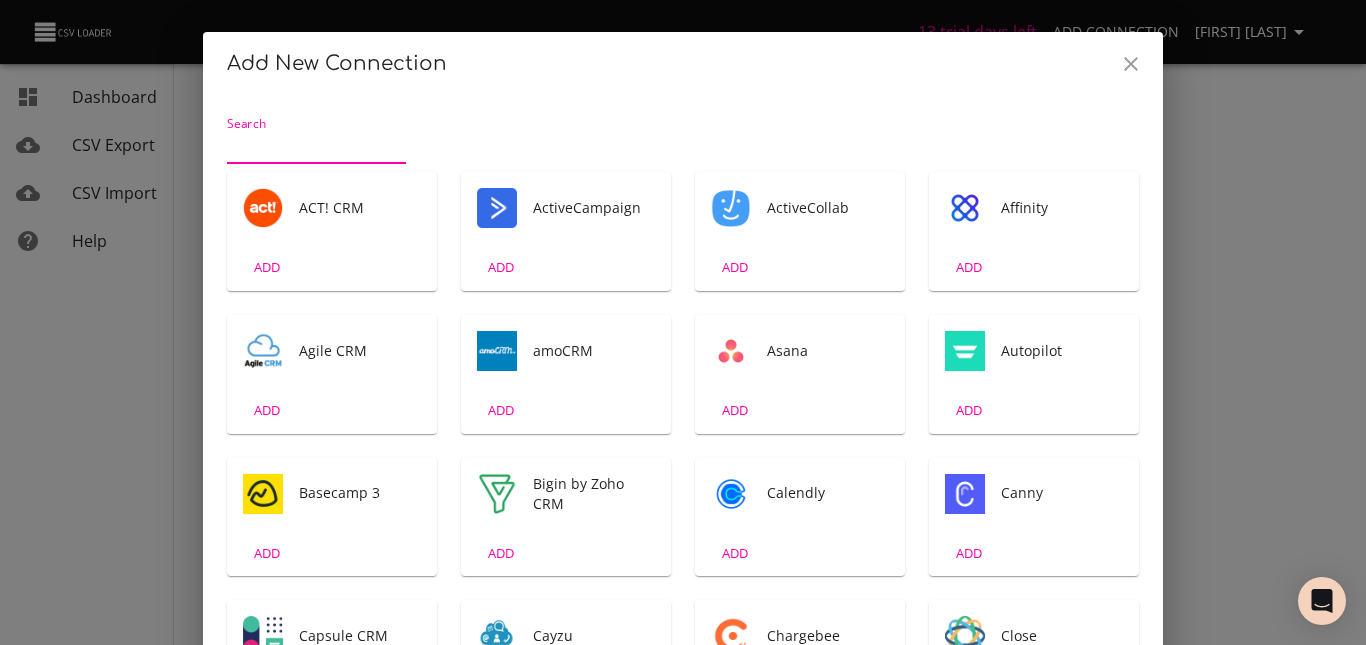 click on "Search" at bounding box center (683, 136) 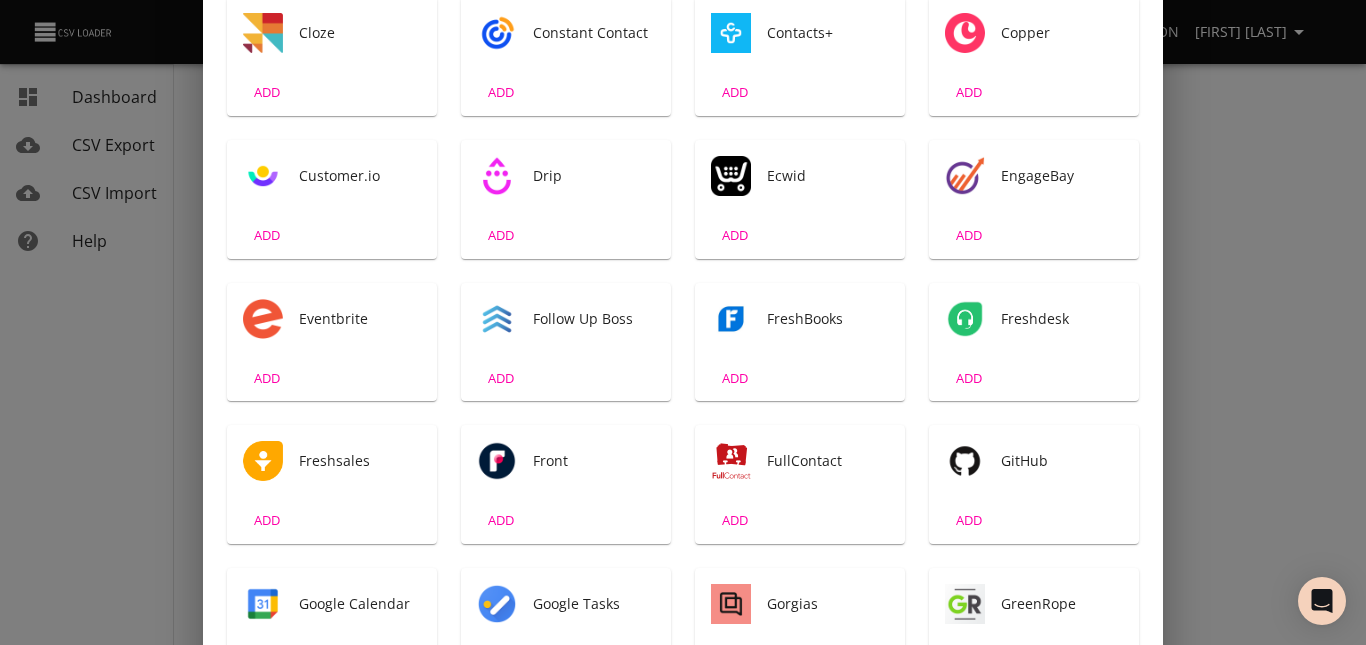 scroll, scrollTop: 800, scrollLeft: 0, axis: vertical 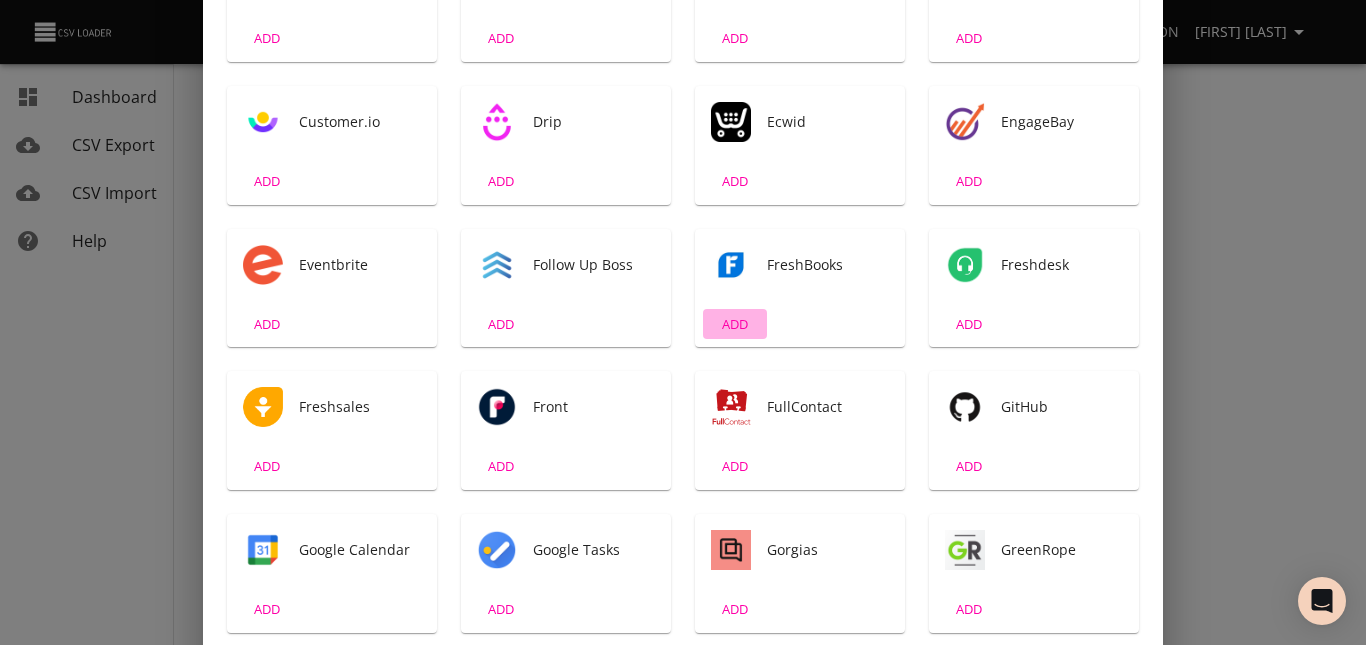 click on "ADD" at bounding box center (735, 324) 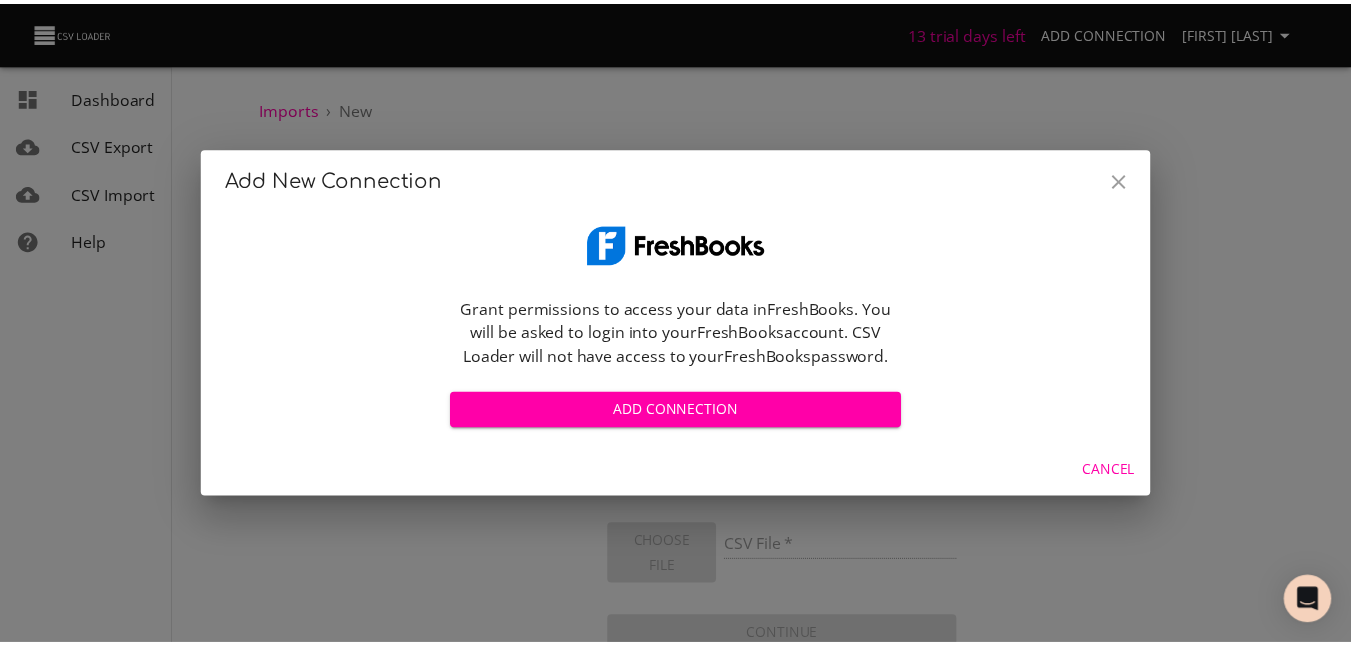scroll, scrollTop: 0, scrollLeft: 0, axis: both 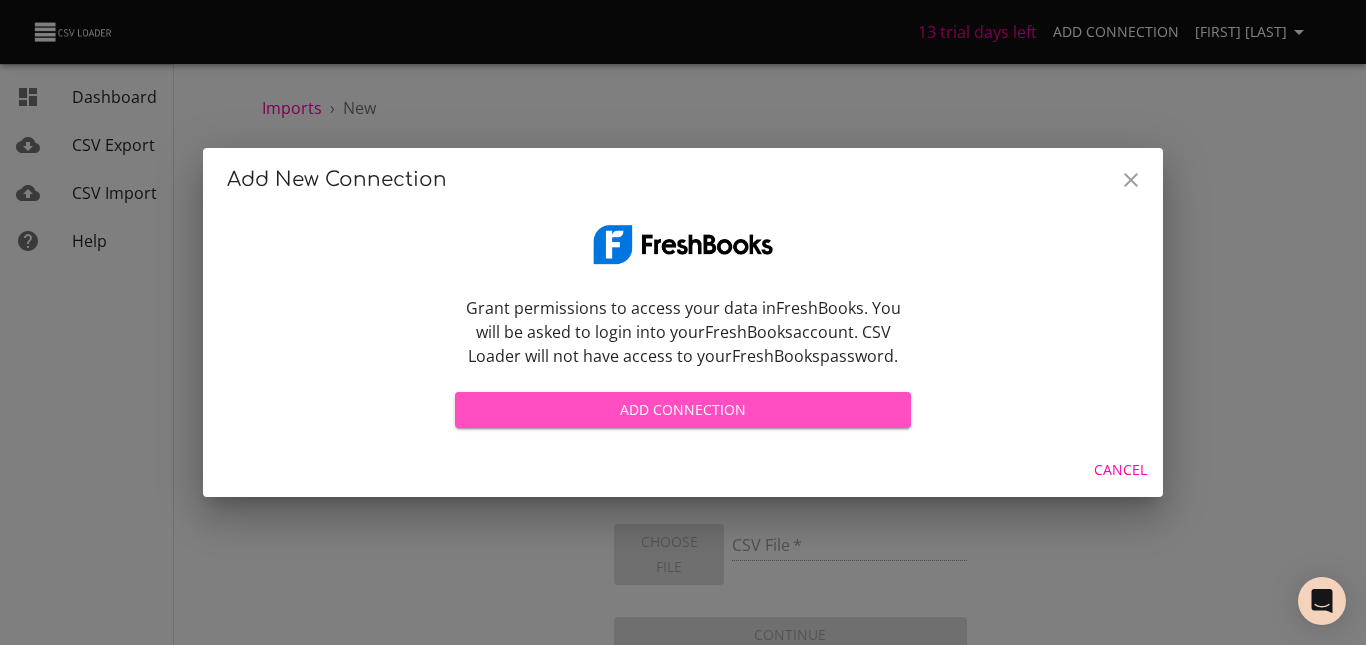 click on "Add Connection" at bounding box center (683, 402) 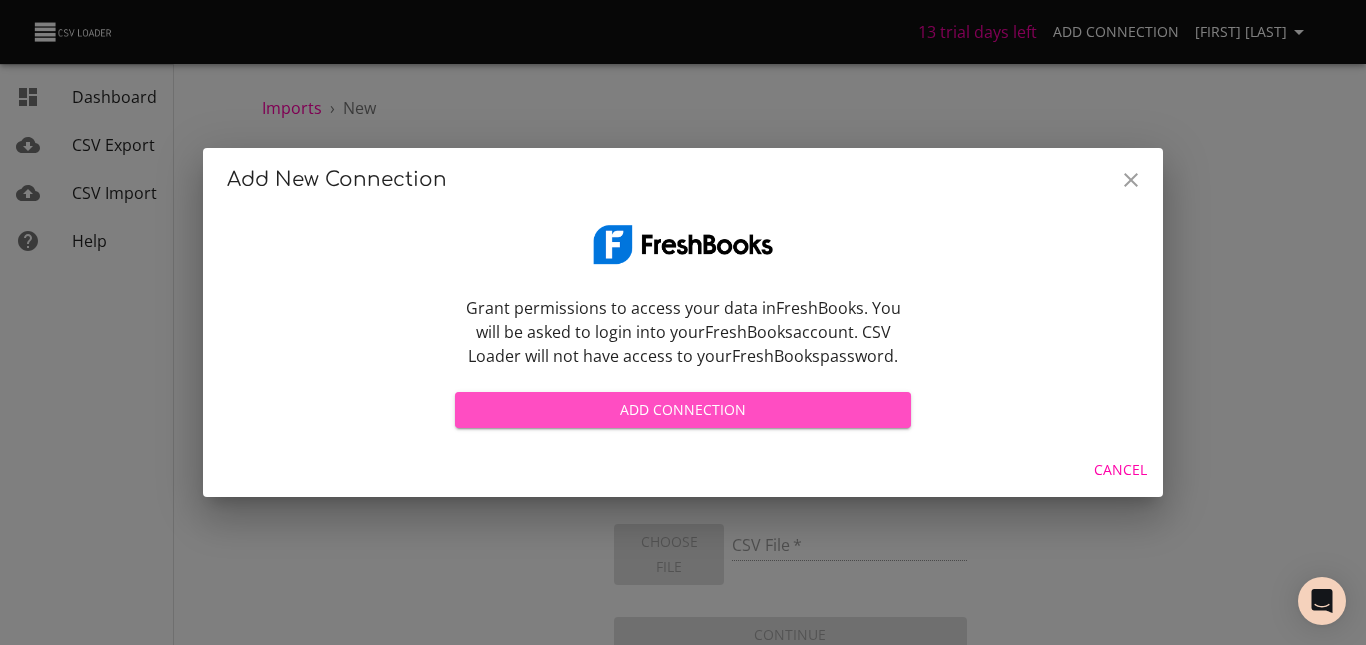 click on "Add Connection" at bounding box center [683, 410] 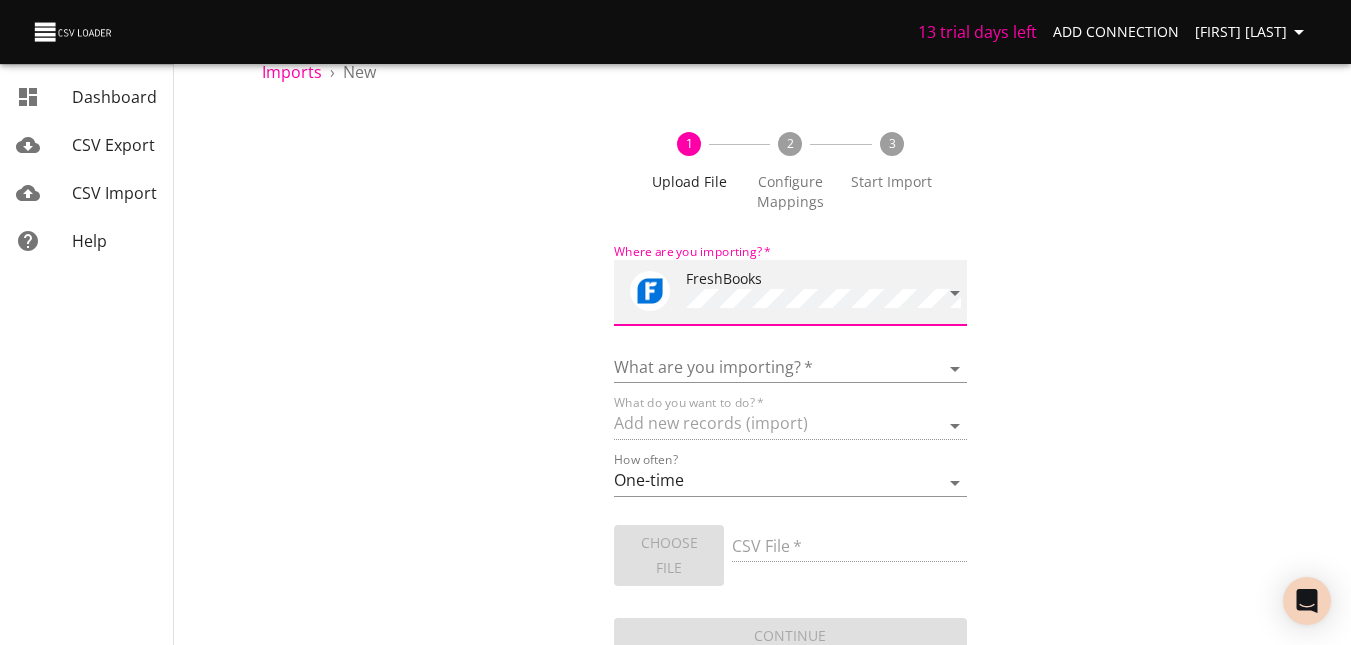 scroll, scrollTop: 46, scrollLeft: 0, axis: vertical 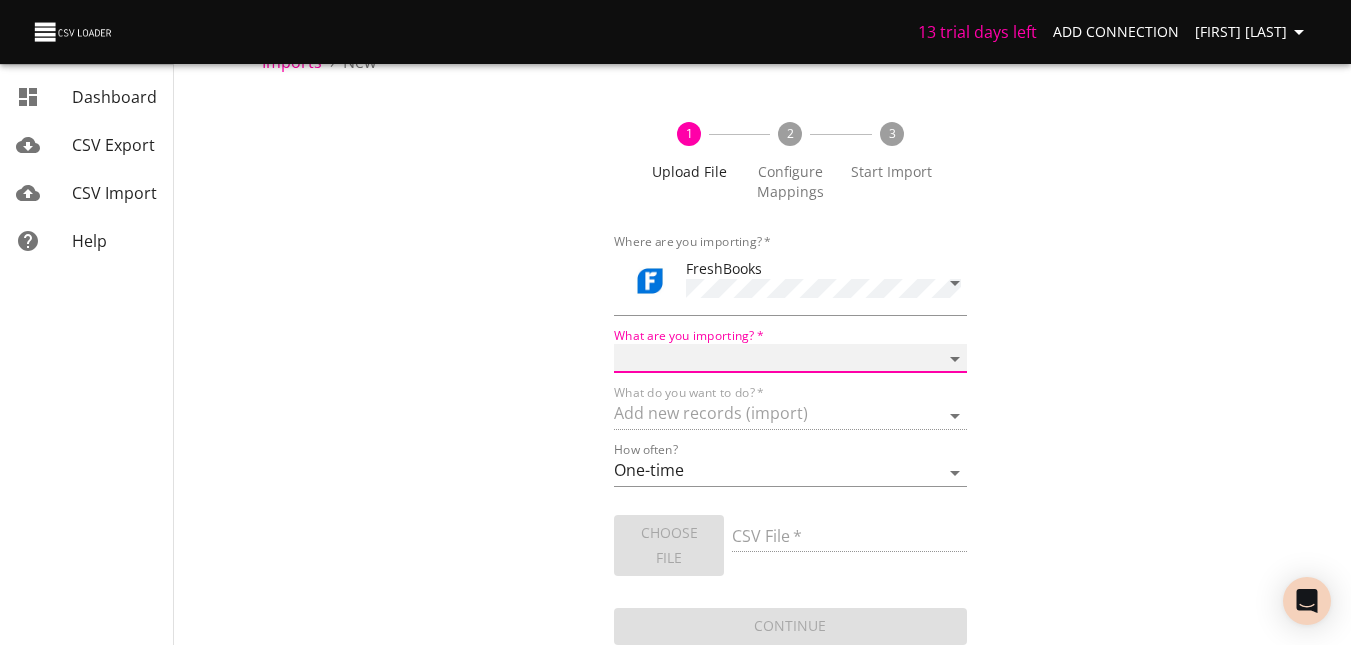 click on "Clients" at bounding box center [790, 358] 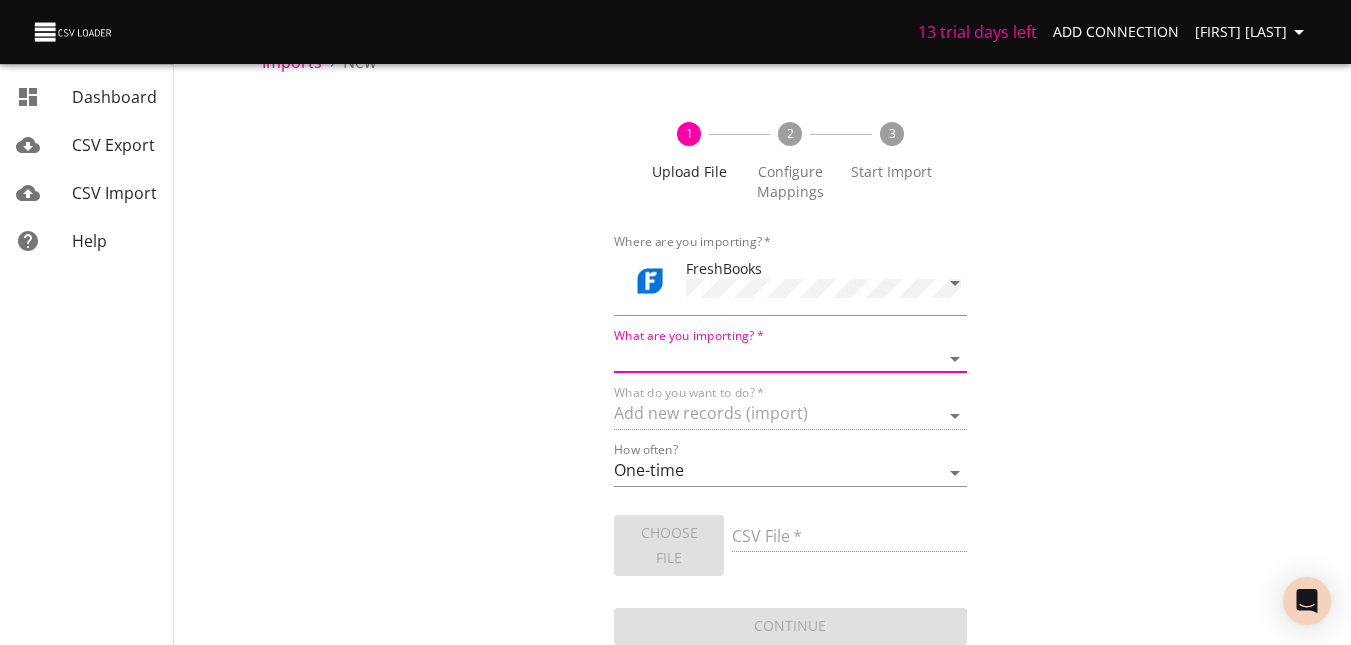 click on "1 Upload File 2 Configure Mappings 3 Start Import Where are you importing?   * FreshBooks What are you importing?   * Clients What do you want to do?   * Add new records (import) How often? One-time Auto import Choose File CSV File   * Continue" at bounding box center [790, 373] 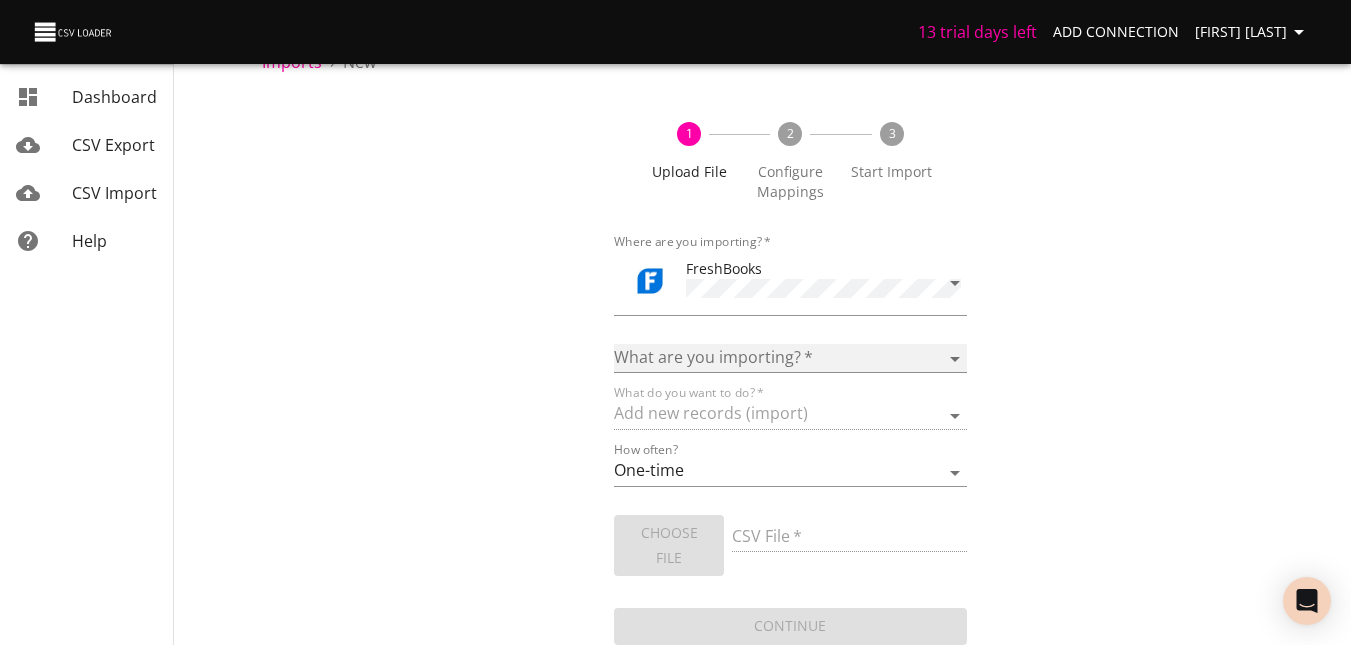 click on "Clients" at bounding box center [790, 358] 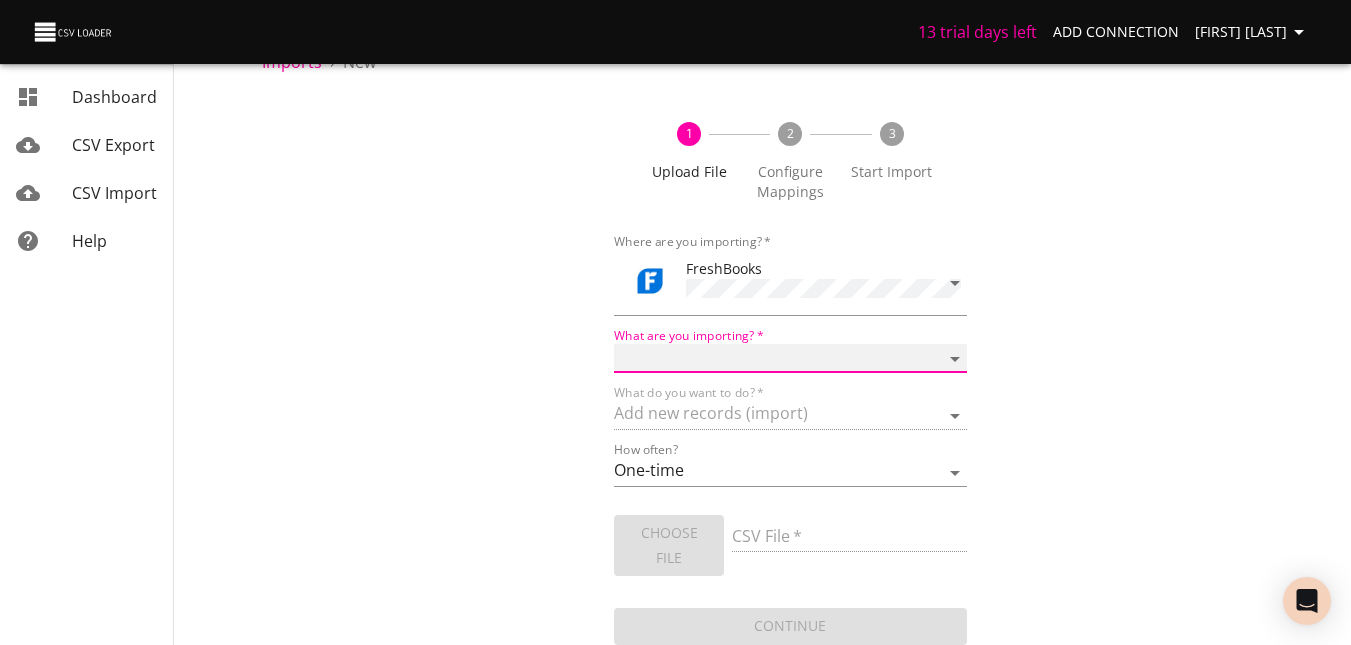 select on "clients" 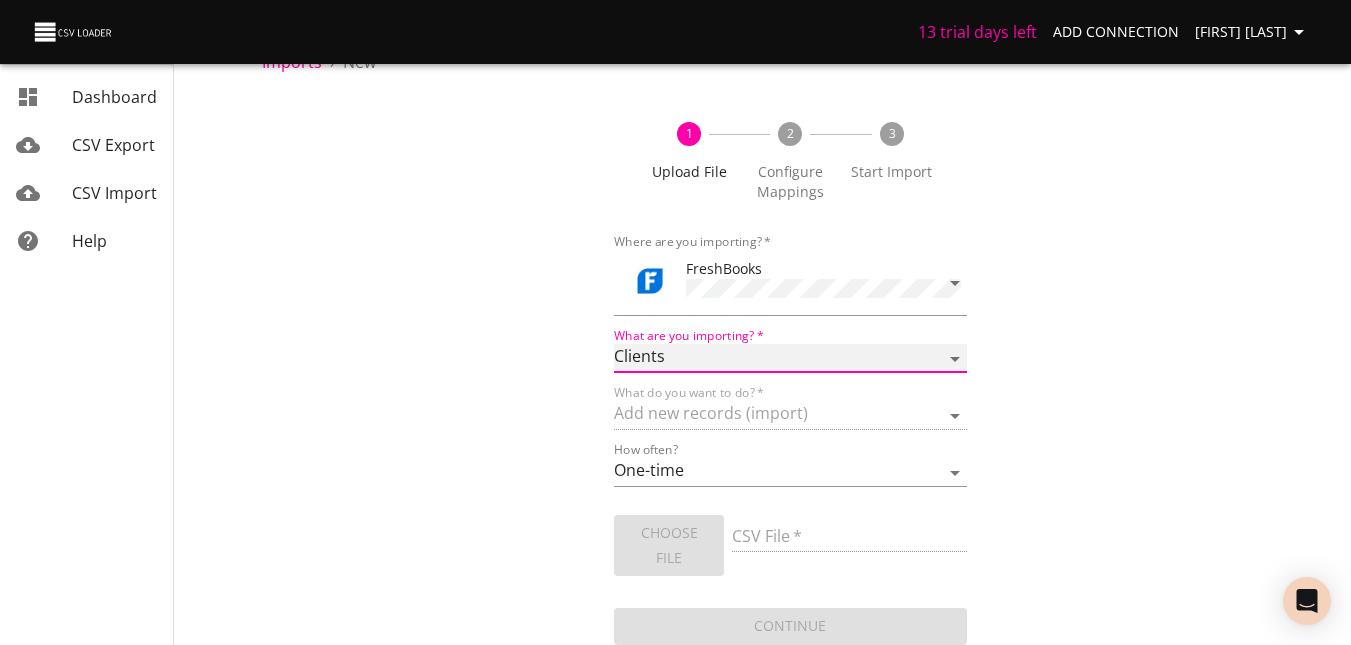 click on "Clients" at bounding box center [790, 358] 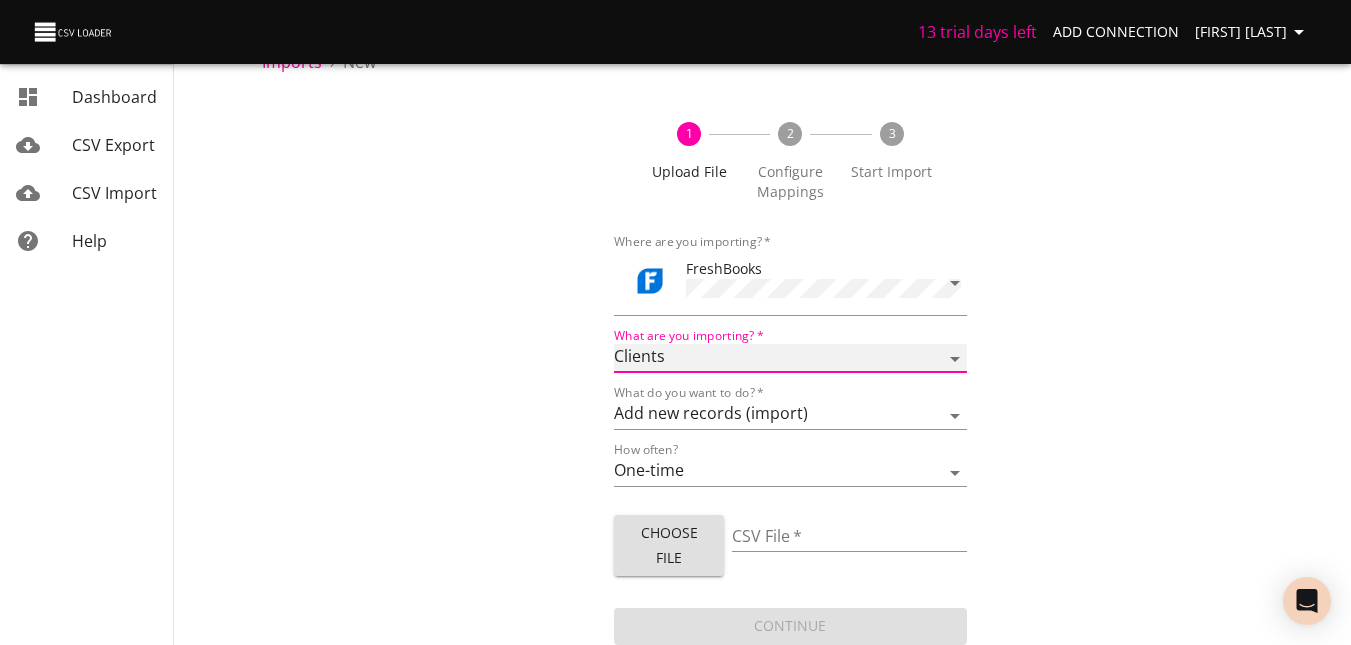 click on "Clients" at bounding box center [790, 358] 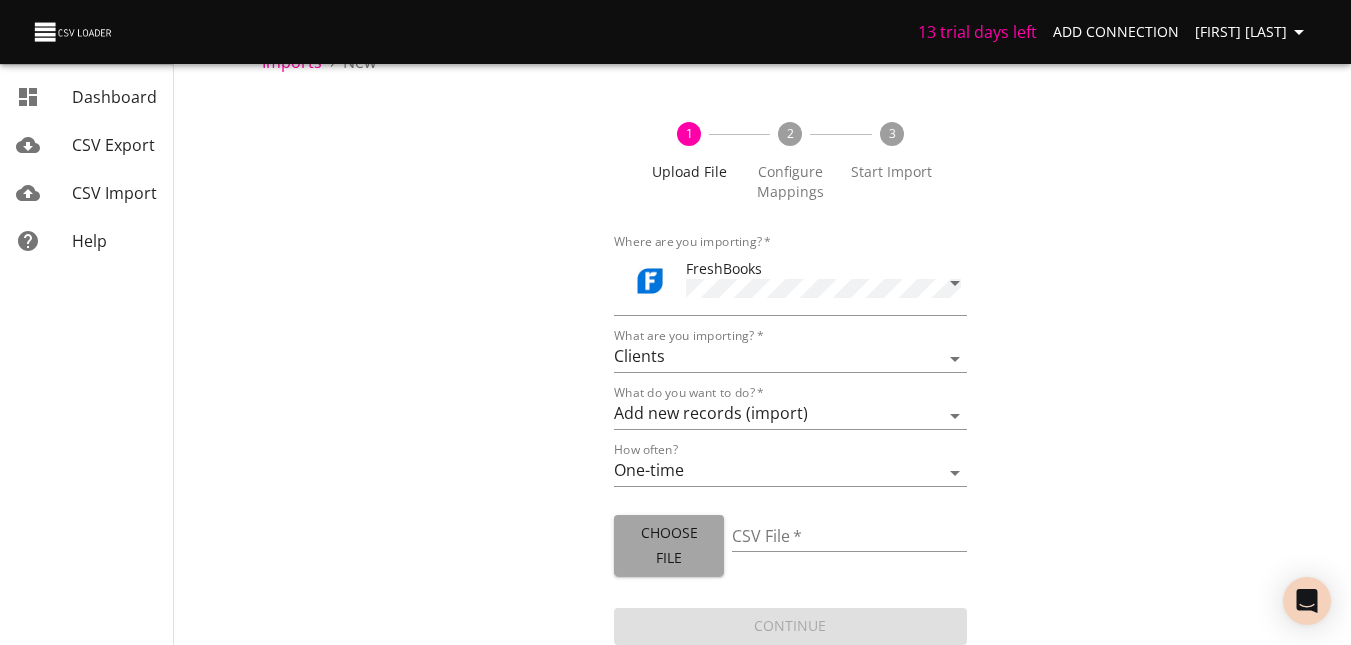 click on "Choose File" at bounding box center (668, 545) 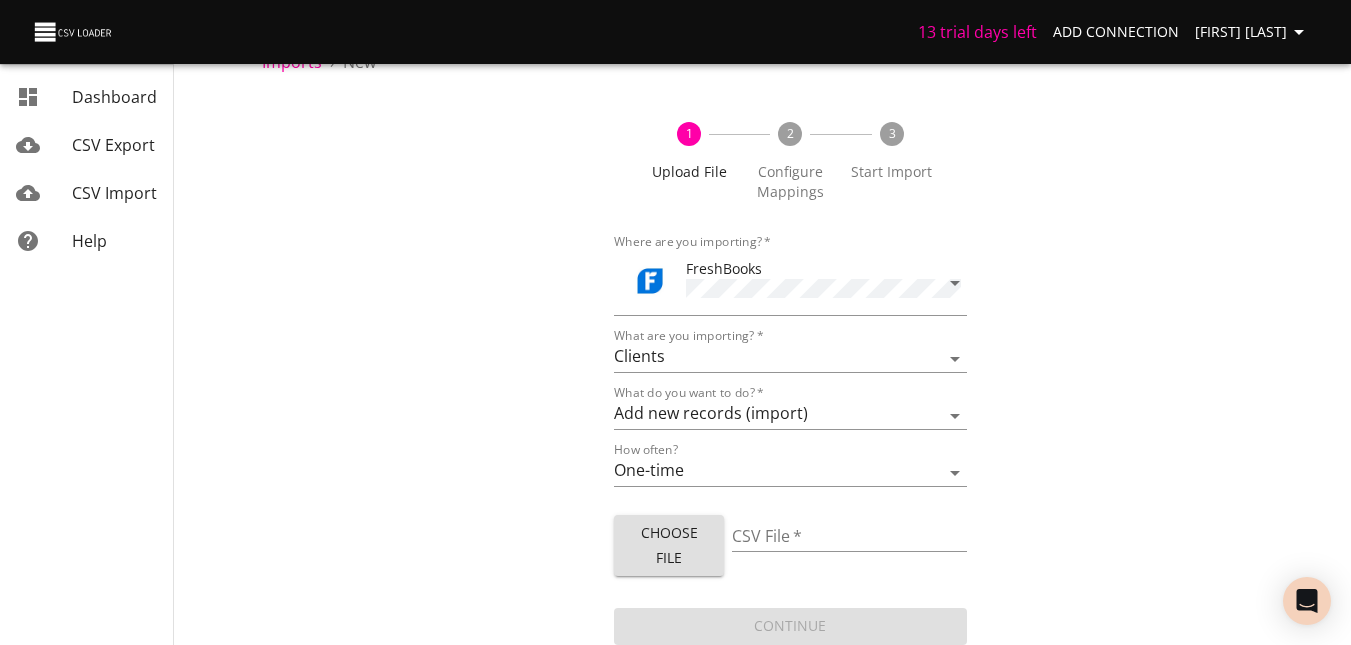 type on "Invoices.csv" 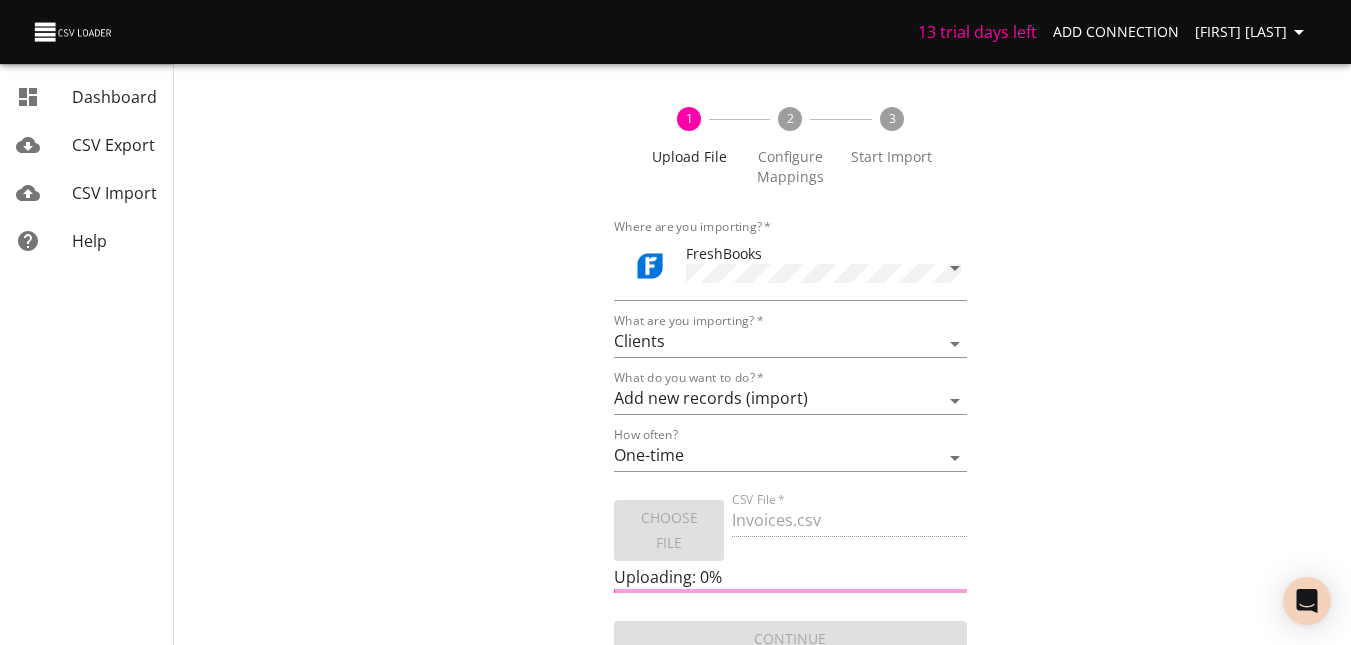 scroll, scrollTop: 74, scrollLeft: 0, axis: vertical 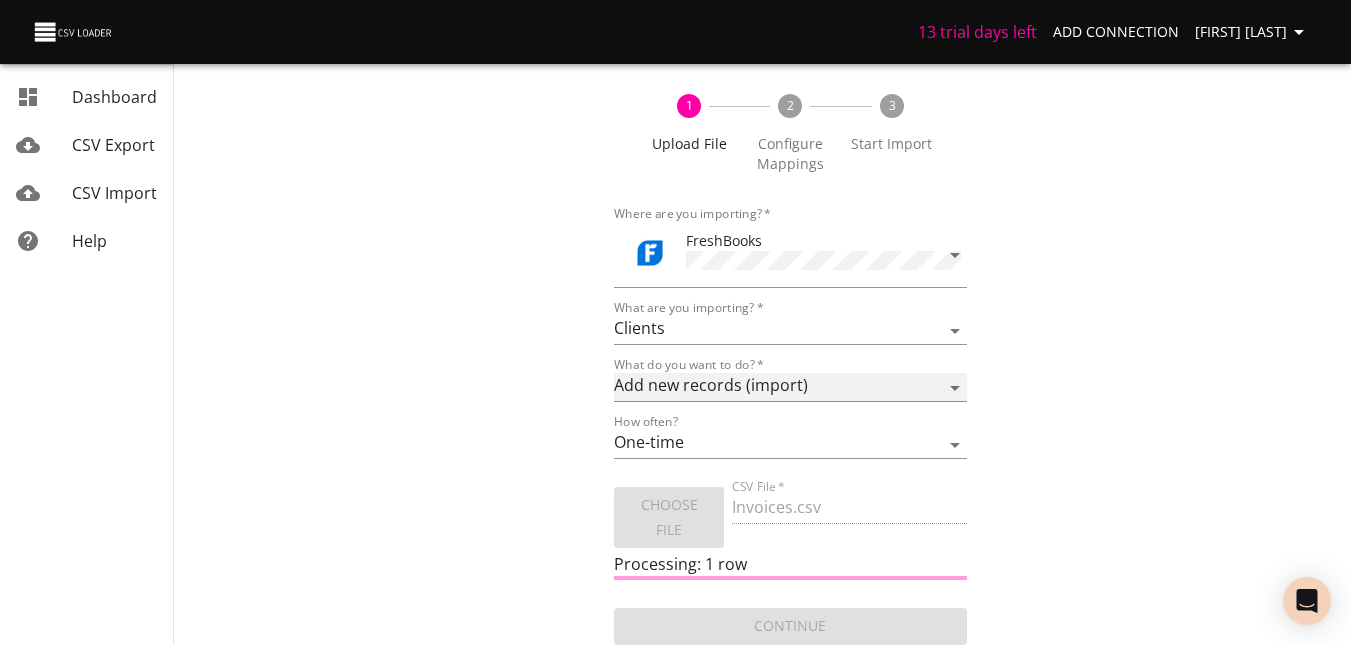 click on "Add new records (import) Update existing records (update) Add new and update existing records (upsert)" at bounding box center (790, 387) 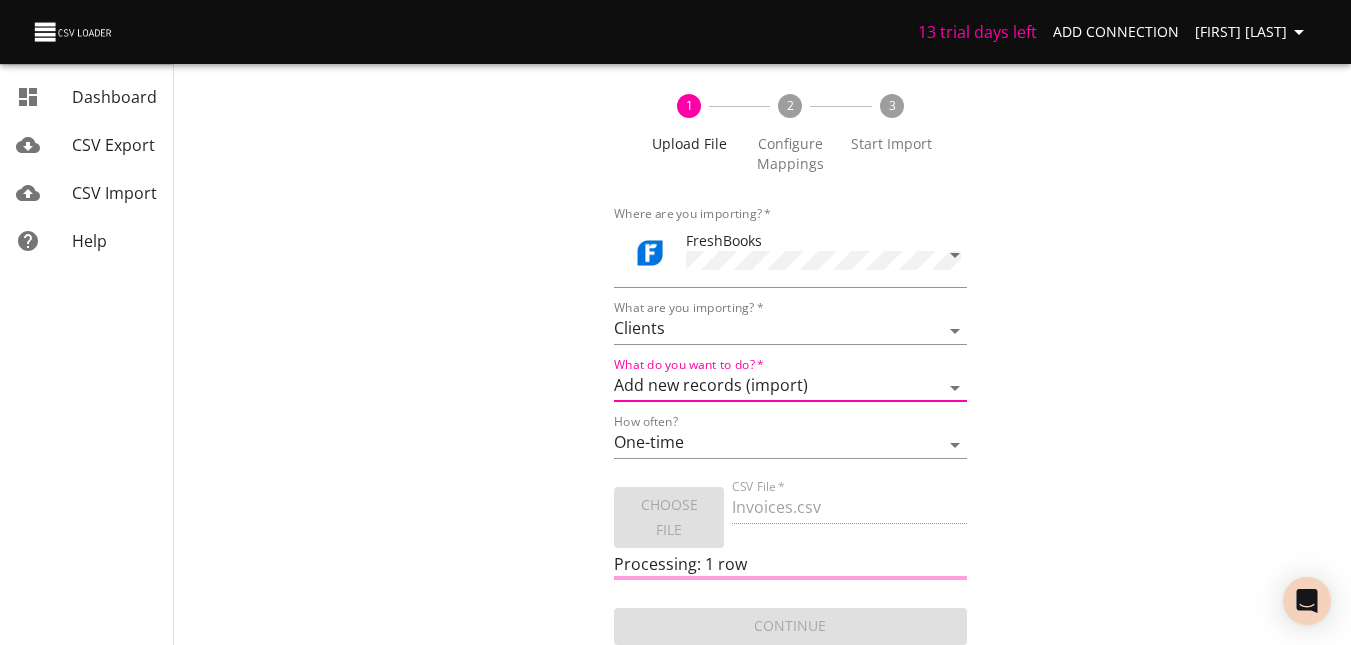 click on "1 Upload File 2 Configure Mappings 3 Start Import Where are you importing?   * FreshBooks What are you importing?   * Clients What do you want to do?   * Add new records (import) Update existing records (update) Add new and update existing records (upsert) How often? One-time Auto import Choose File CSV File   * Invoices.csv Processing: 1 row Continue" at bounding box center (790, 359) 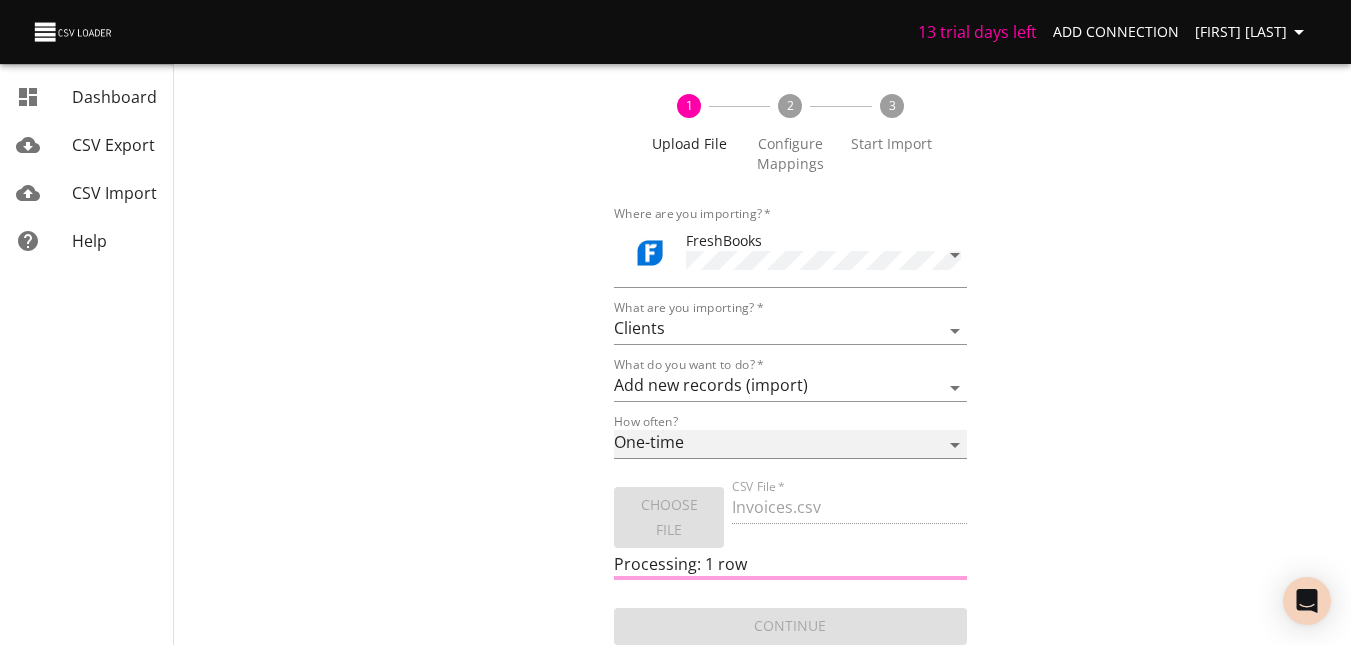 click on "One-time Auto import" at bounding box center (790, 444) 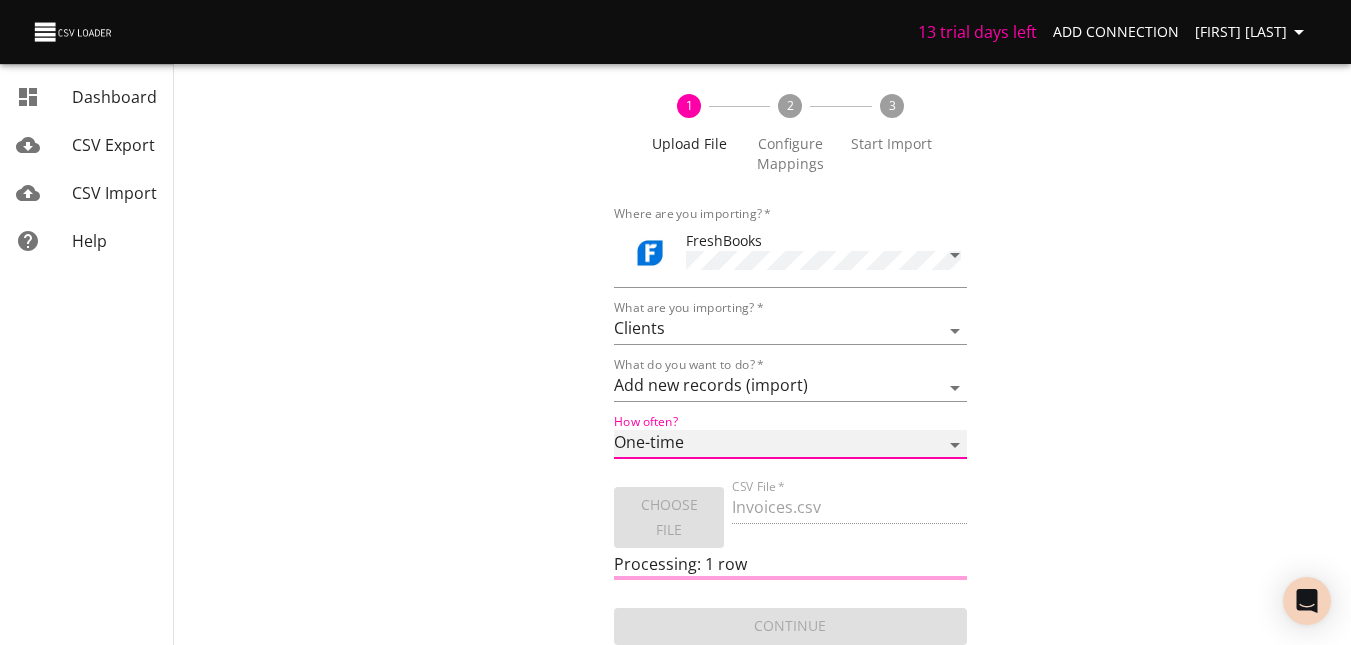 click on "One-time Auto import" at bounding box center [790, 444] 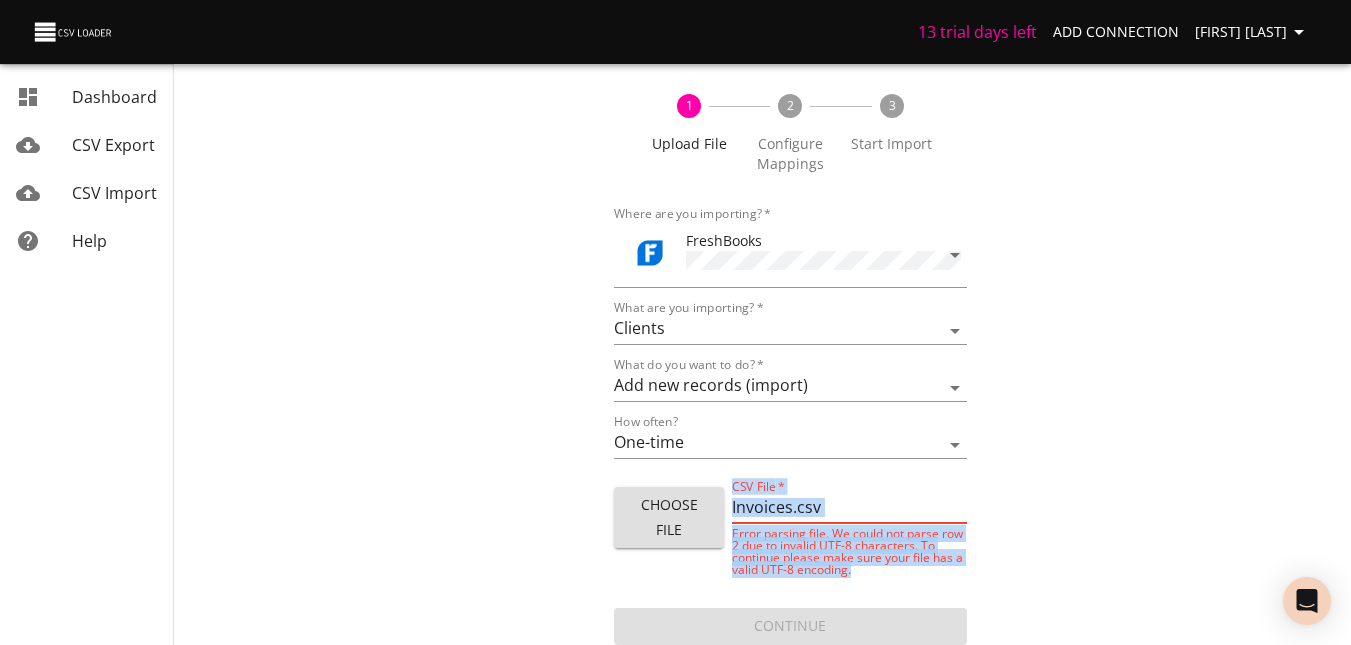 drag, startPoint x: 870, startPoint y: 572, endPoint x: 729, endPoint y: 498, distance: 159.23882 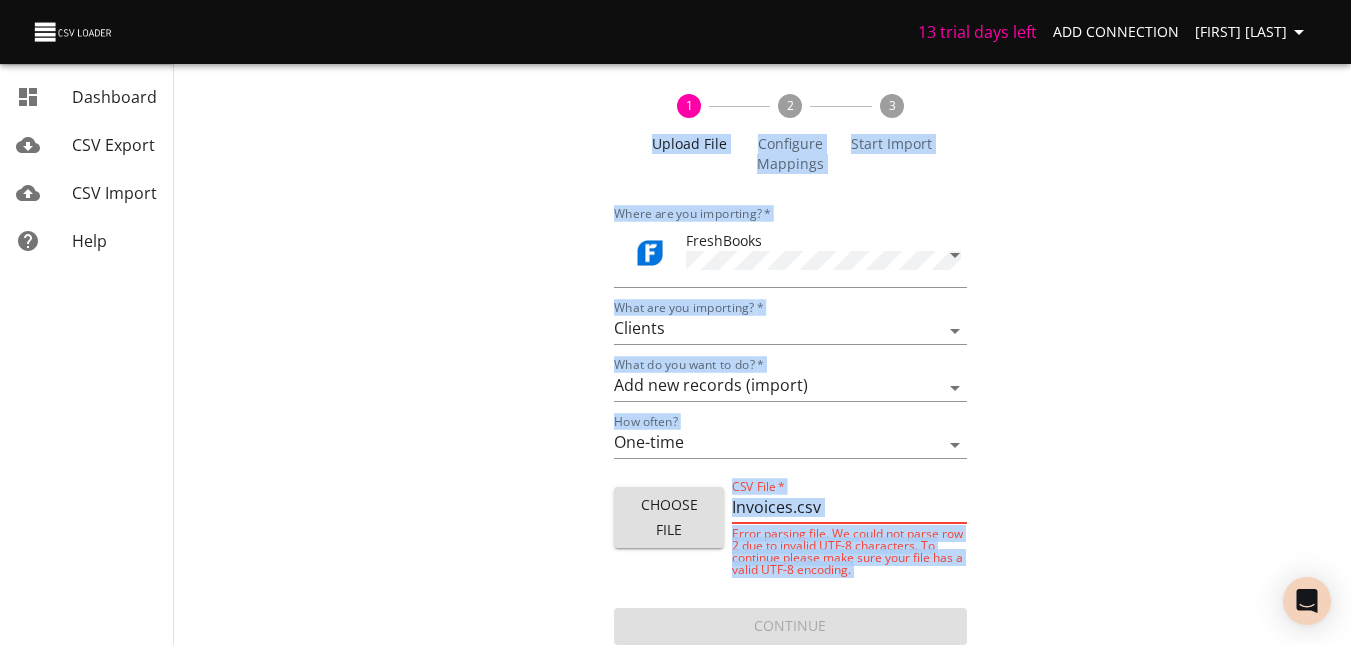 drag, startPoint x: 615, startPoint y: 113, endPoint x: 1032, endPoint y: 597, distance: 638.86224 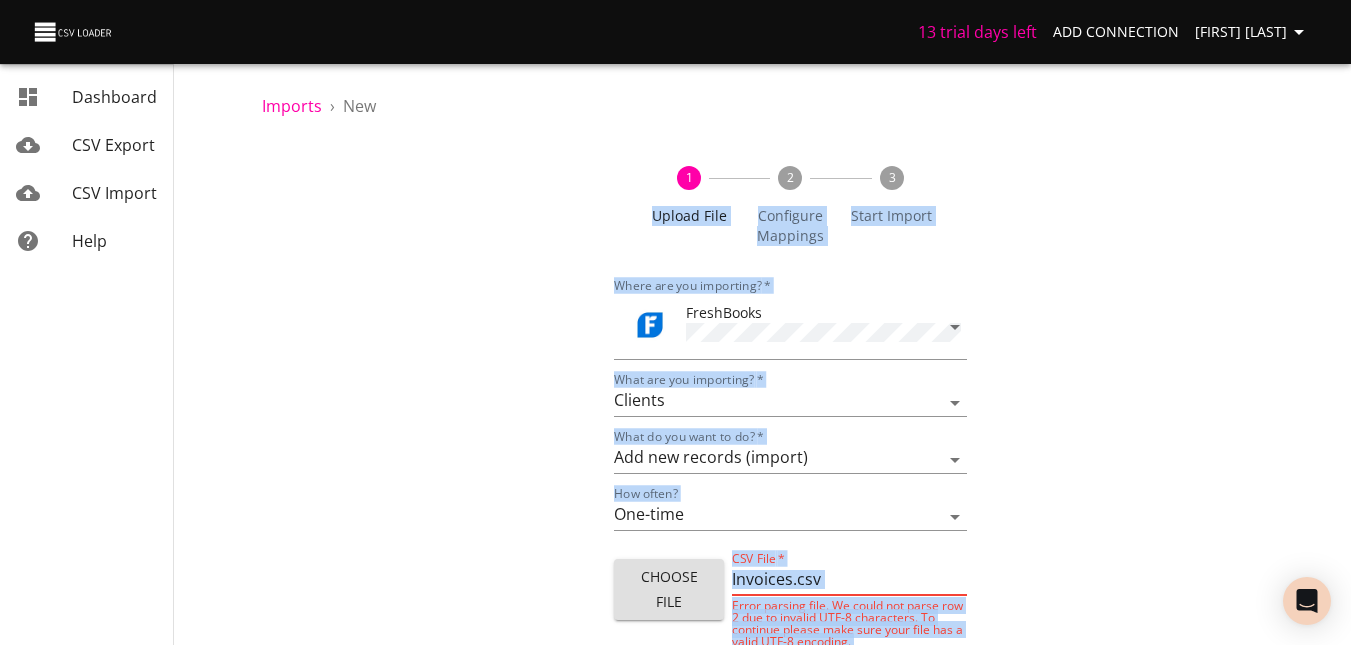 scroll, scrollTop: 0, scrollLeft: 0, axis: both 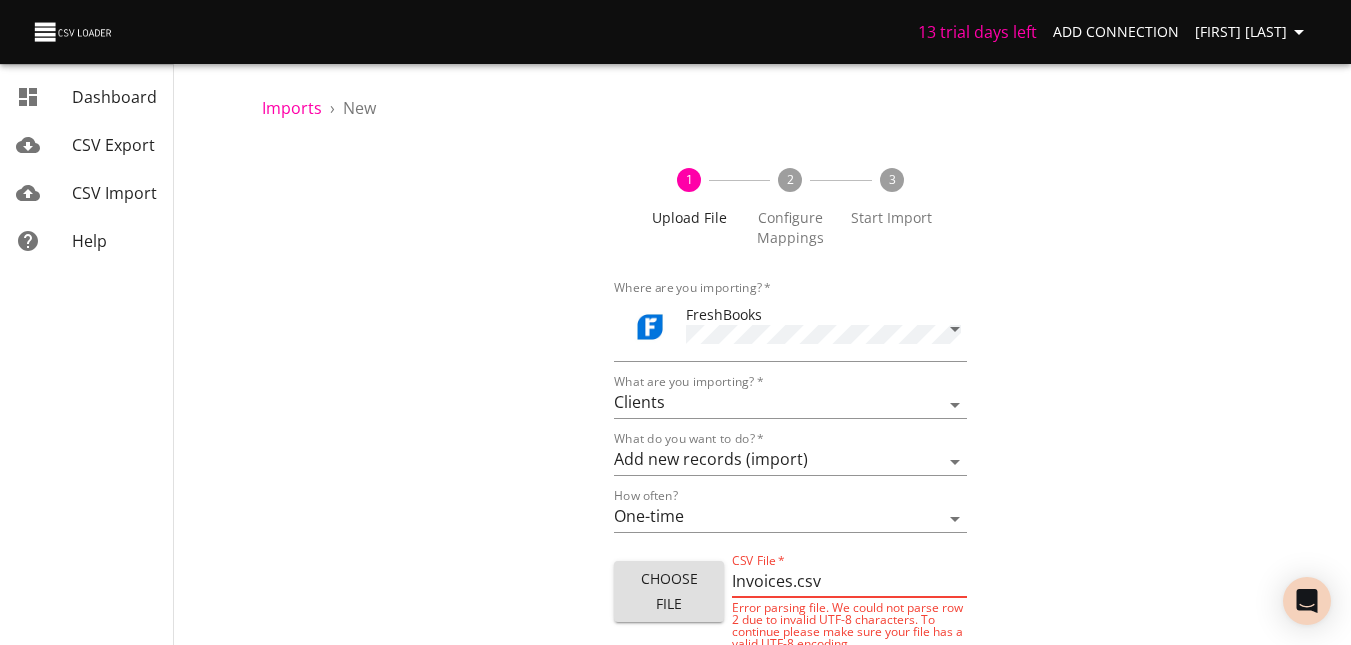 drag, startPoint x: 125, startPoint y: 36, endPoint x: 28, endPoint y: 28, distance: 97.32934 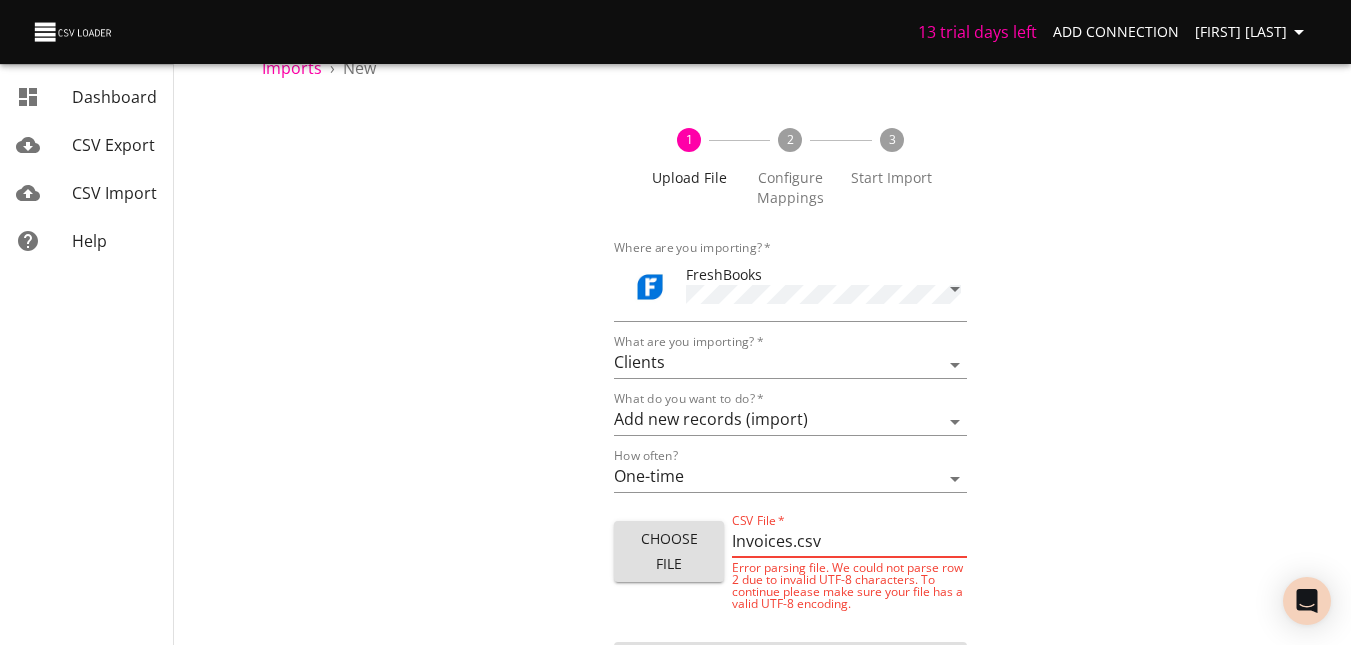 scroll, scrollTop: 0, scrollLeft: 0, axis: both 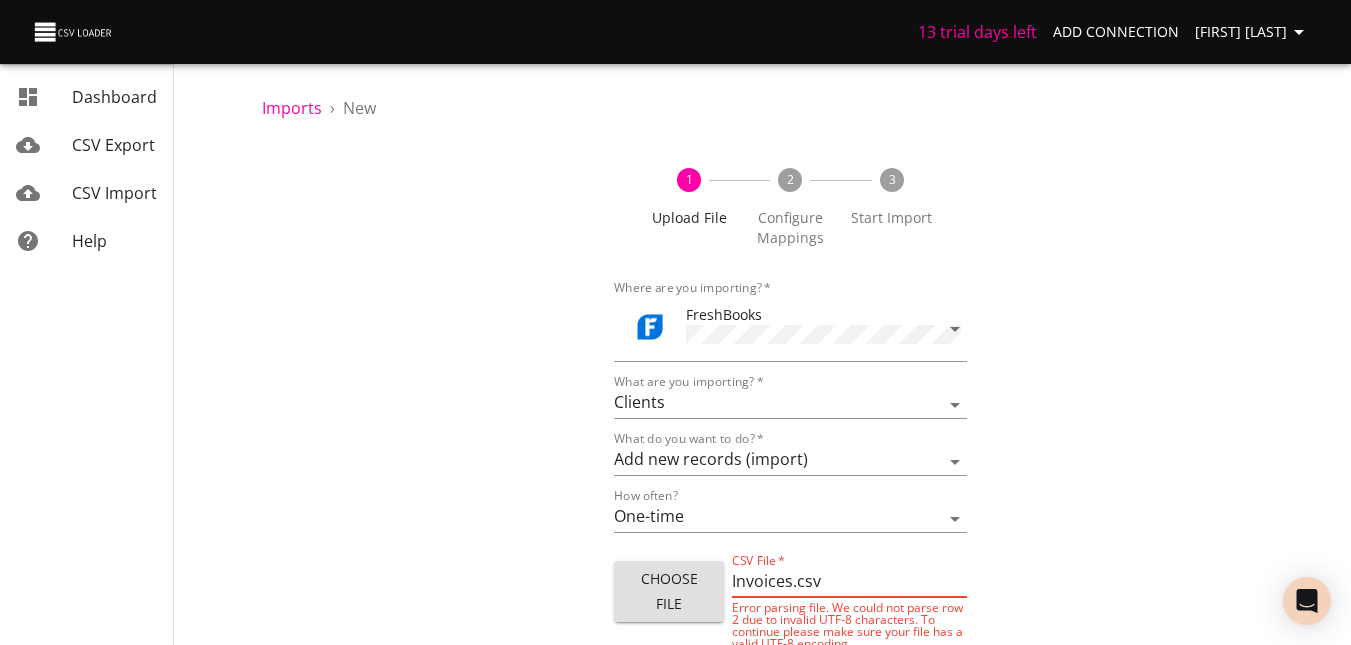 click on "Dashboard" at bounding box center (114, 97) 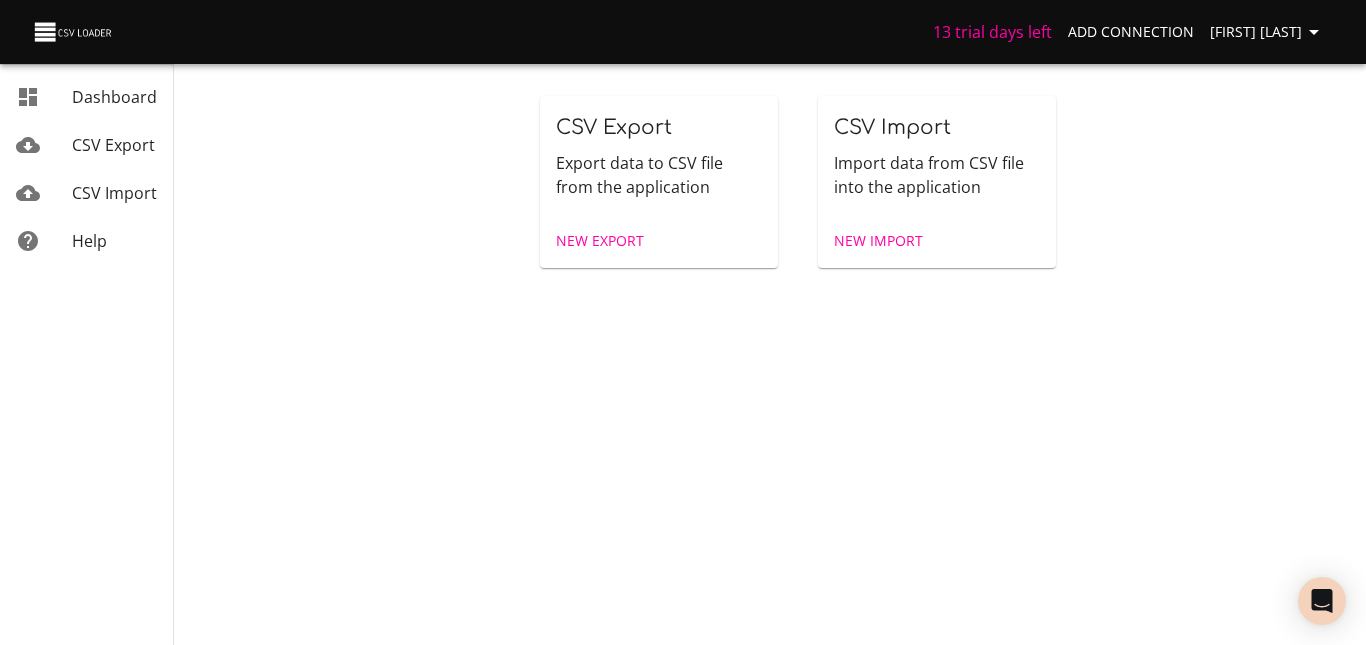 click on "Dashboard" at bounding box center (114, 97) 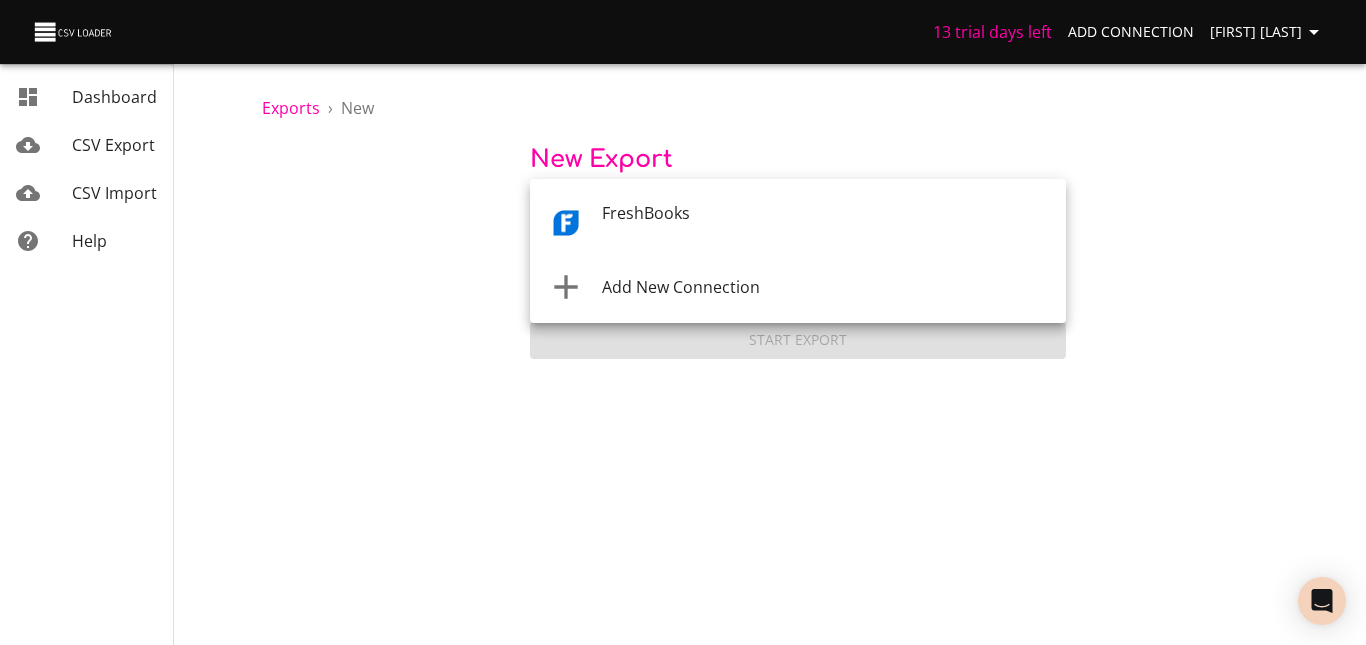 click on "13 trial days left Add Connection [FIRST] [LAST] Dashboard CSV Export CSV Import Help Exports › New New Export Where are you exporting from?   * ​ What are you exporting?   * Start Export
Dashboard CSV Export CSV Import Help
FreshBooks Add New Connection" at bounding box center [683, 322] 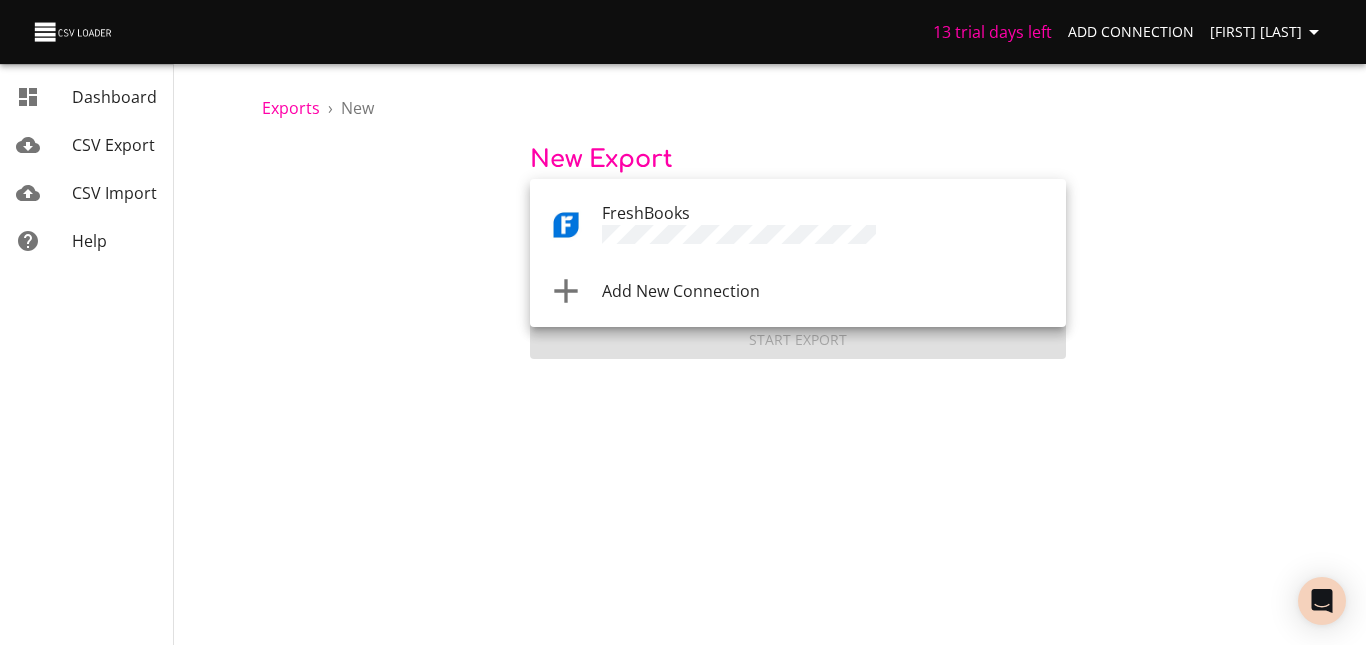 click at bounding box center (683, 322) 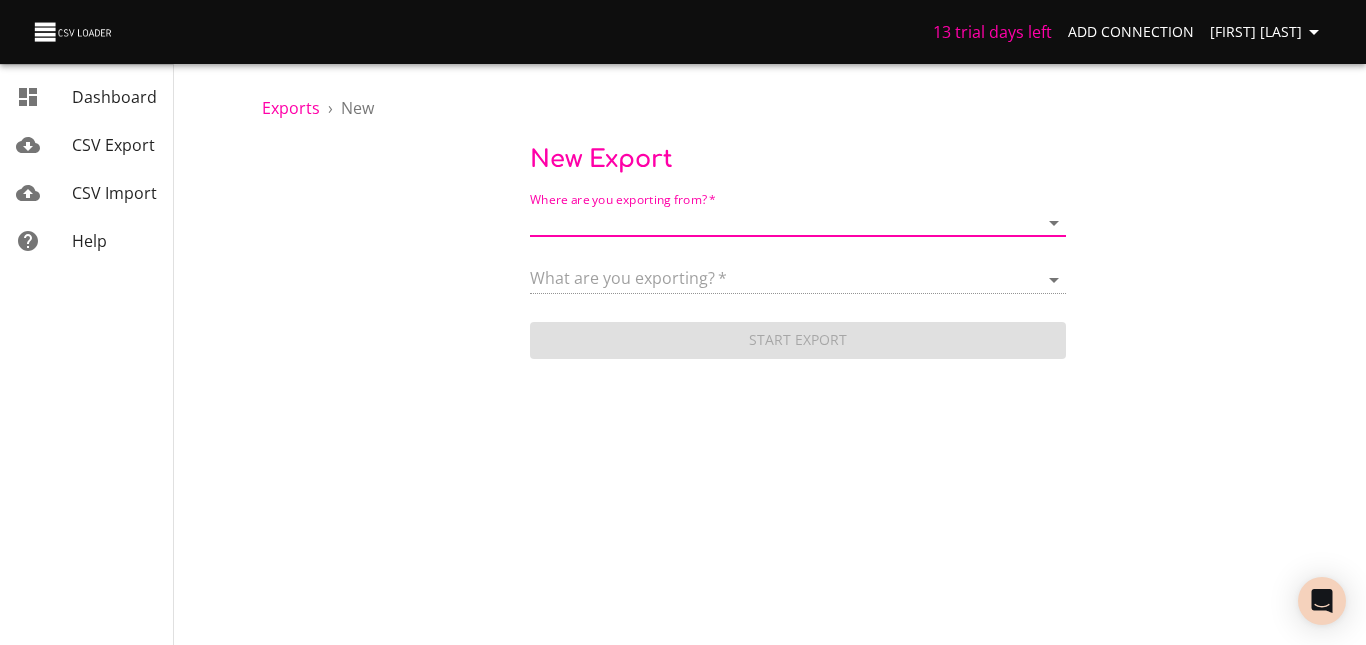 click on "CSV Import" at bounding box center [114, 193] 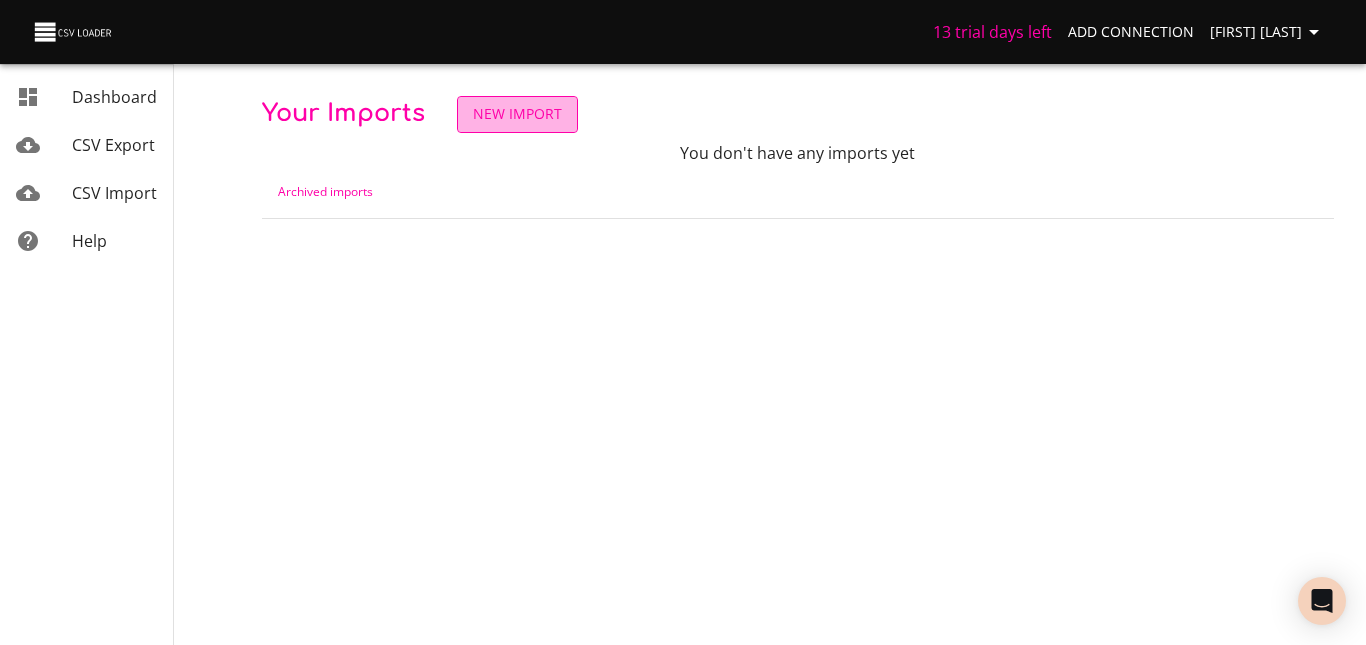 click on "New Import" at bounding box center [517, 114] 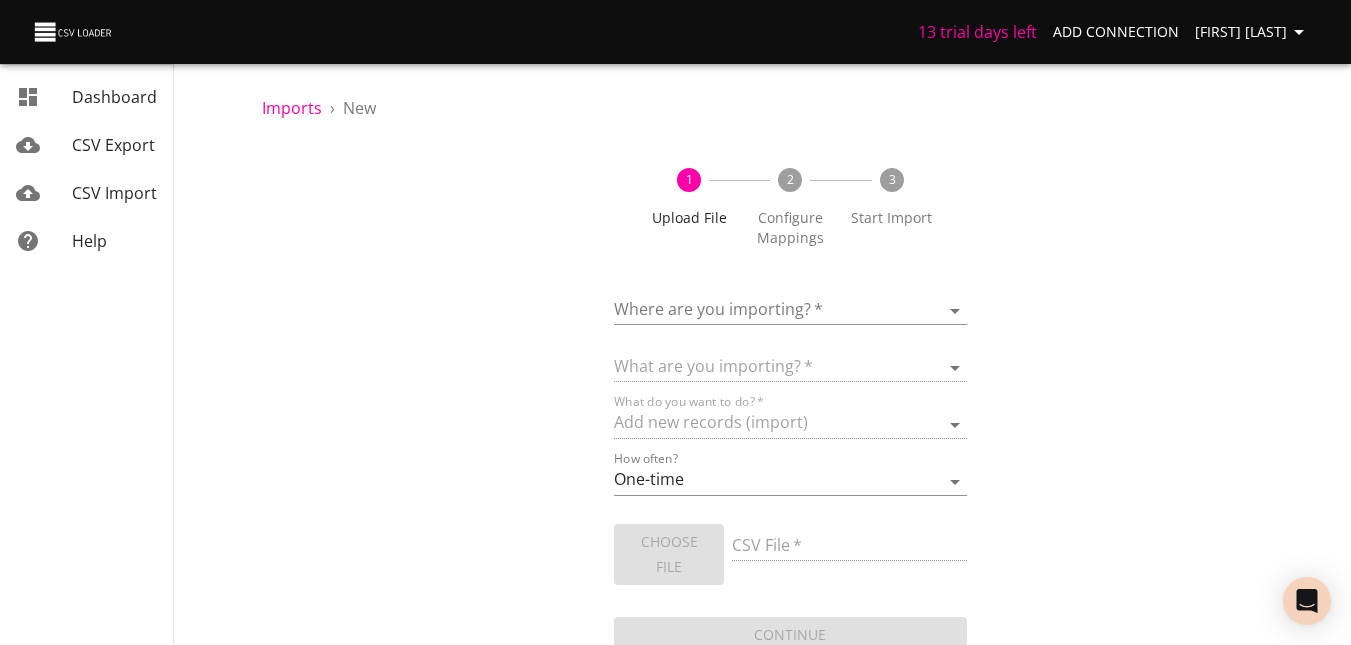 scroll, scrollTop: 13, scrollLeft: 0, axis: vertical 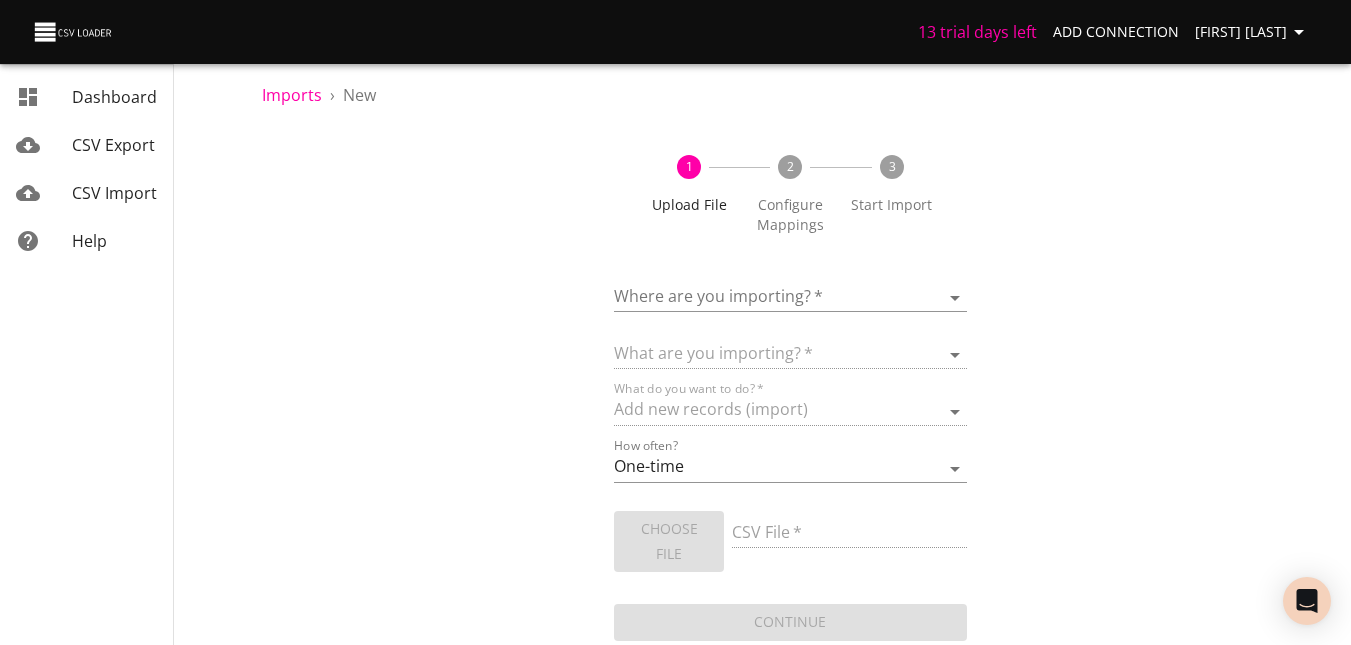 click 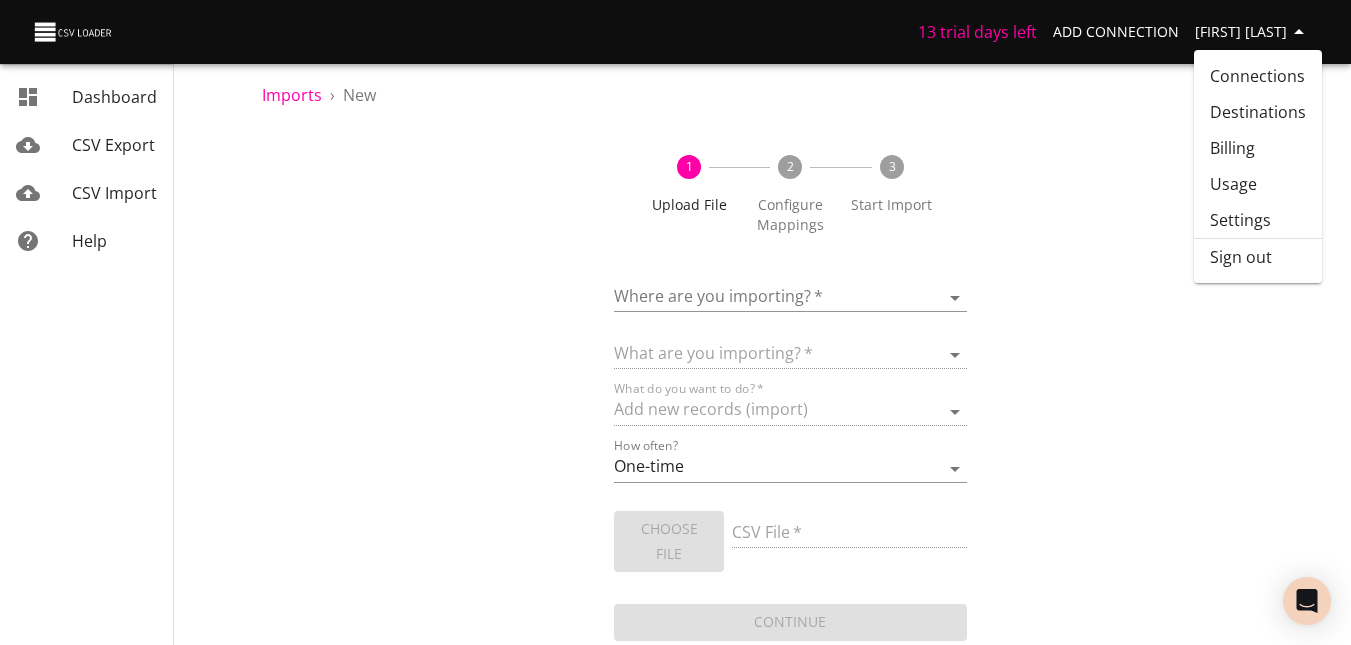 click on "Imports › New 1 Upload File 2 Configure Mappings 3 Start Import Where are you importing?   * ​ What are you importing?   * What do you want to do?   * Add new records (import) How often? One-time Auto import Choose File CSV File   * Continue" at bounding box center [790, 316] 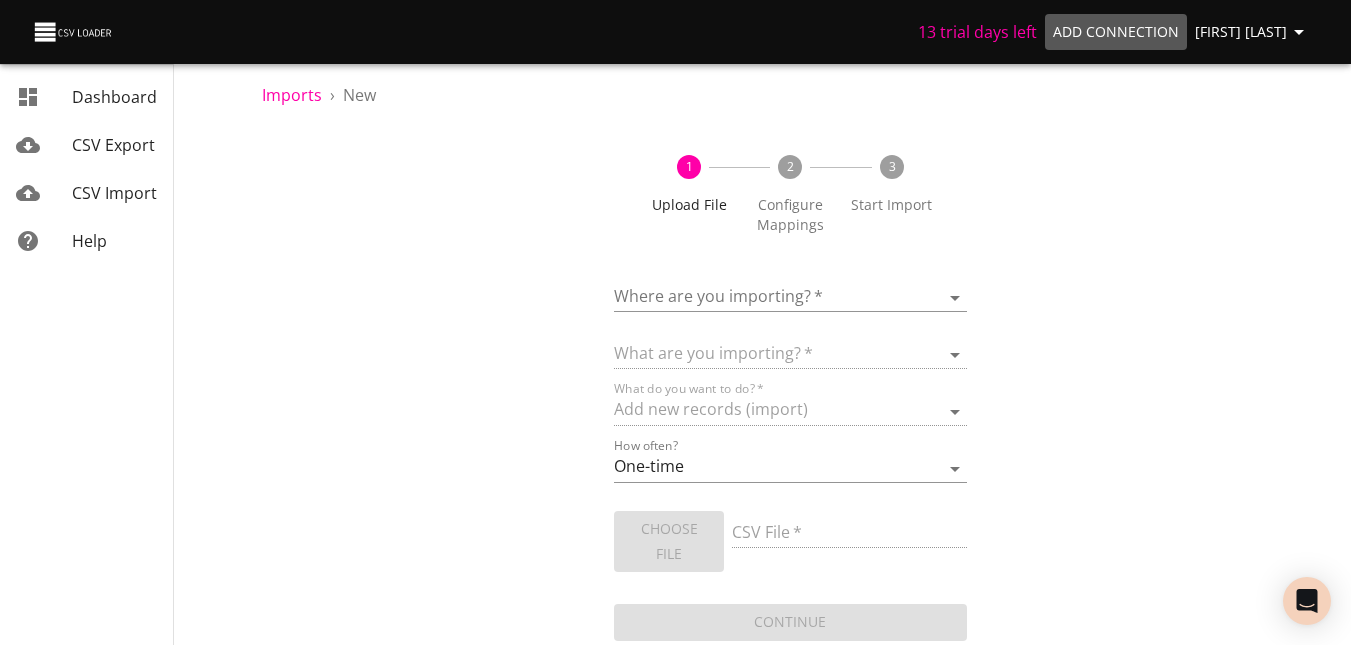 click on "Add Connection" at bounding box center (1116, 32) 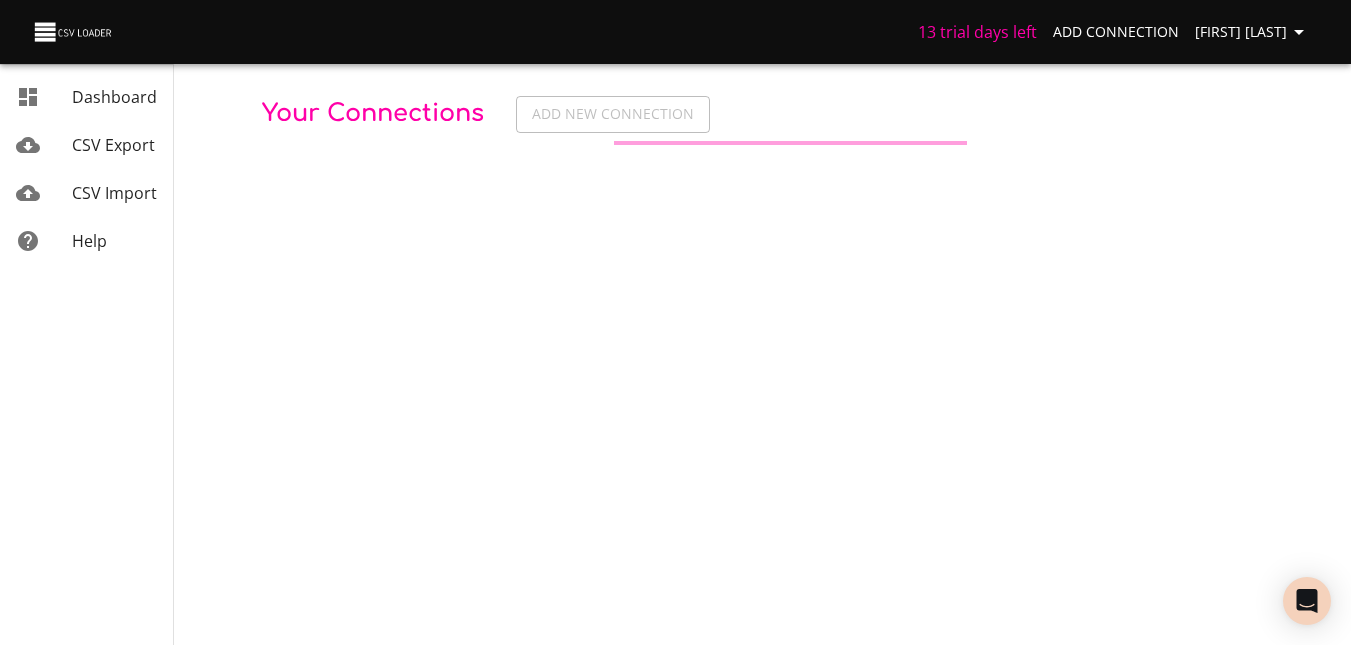 scroll, scrollTop: 0, scrollLeft: 0, axis: both 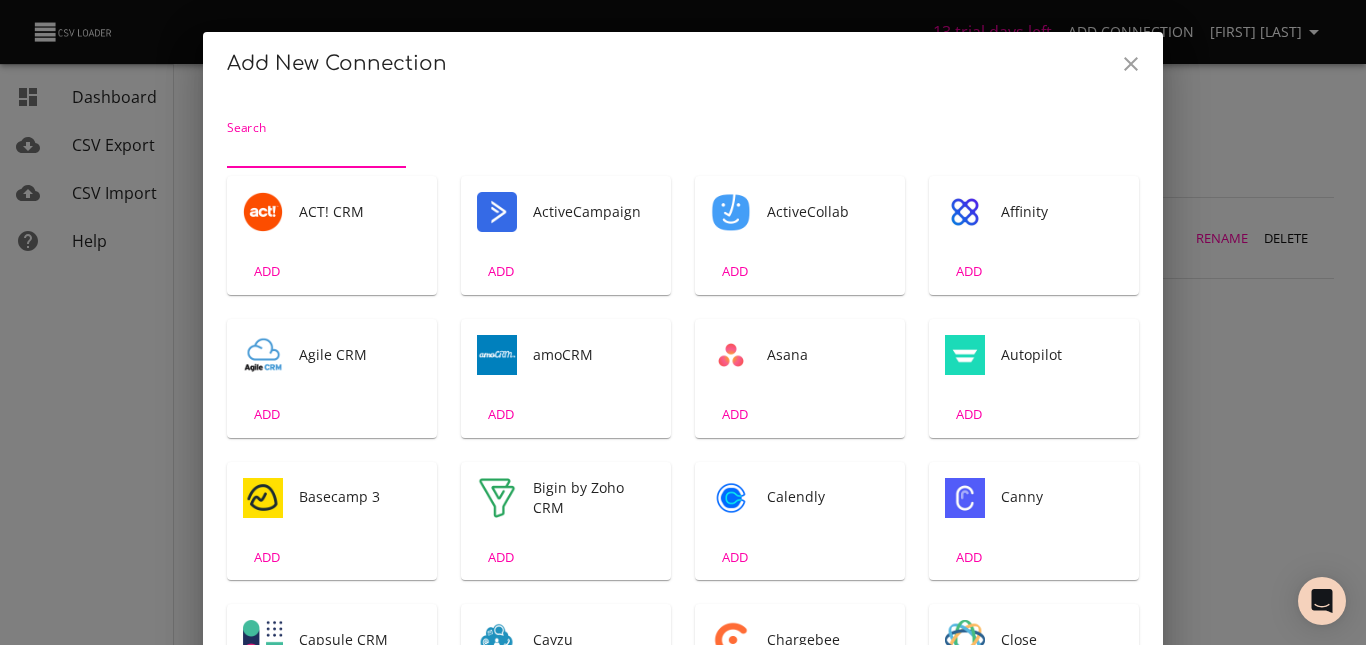 drag, startPoint x: 1122, startPoint y: 61, endPoint x: 802, endPoint y: 1, distance: 325.57642 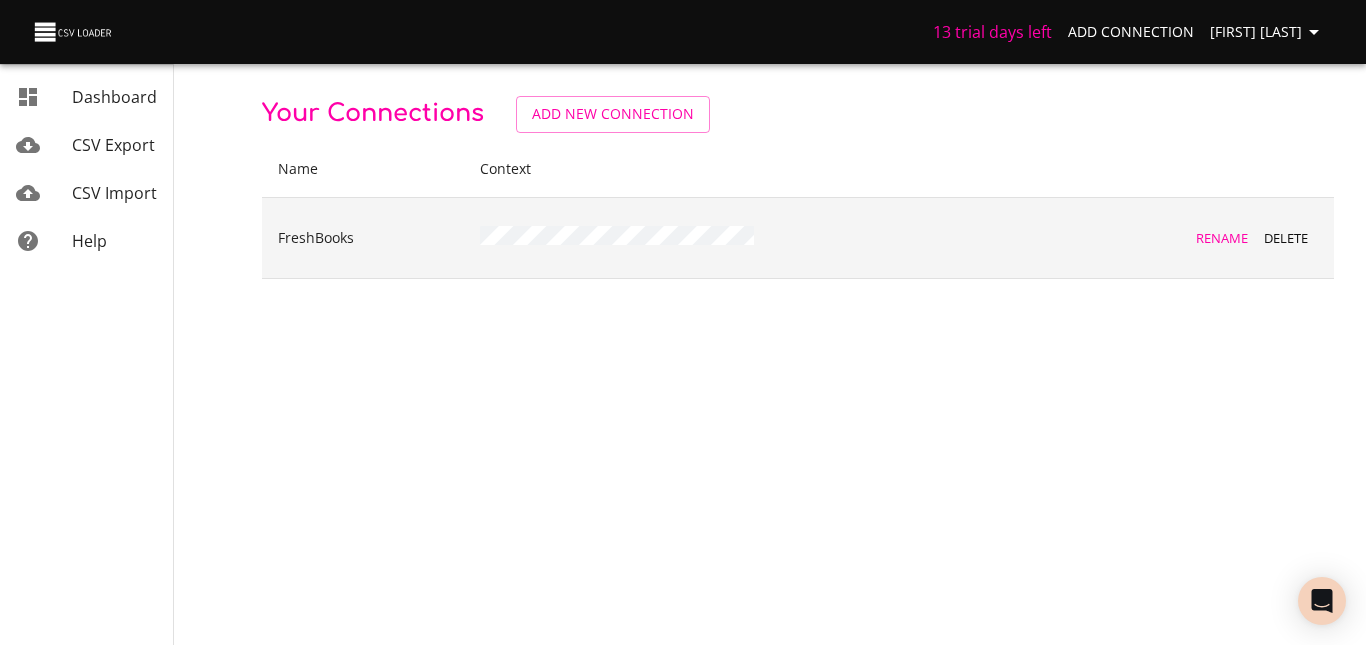 click at bounding box center [750, 237] 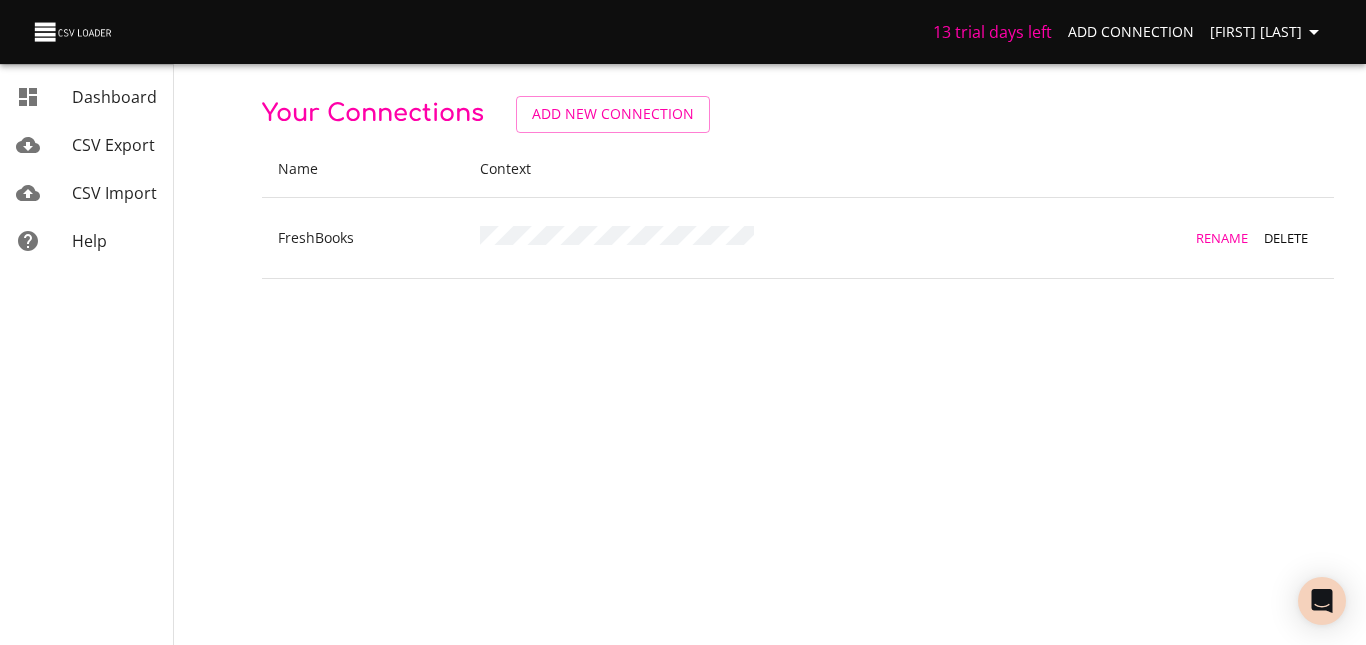 click on "Your Connections" at bounding box center [373, 113] 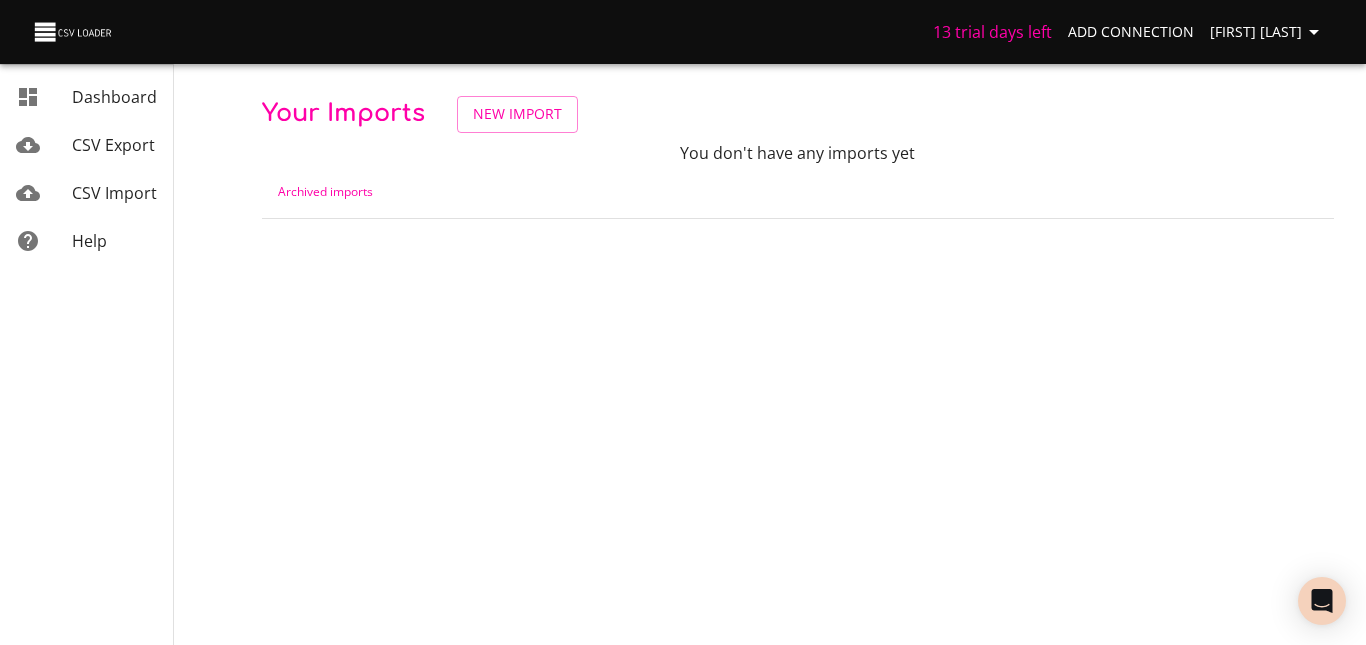 click on "Archived imports" at bounding box center [325, 191] 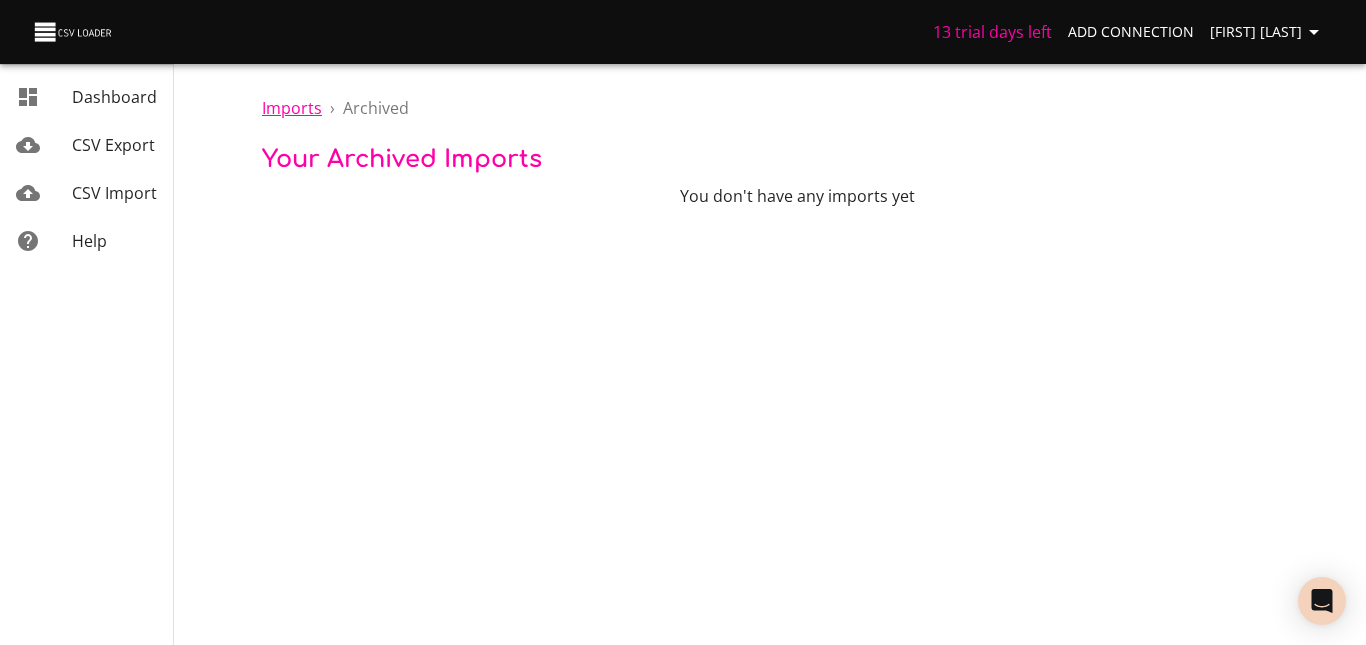 click on "Imports" at bounding box center [292, 108] 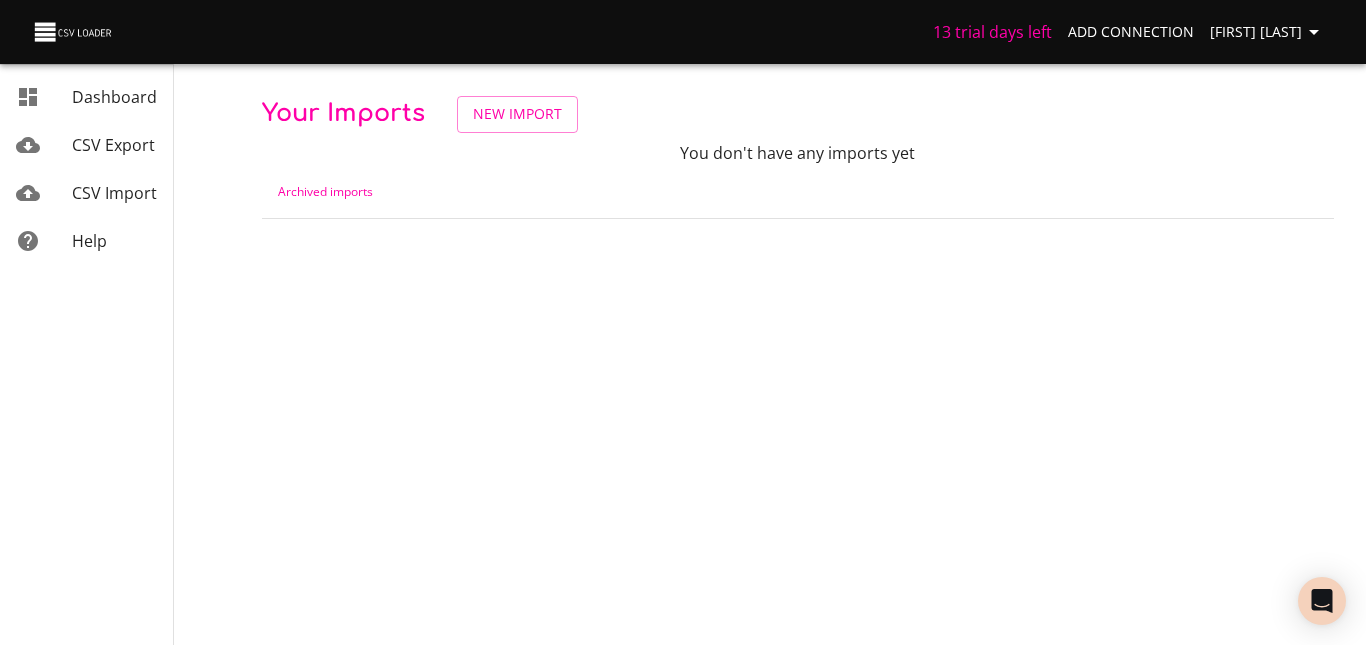 click on "Your Imports New Import" at bounding box center (798, 114) 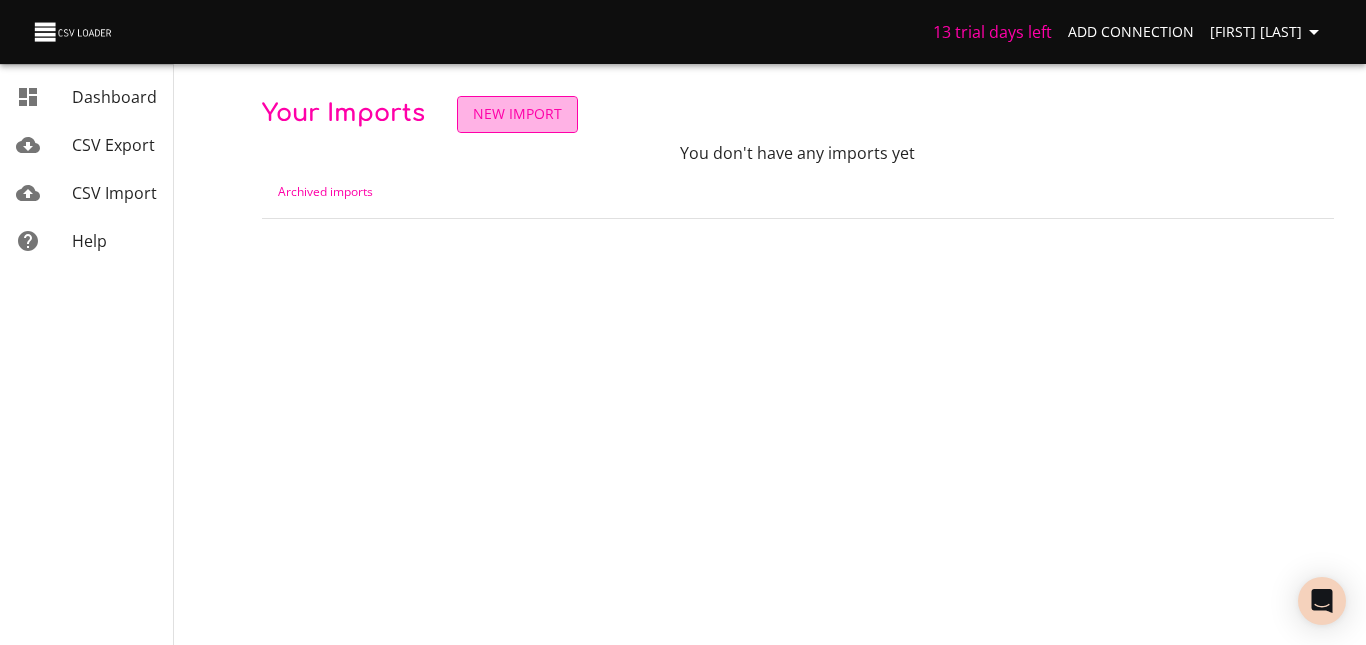 click on "New Import" at bounding box center [517, 114] 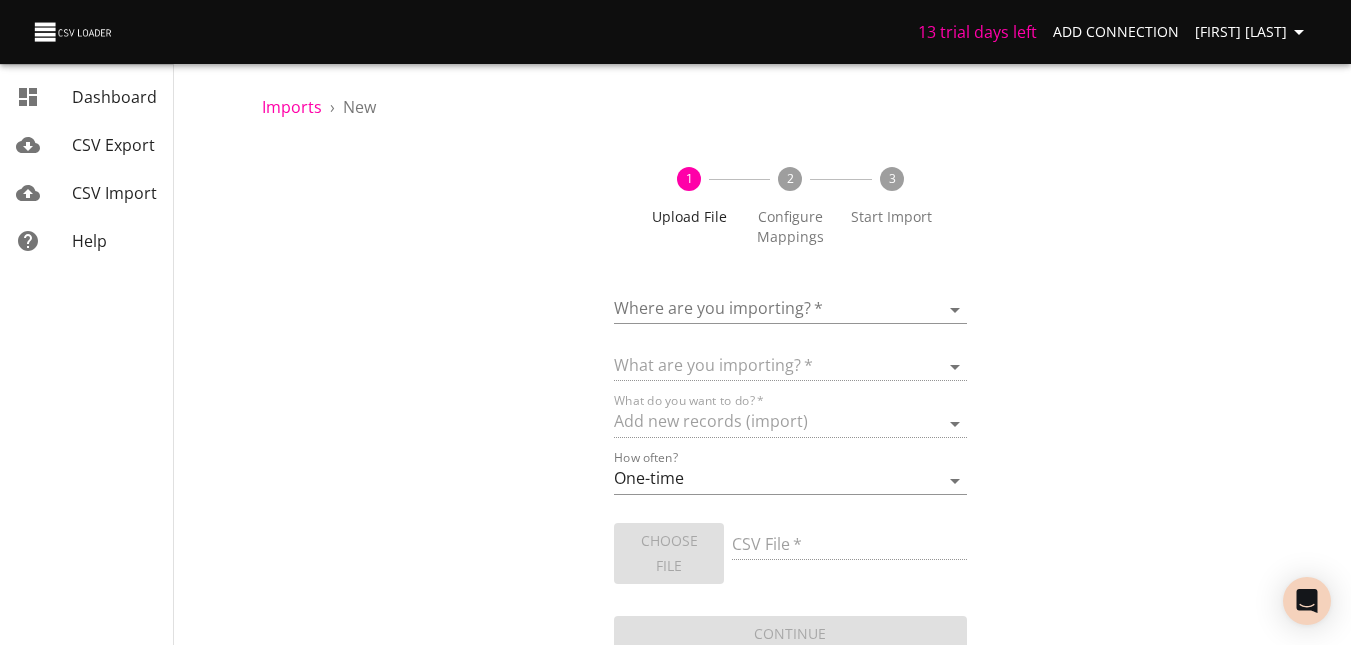 scroll, scrollTop: 13, scrollLeft: 0, axis: vertical 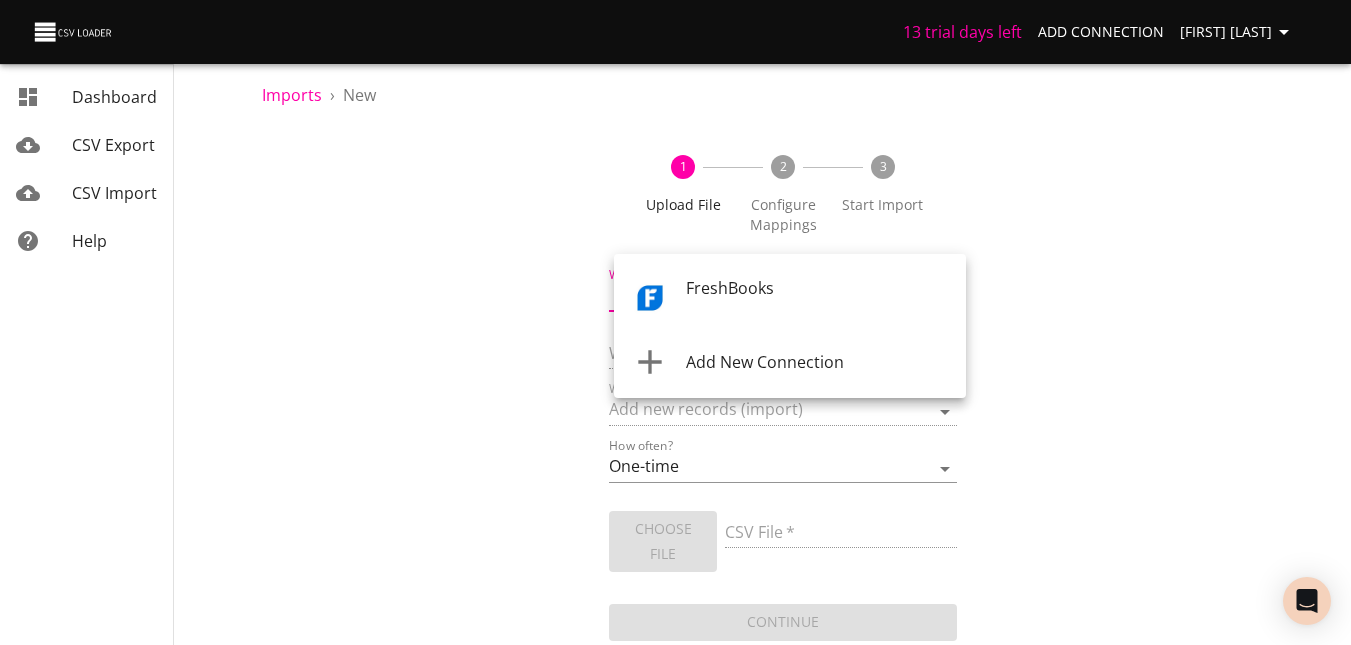 click on "13 trial days left Add Connection [FIRST] [LAST] Dashboard CSV Export CSV Import Help Imports › New 1 Upload File 2 Configure Mappings 3 Start Import Where are you importing?   * ​ What are you importing?   * What do you want to do?   * Add new records (import) How often? One-time Auto import Choose File CSV File   * Continue
Dashboard CSV Export CSV Import Help
FreshBooks Add New Connection" at bounding box center (675, 309) 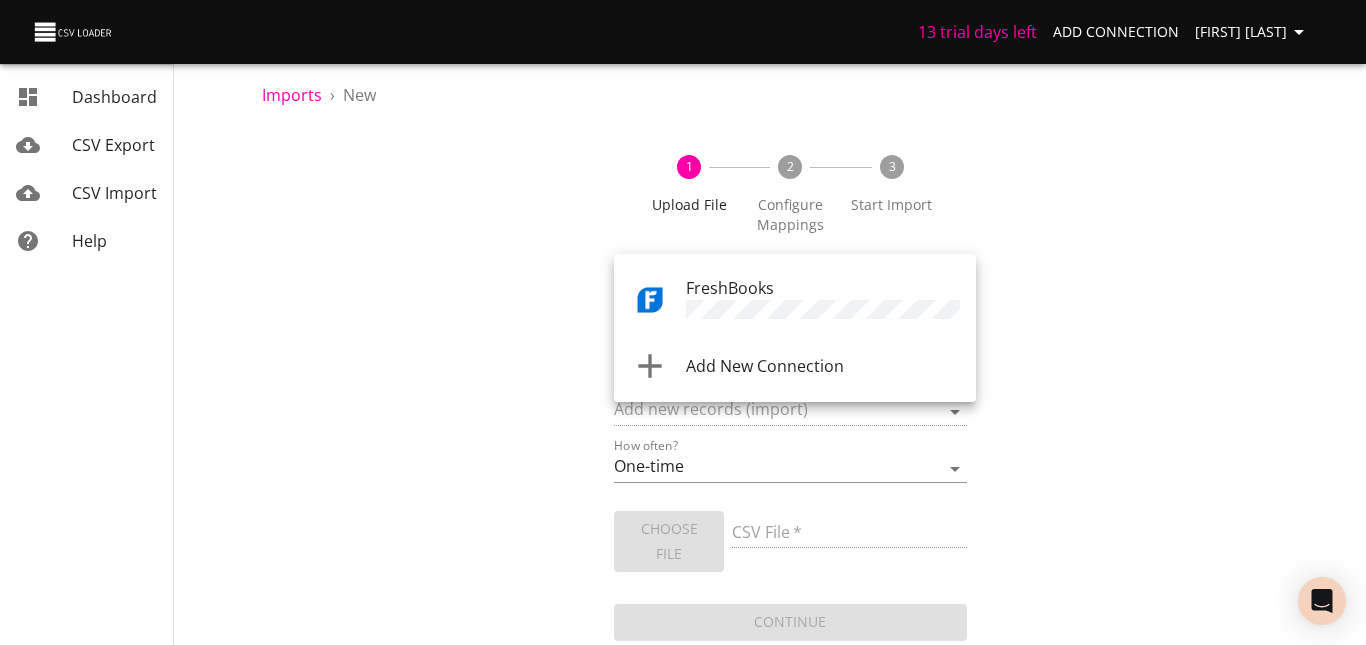 click on "FreshBooks" at bounding box center [823, 300] 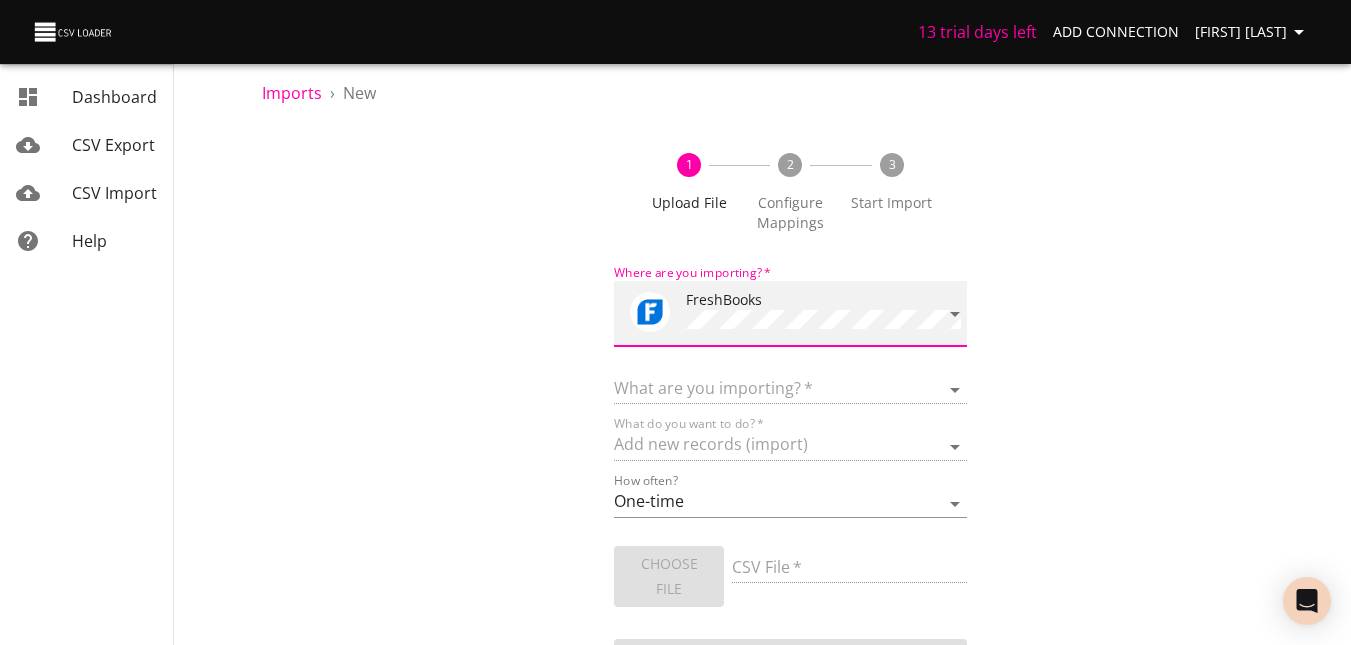 scroll, scrollTop: 46, scrollLeft: 0, axis: vertical 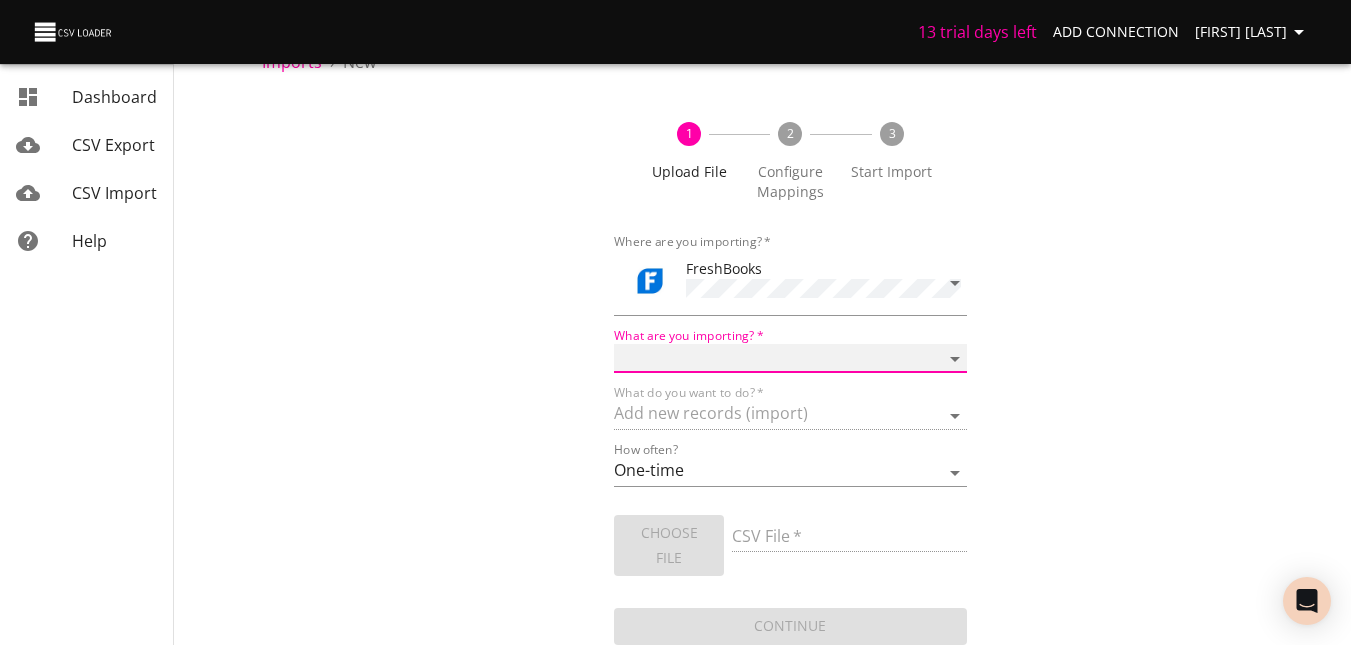 click on "Clients" at bounding box center (790, 358) 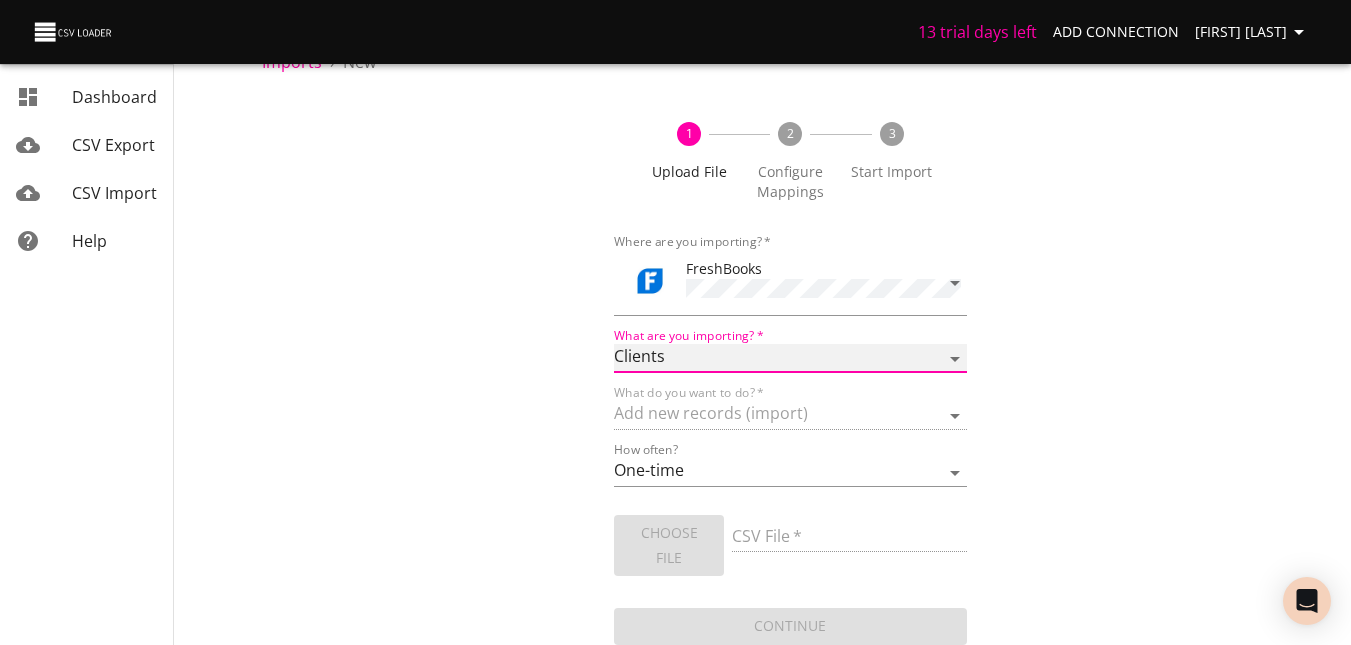 click on "Clients" at bounding box center [790, 358] 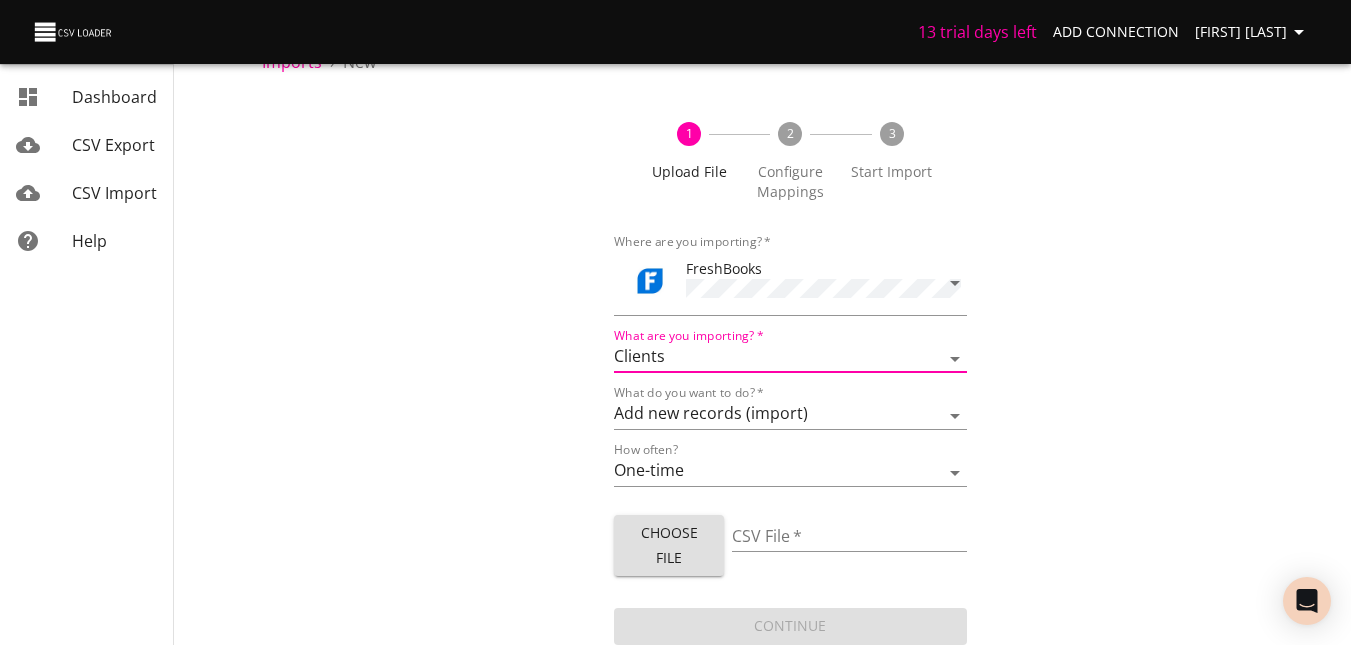 click on "Choose File" at bounding box center [668, 545] 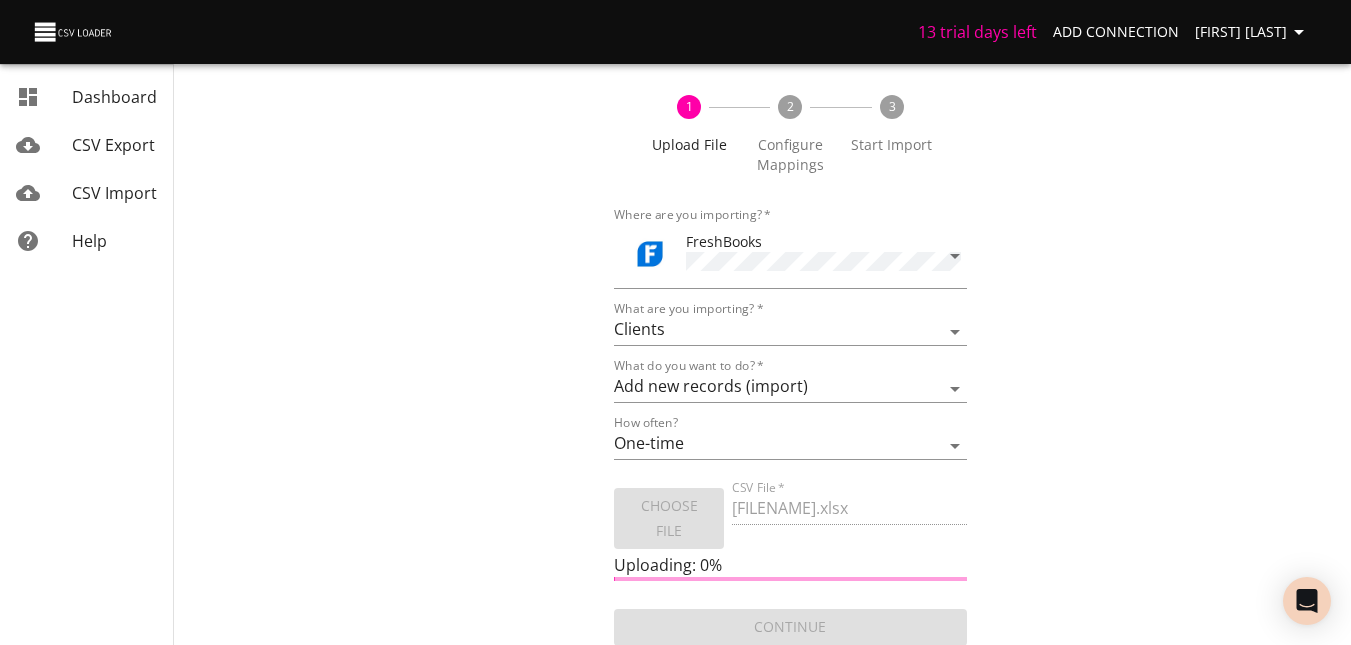 scroll, scrollTop: 74, scrollLeft: 0, axis: vertical 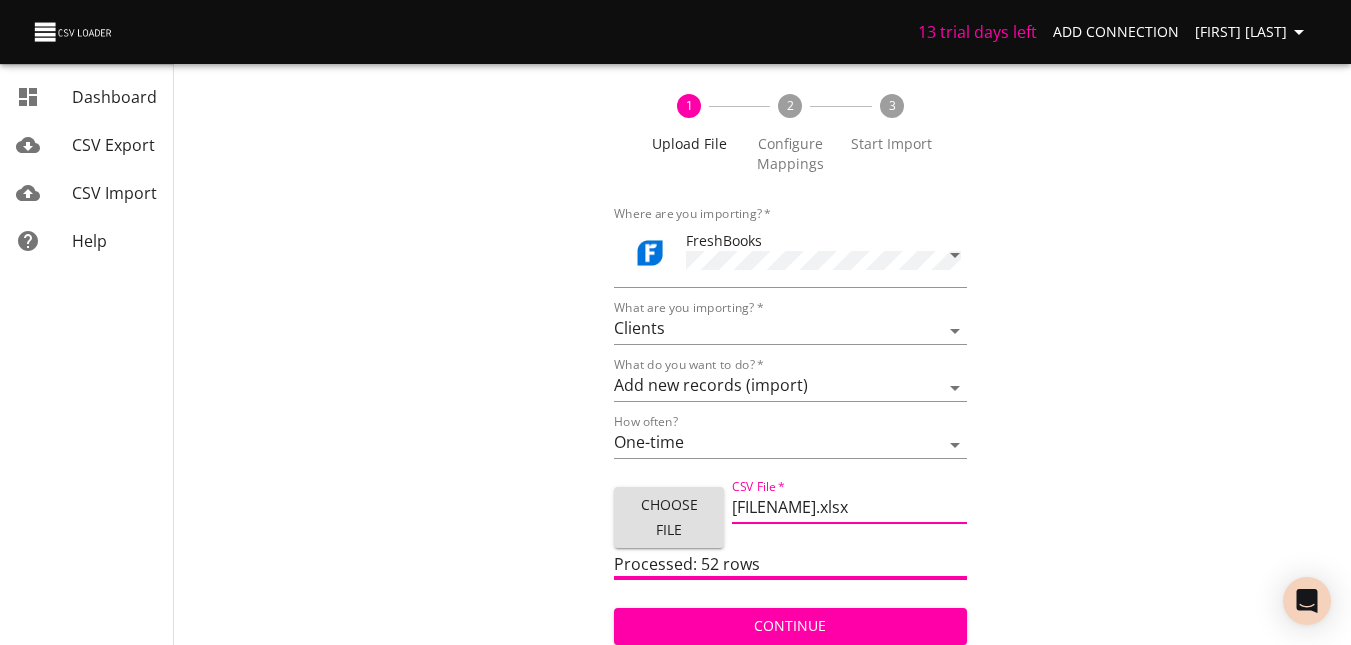 click on "[FILENAME].xlsx" at bounding box center [849, 509] 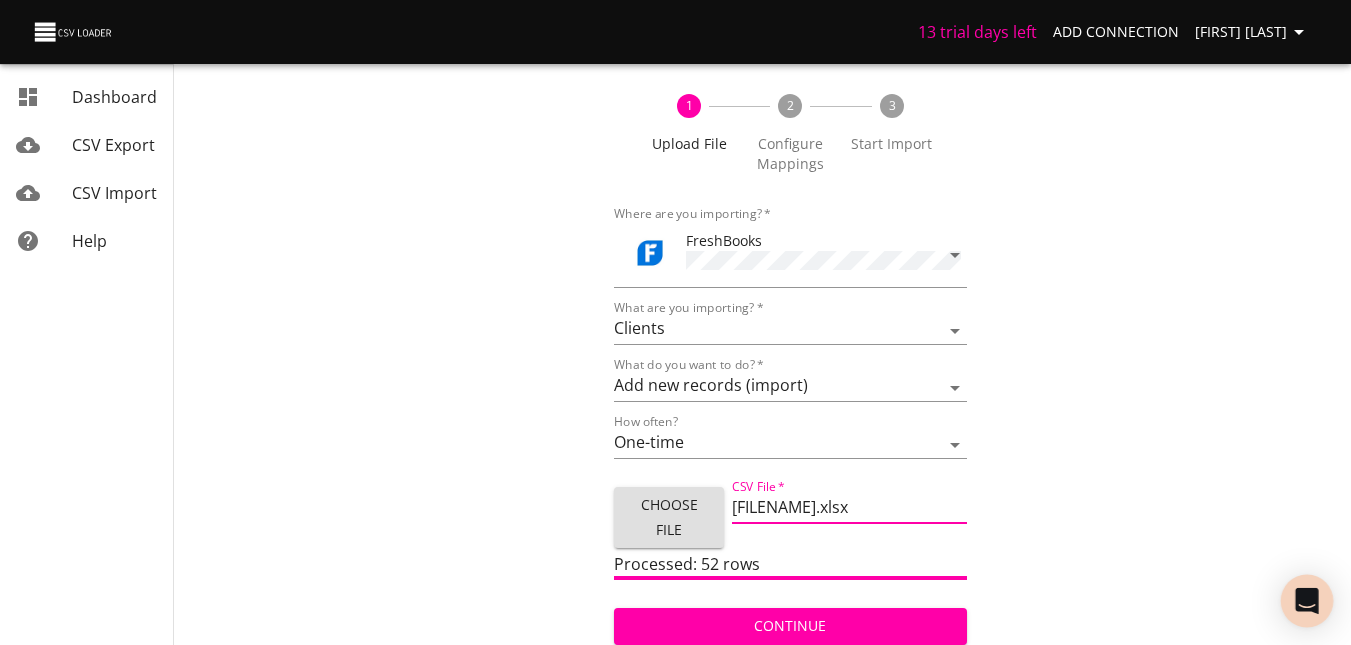 type on "[FILENAME].xlsx" 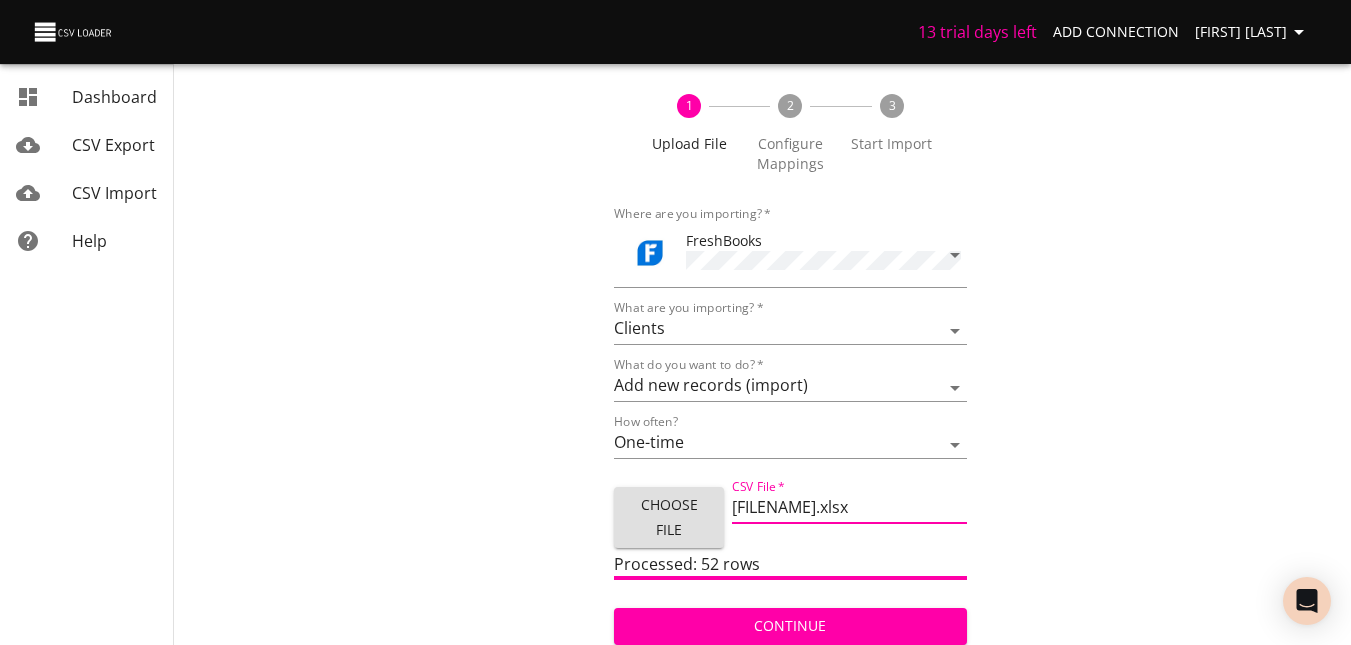 click on "1 Upload File 2 Configure Mappings 3 Start Import Where are you importing?   * FreshBooks What are you importing?   * Clients What do you want to do?   * Add new records (import) Update existing records (update) Add new and update existing records (upsert) How often? One-time Auto import Choose File CSV File   * Untitled spreadsheet.xlsx Processed: 52 rows Continue" at bounding box center (790, 359) 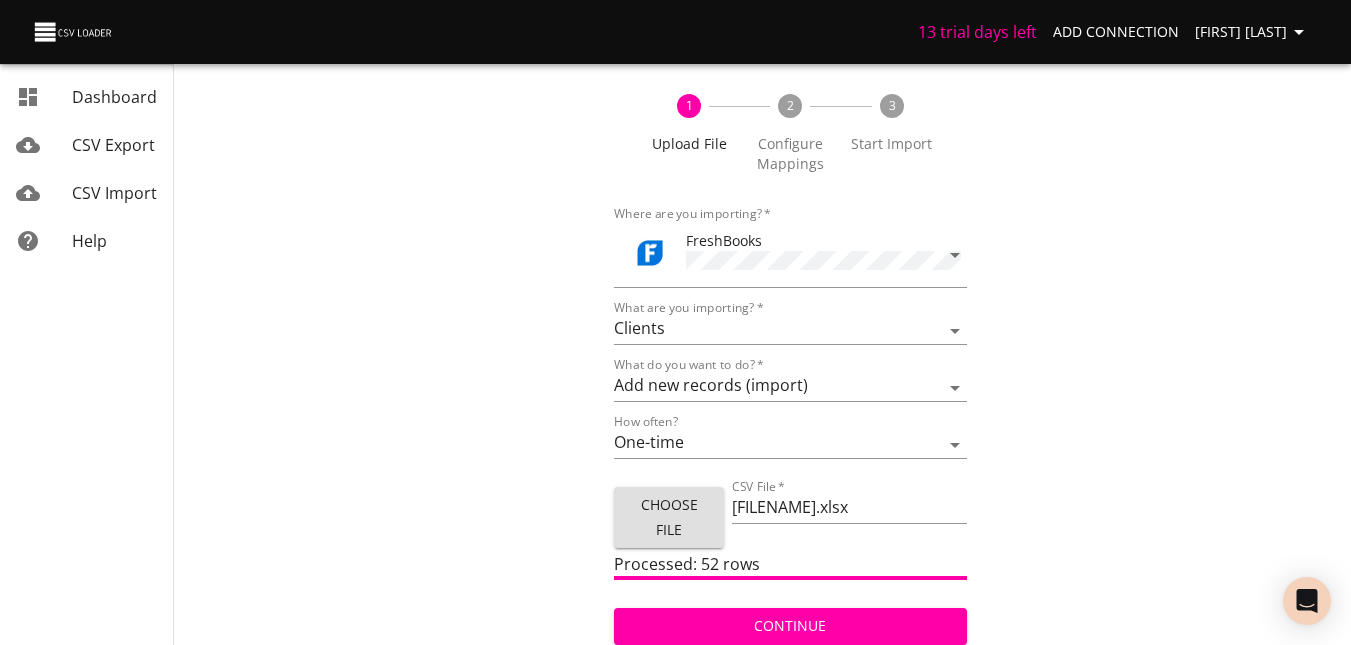 click on "Continue" at bounding box center [790, 626] 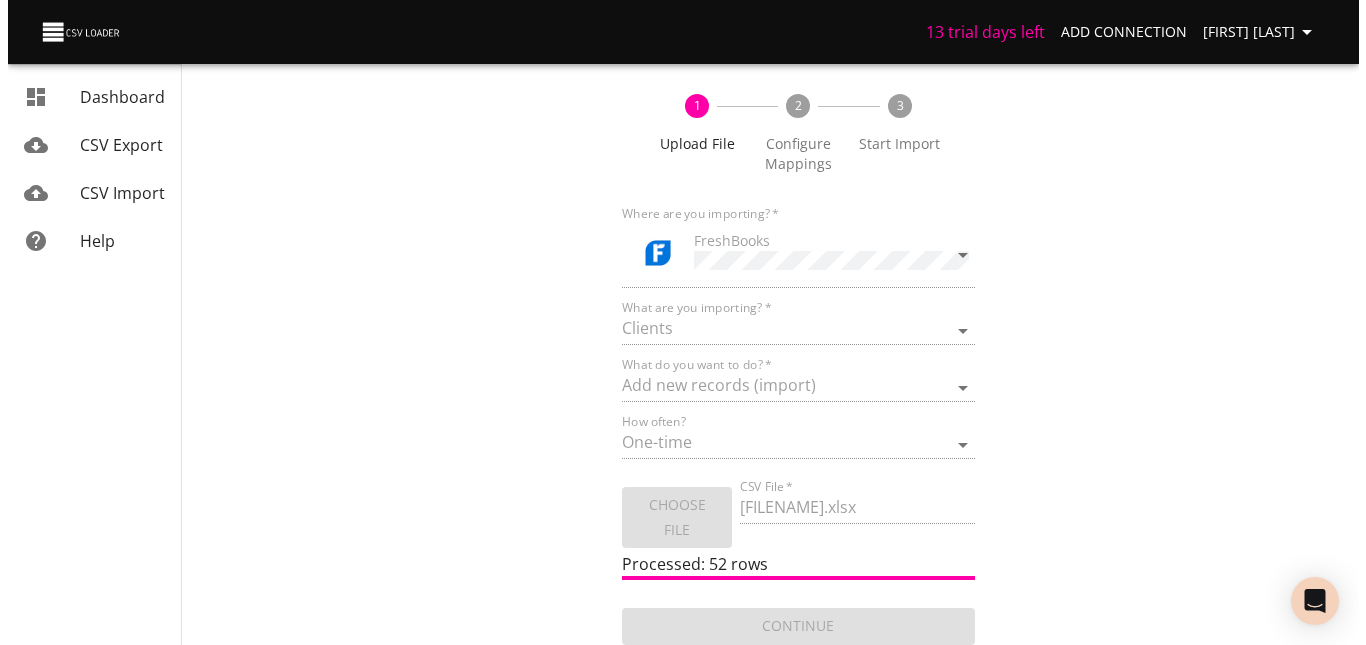 scroll, scrollTop: 0, scrollLeft: 0, axis: both 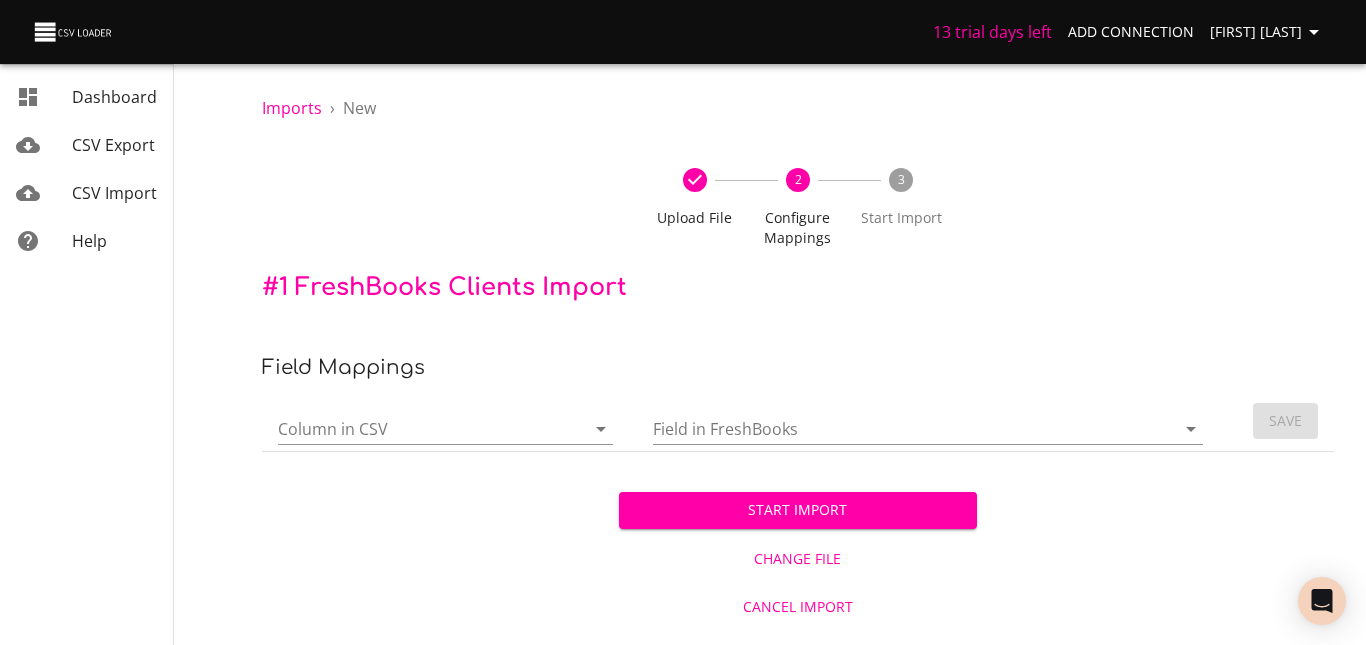 click 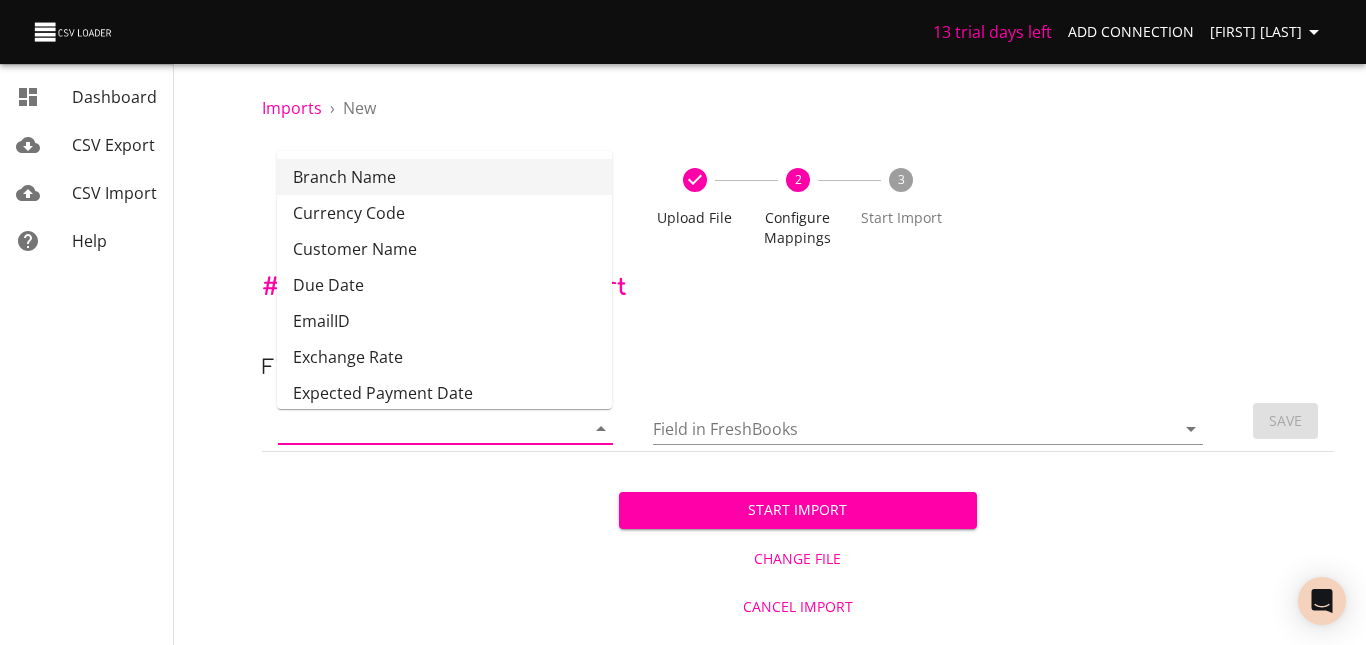 click on "Branch Name" at bounding box center (444, 177) 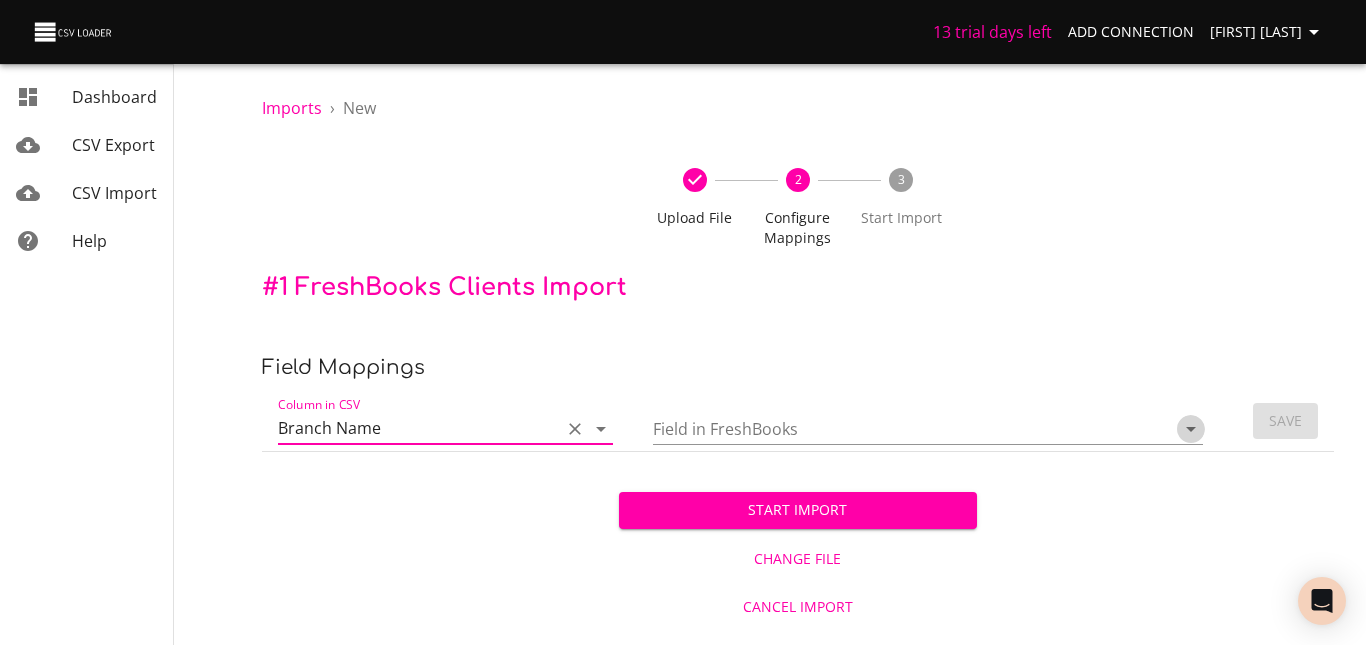 click 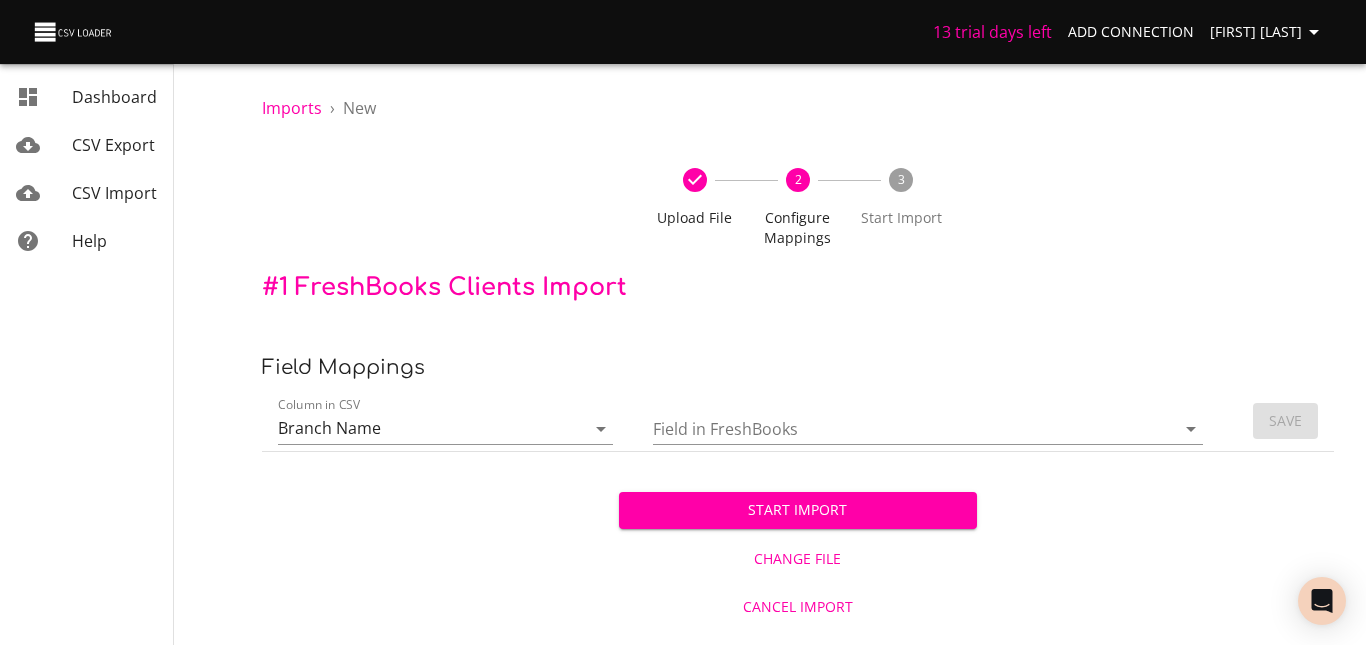 click on "Start Import Change File Cancel Import" at bounding box center (798, 541) 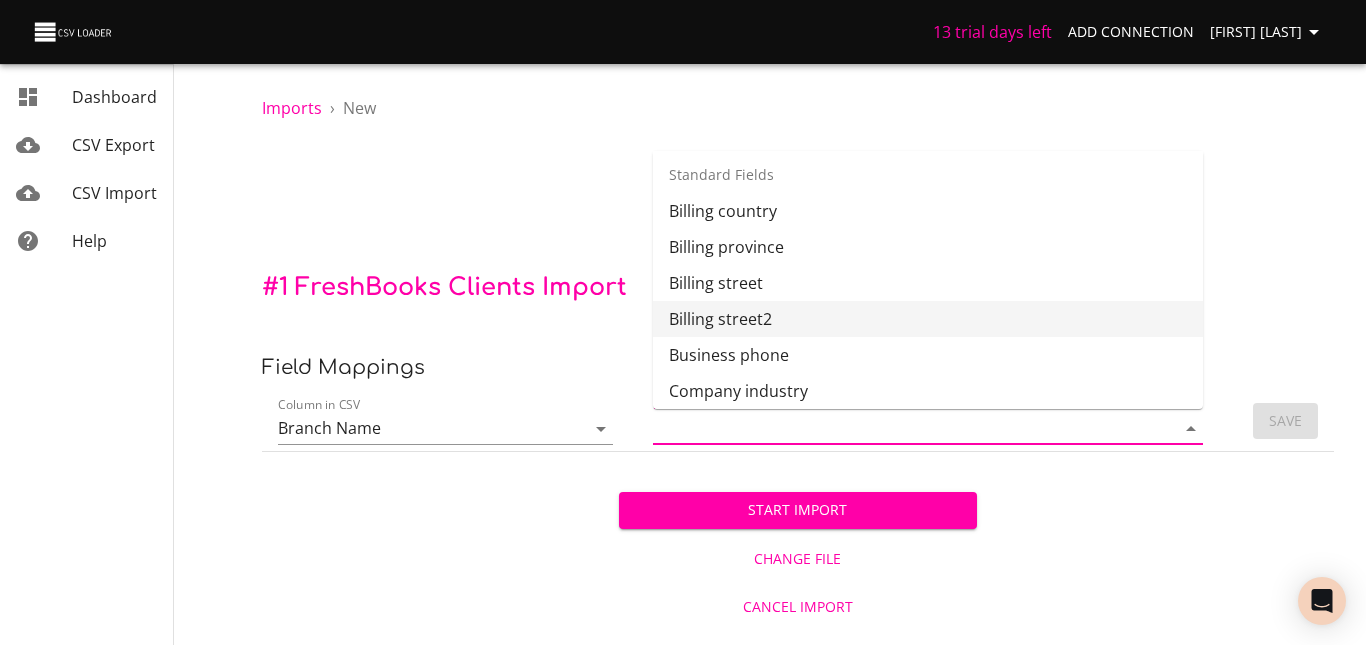scroll, scrollTop: 194, scrollLeft: 0, axis: vertical 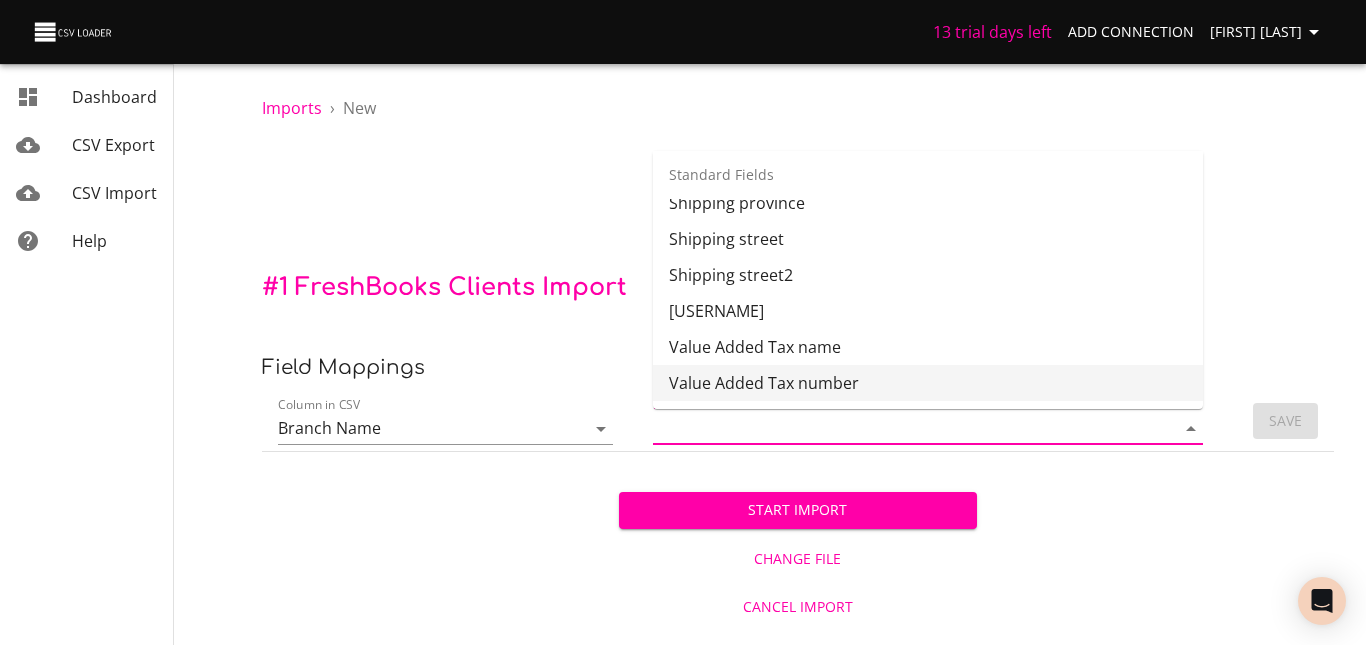 click on "Start Import Change File Cancel Import" at bounding box center [798, 541] 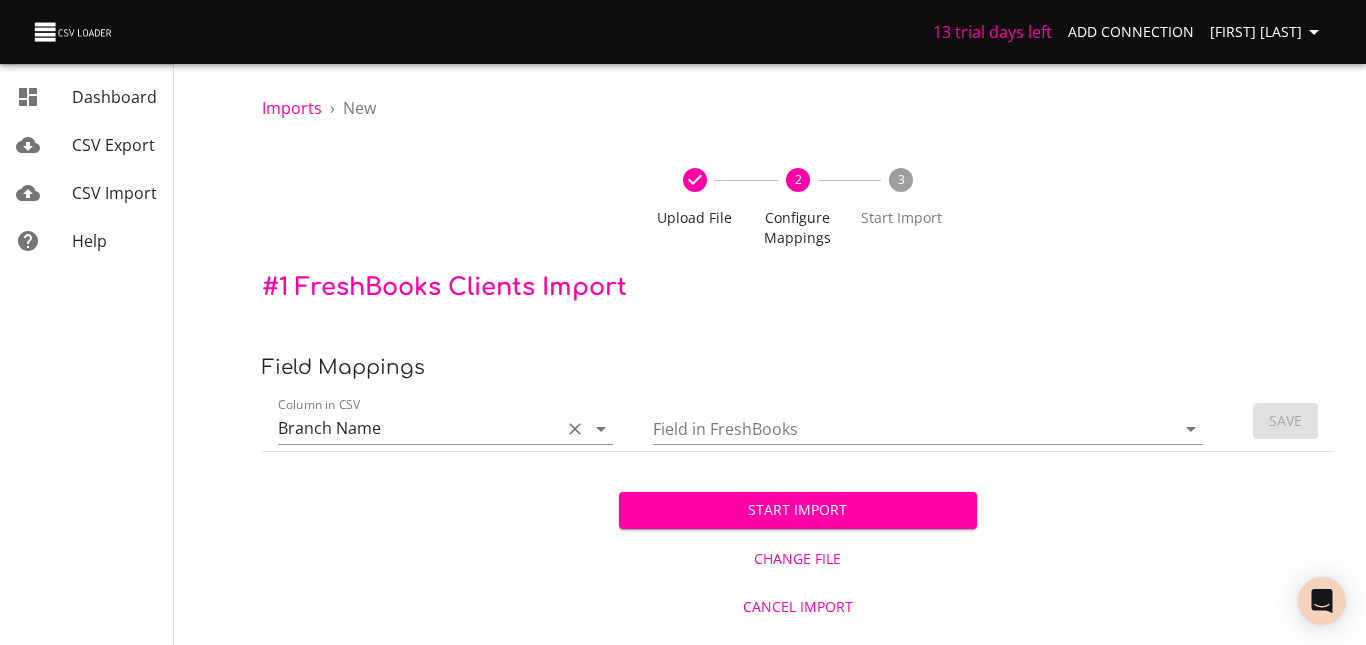 click 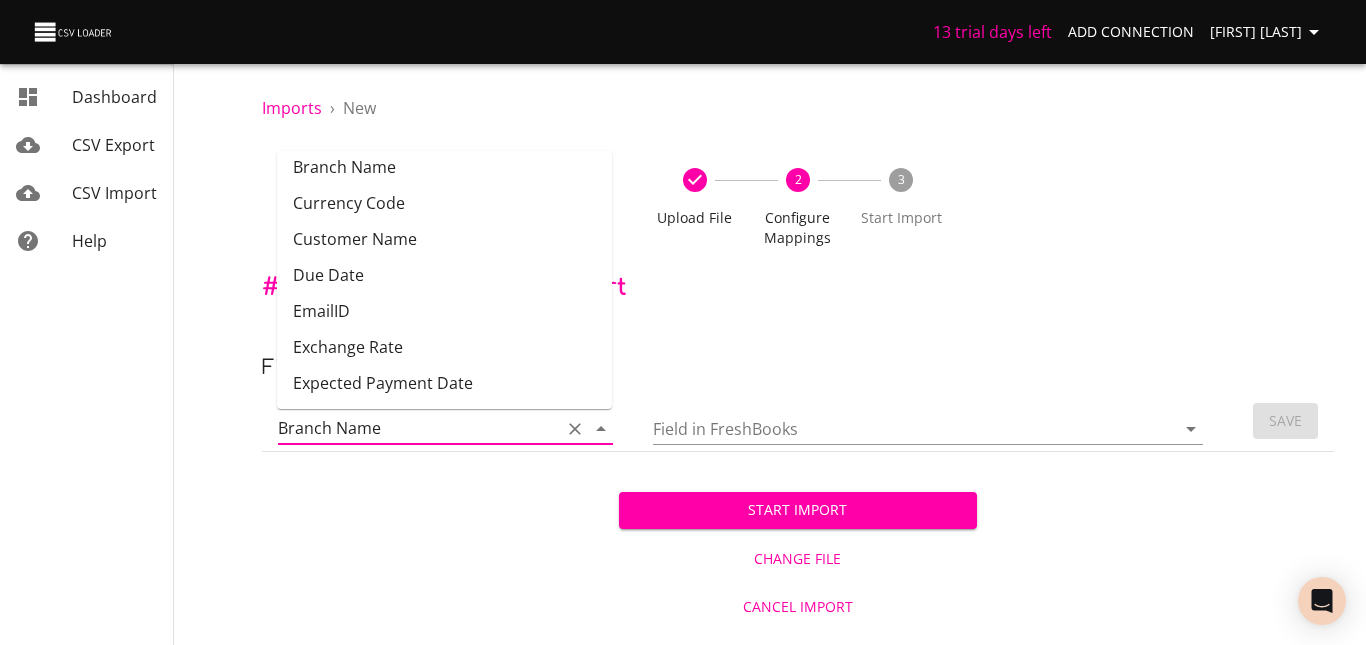 scroll, scrollTop: 0, scrollLeft: 0, axis: both 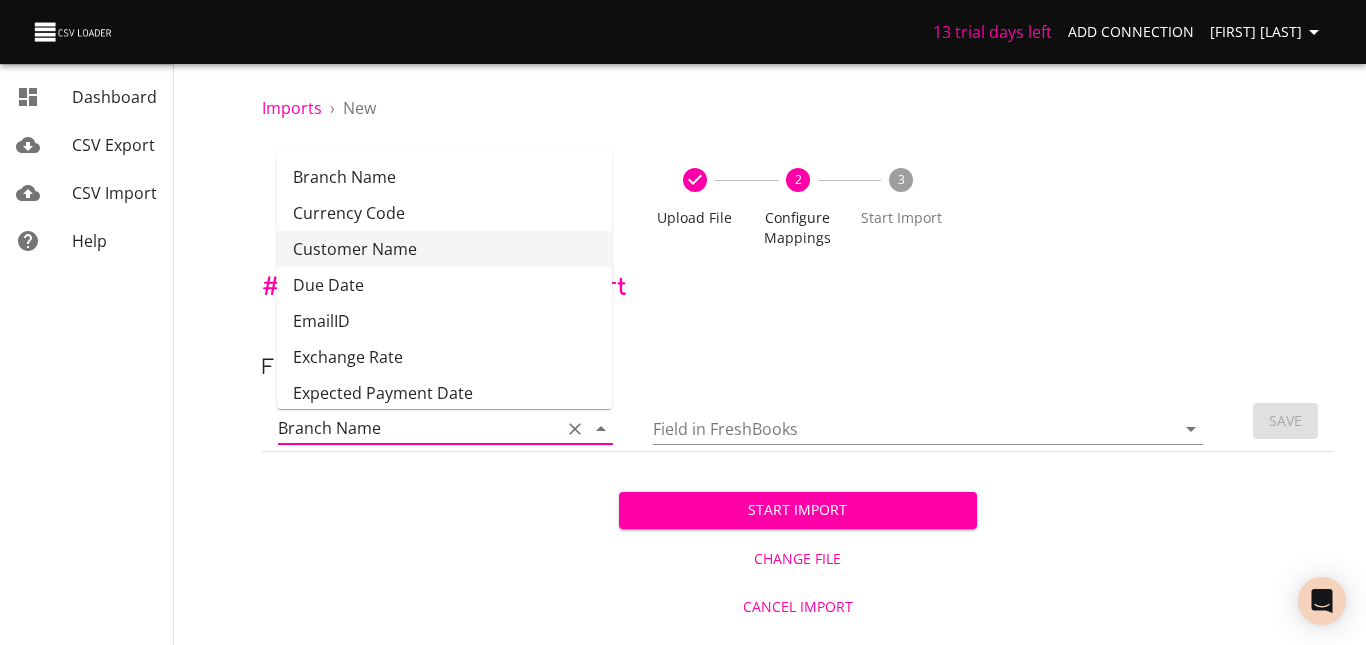 click on "Customer Name" at bounding box center (444, 249) 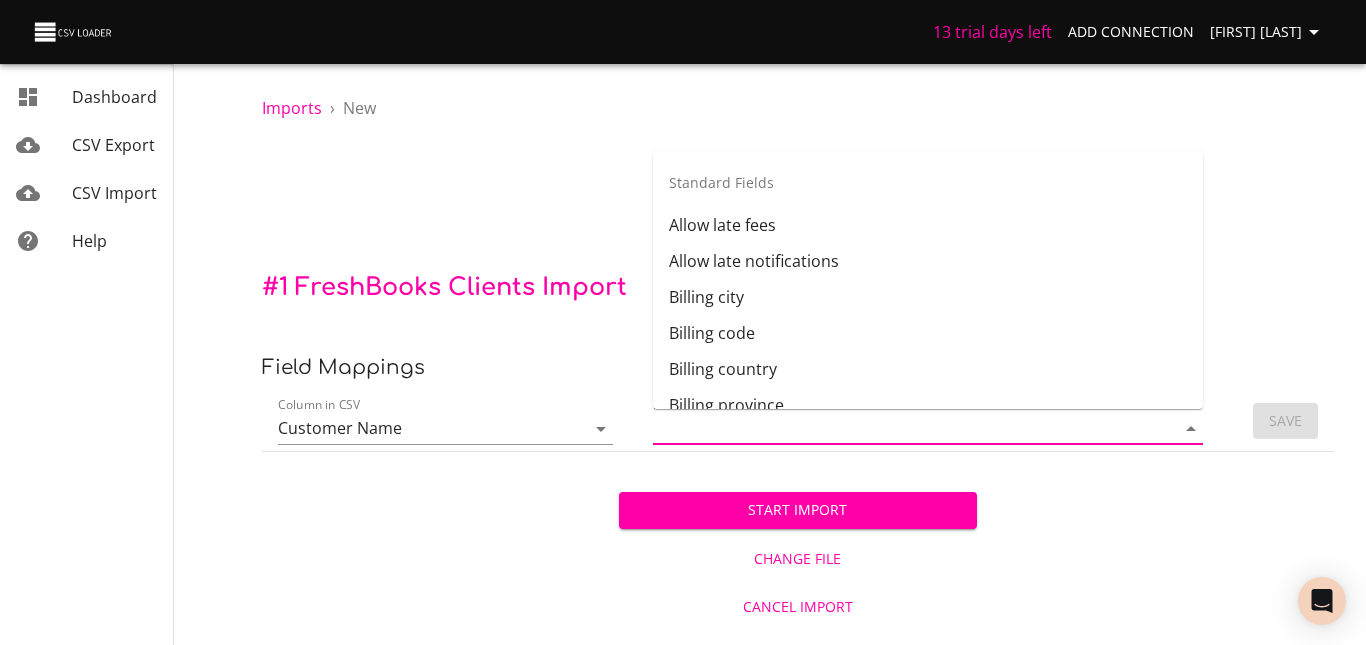 click on "Field in FreshBooks" at bounding box center (897, 428) 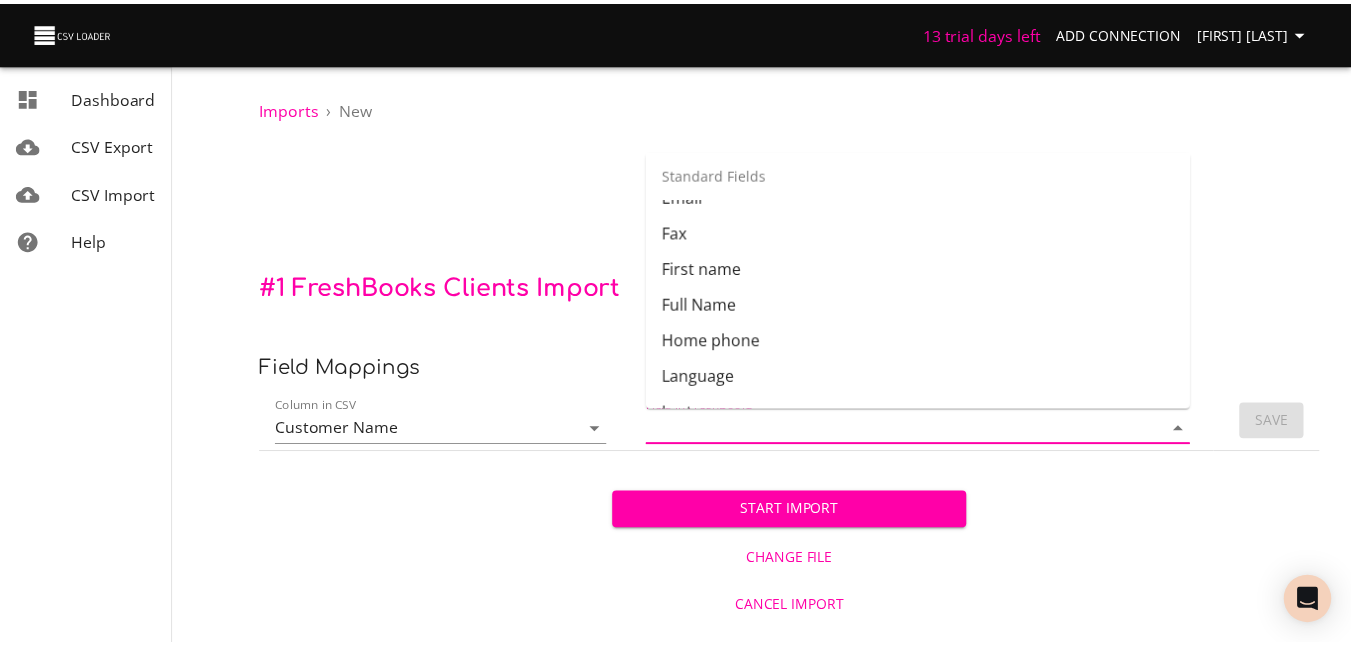 scroll, scrollTop: 466, scrollLeft: 0, axis: vertical 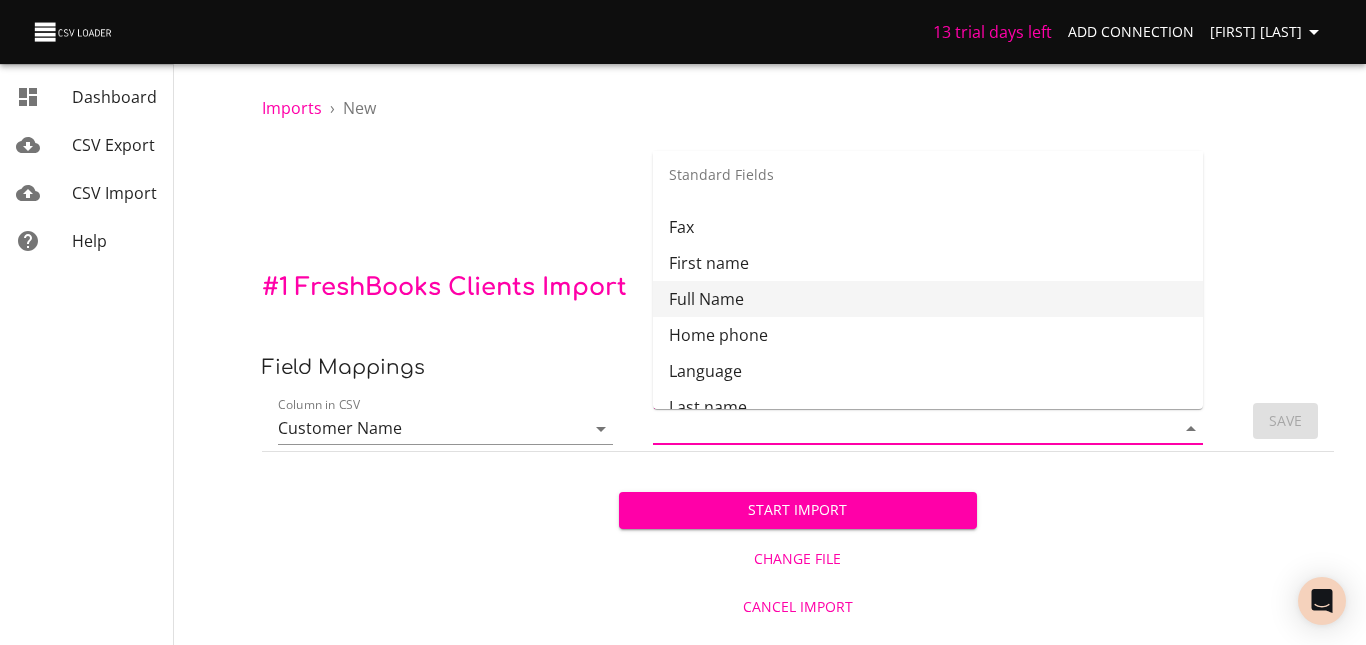 click on "Full Name" at bounding box center [928, 299] 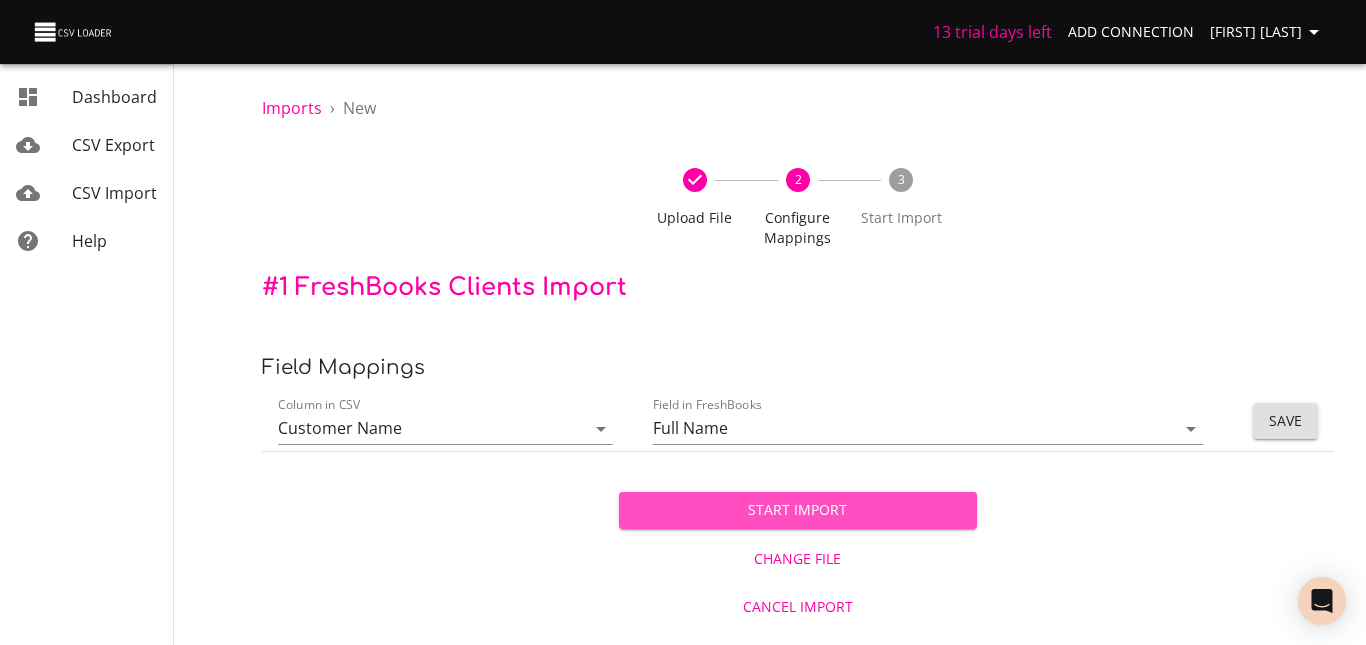 click on "Start Import" at bounding box center [797, 510] 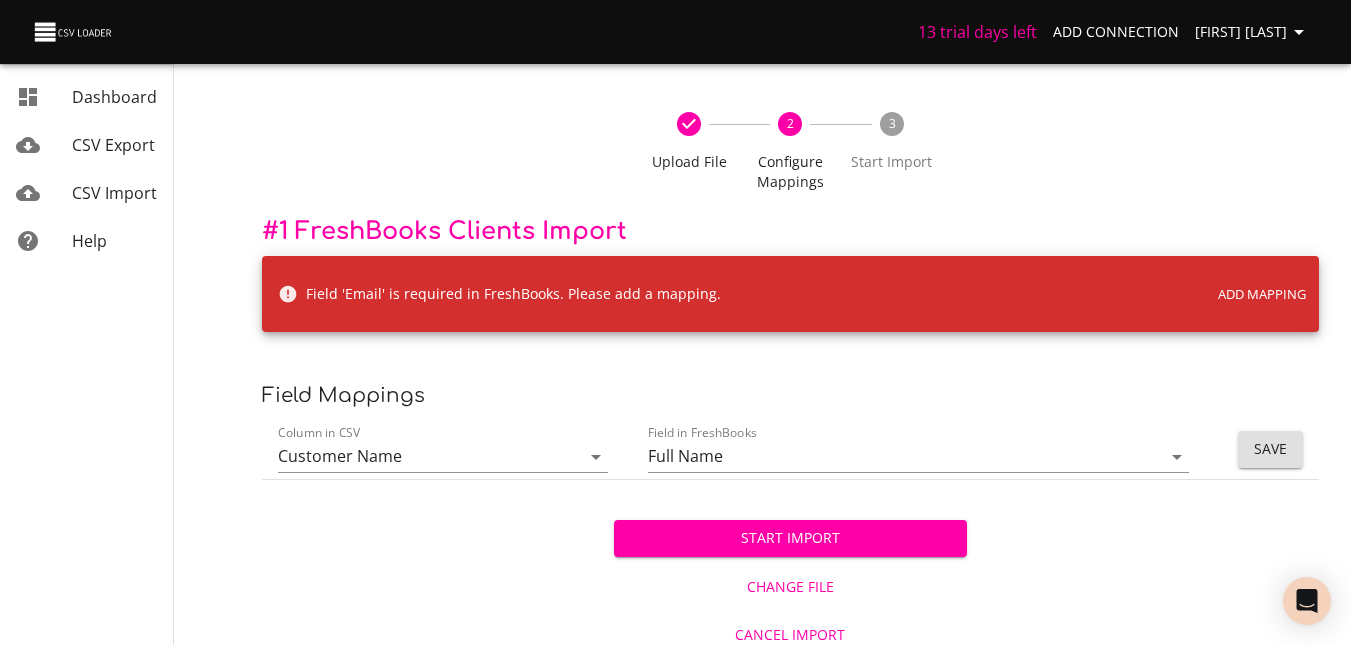 scroll, scrollTop: 69, scrollLeft: 0, axis: vertical 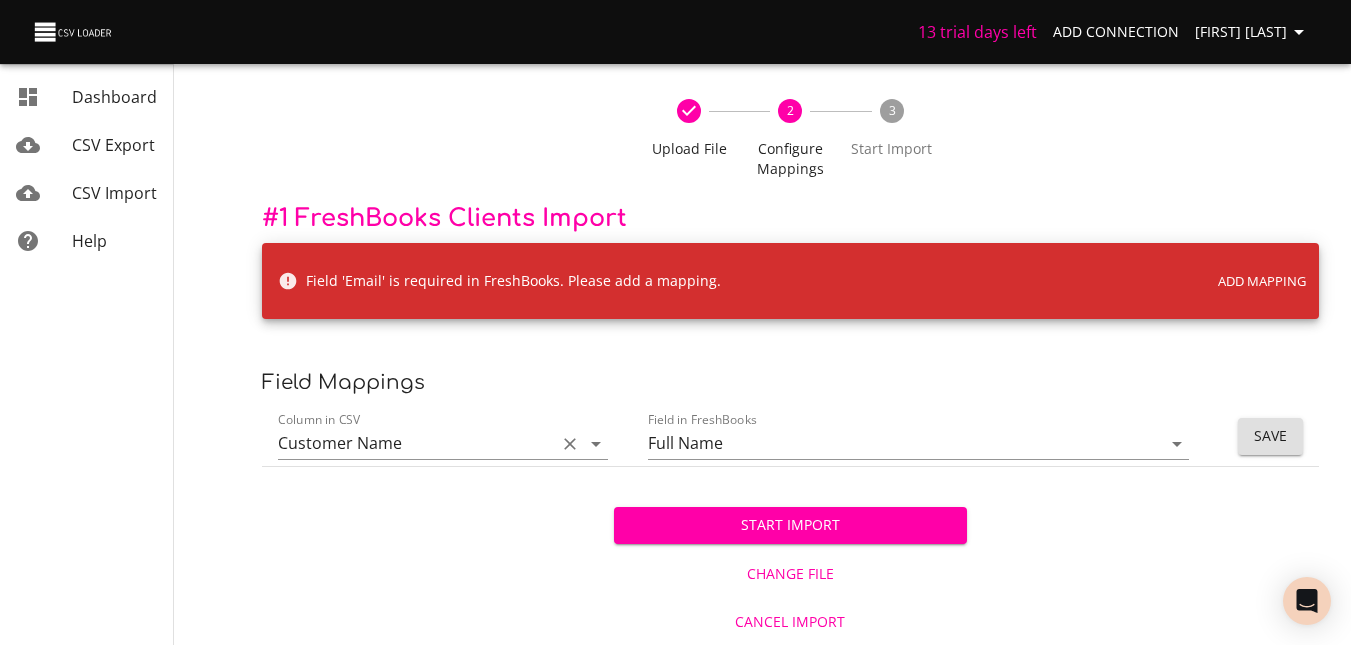 click on "Customer Name" at bounding box center [412, 443] 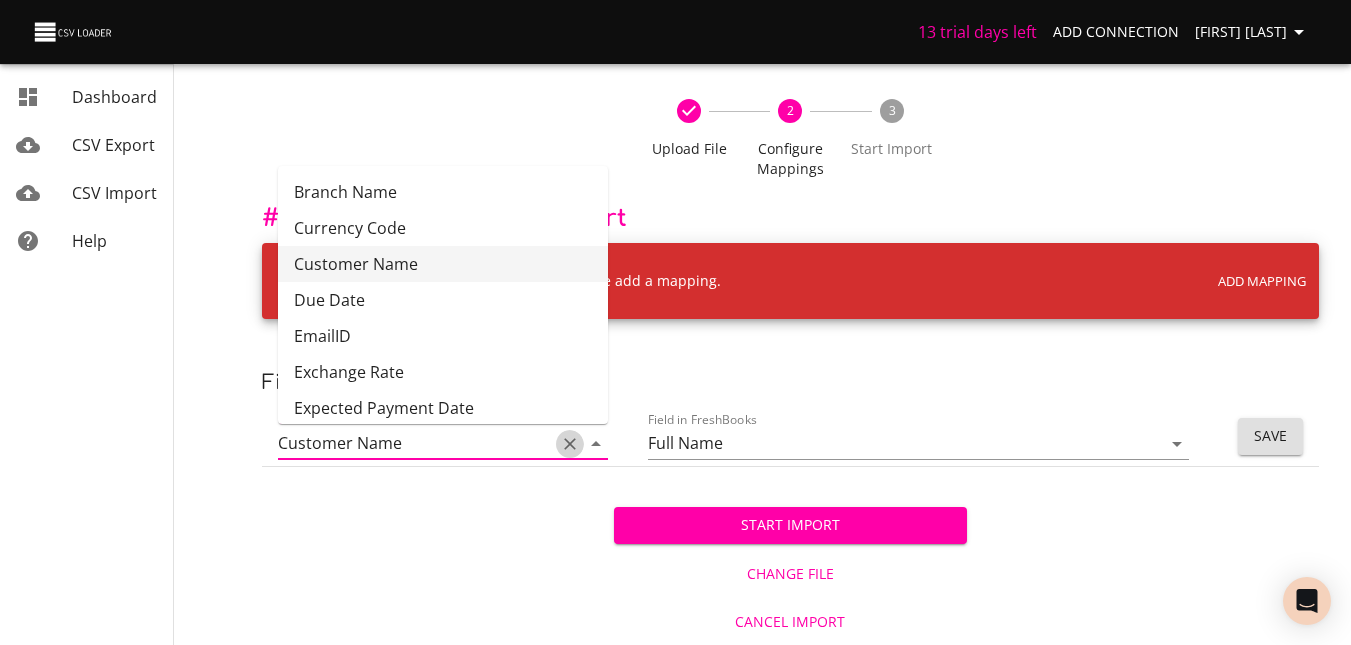 click 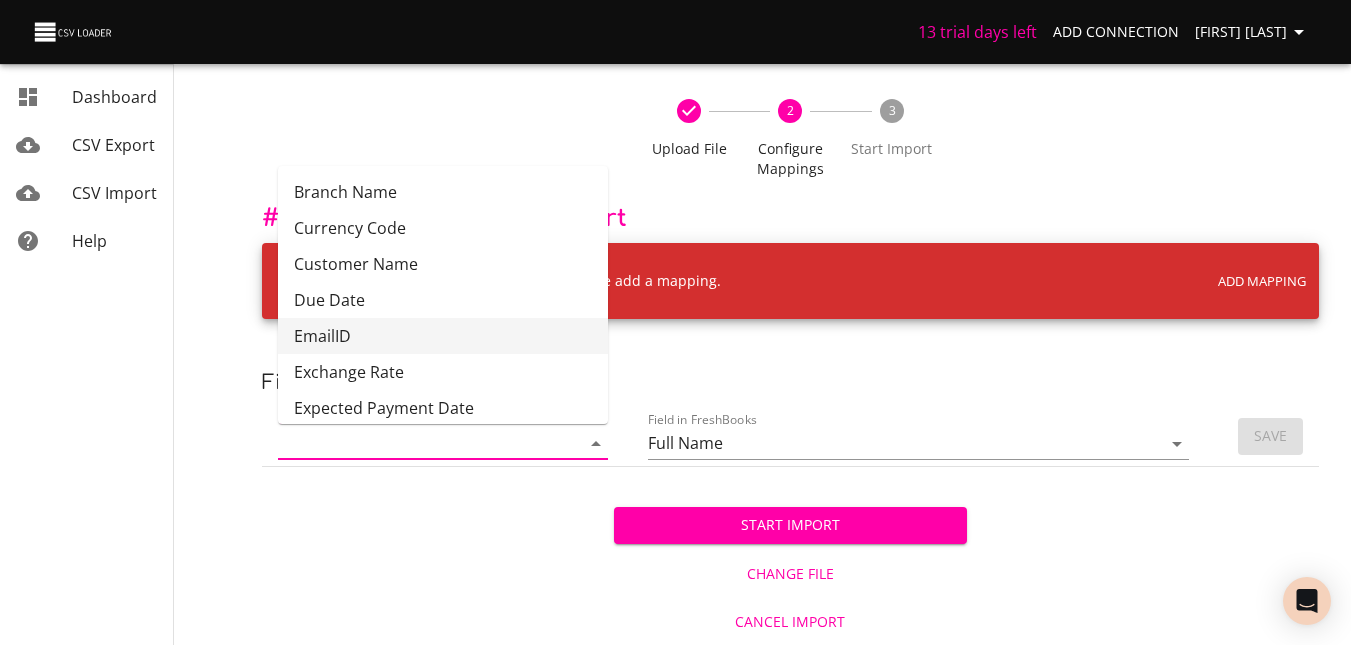 click on "EmailID" at bounding box center [443, 336] 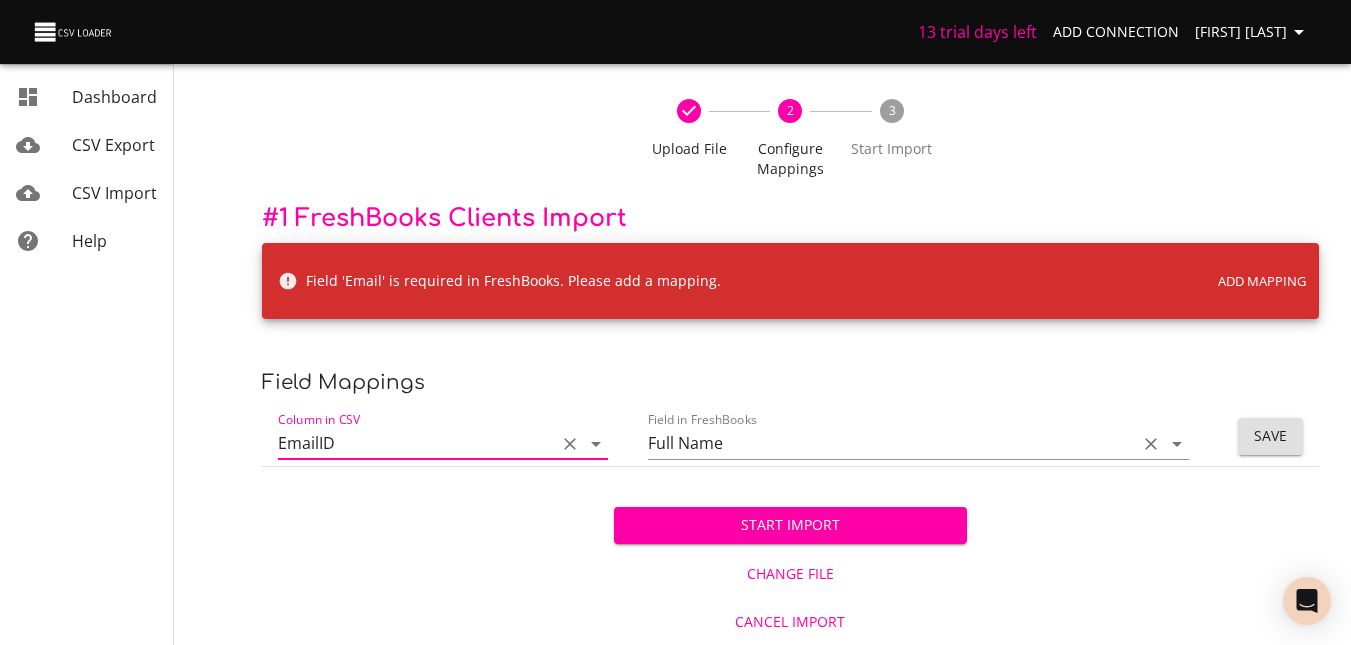 click on "Full Name" at bounding box center [887, 443] 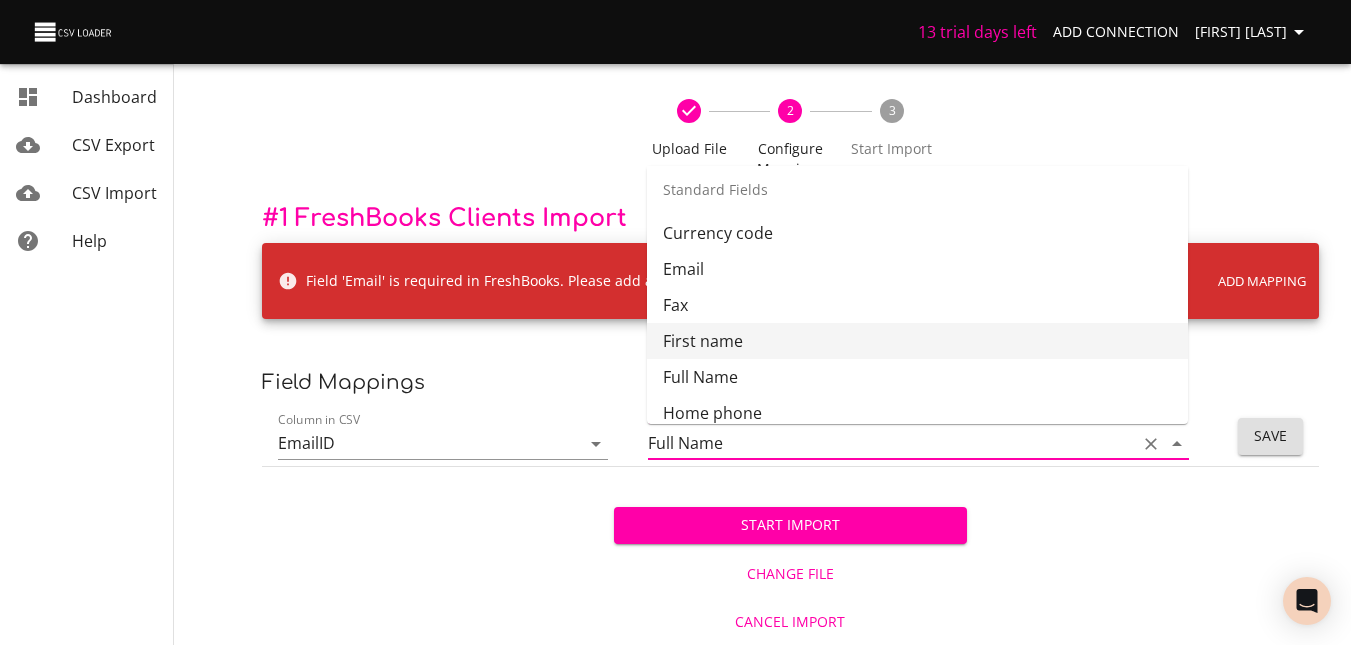 scroll, scrollTop: 407, scrollLeft: 0, axis: vertical 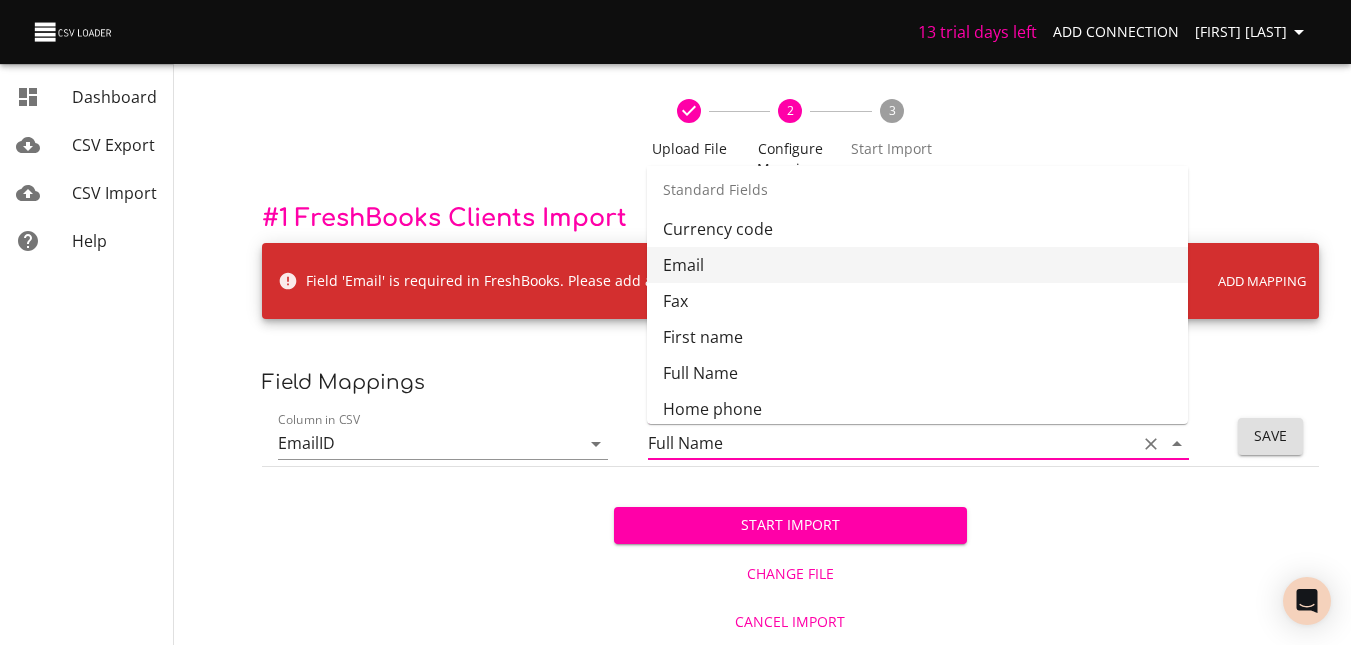 click on "Email" at bounding box center [917, 265] 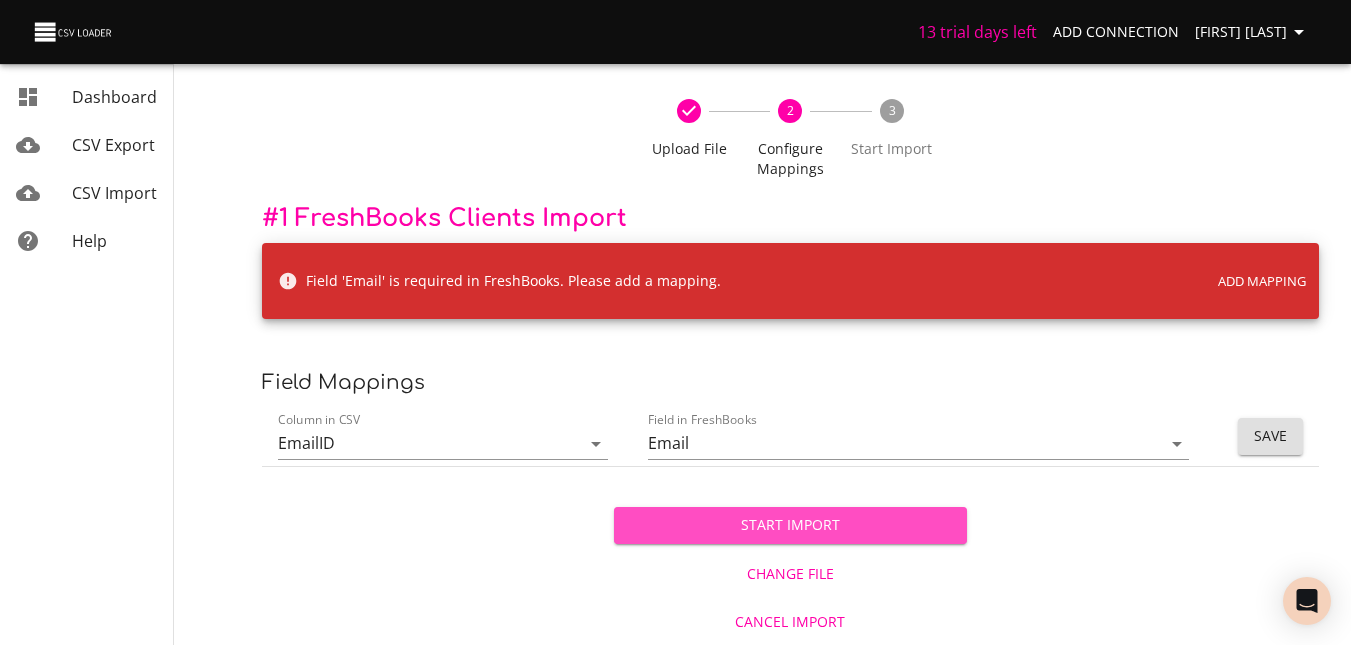 click on "Start Import" at bounding box center [790, 525] 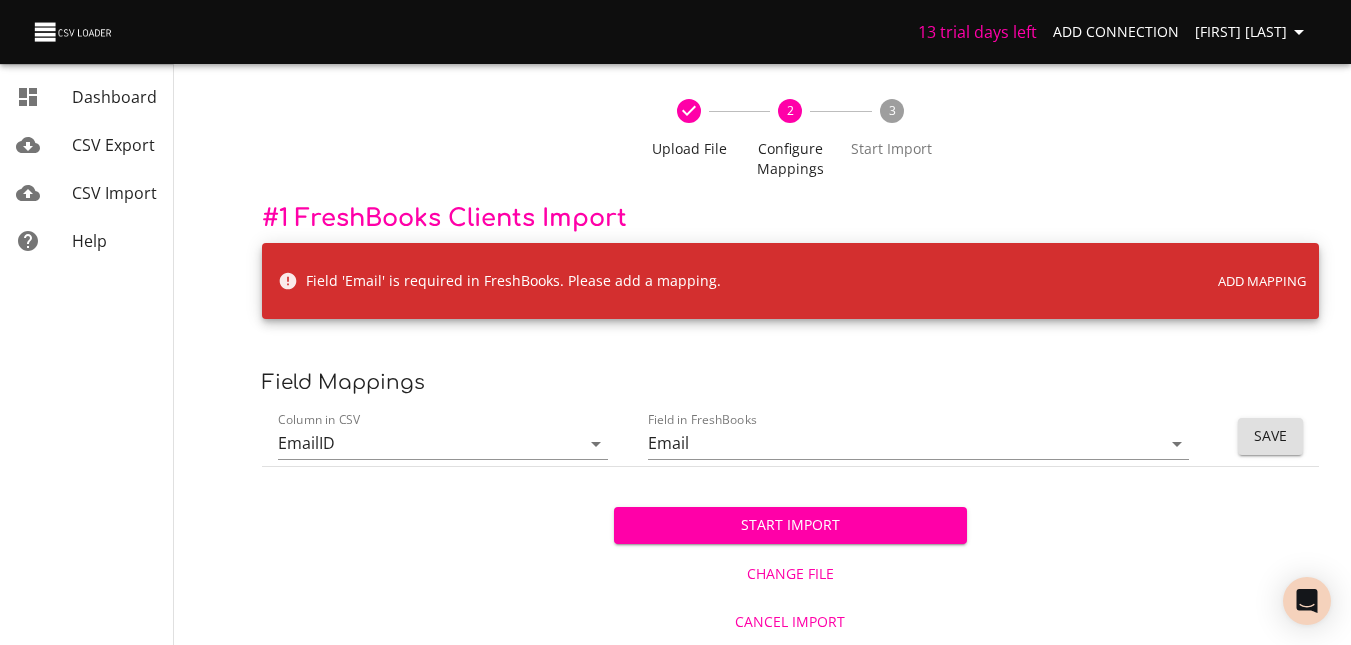 click on "Add Mapping" at bounding box center [1262, 281] 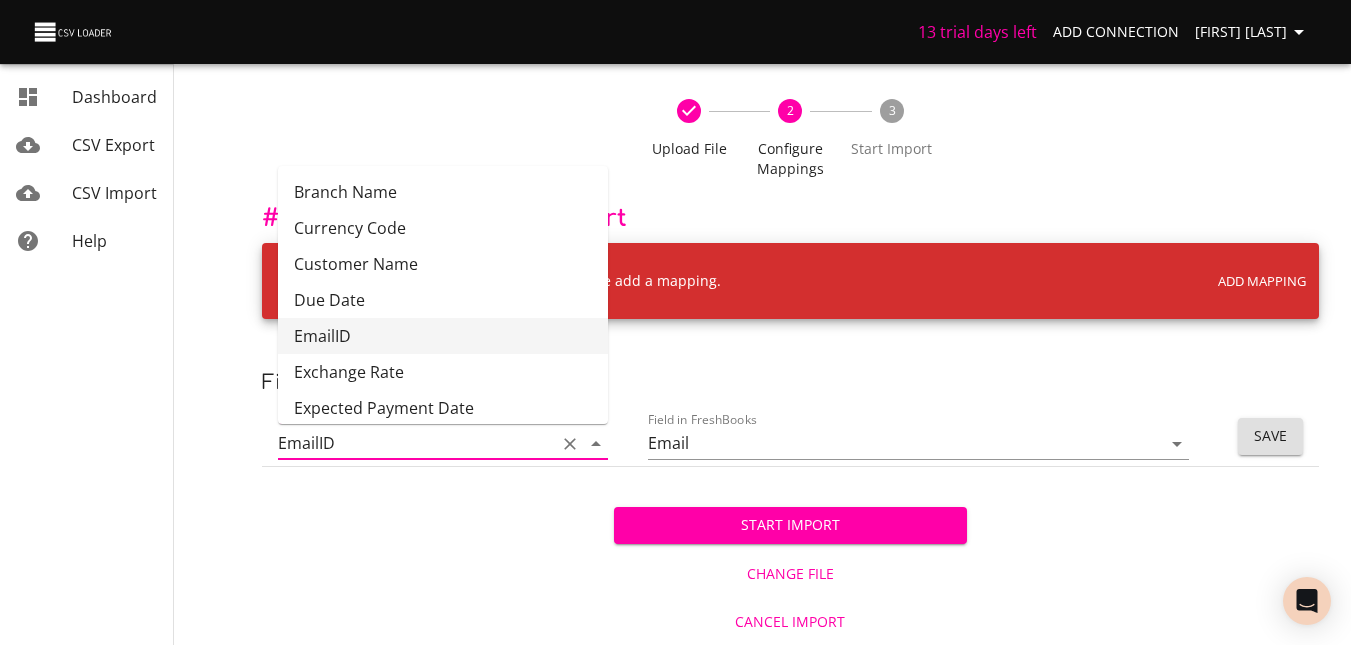 click on "EmailID" at bounding box center [443, 336] 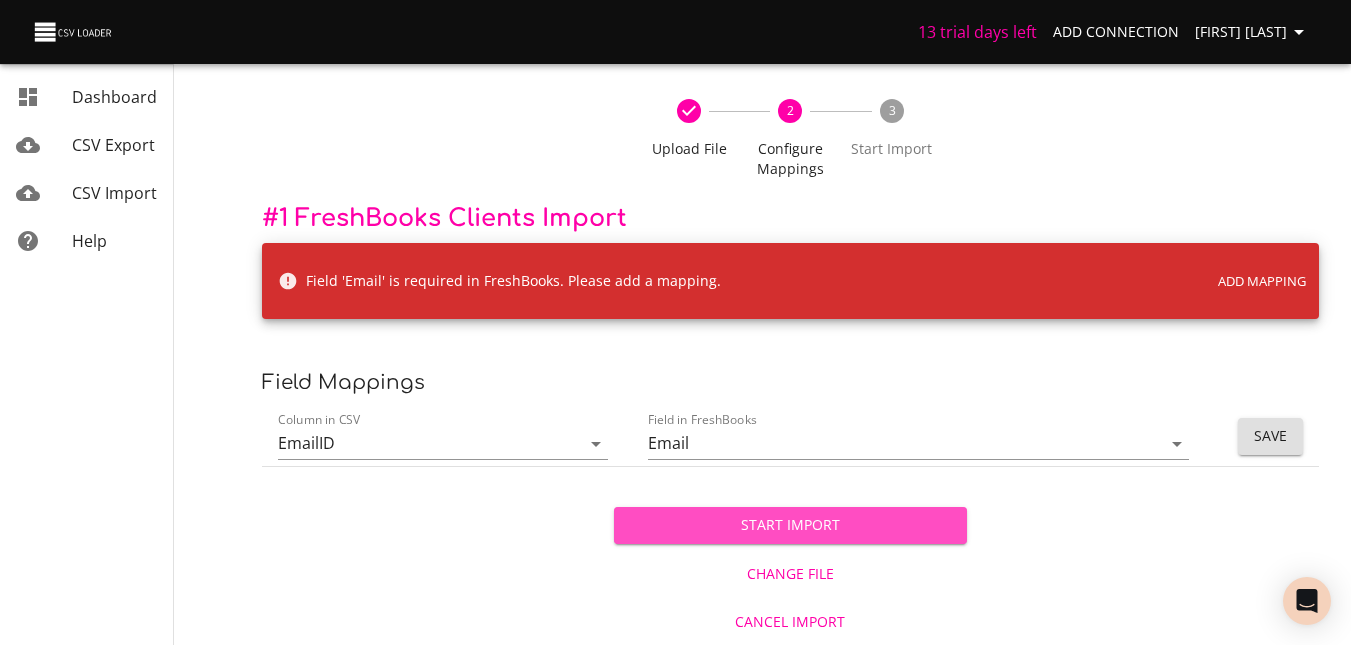 click on "Start Import" at bounding box center [790, 525] 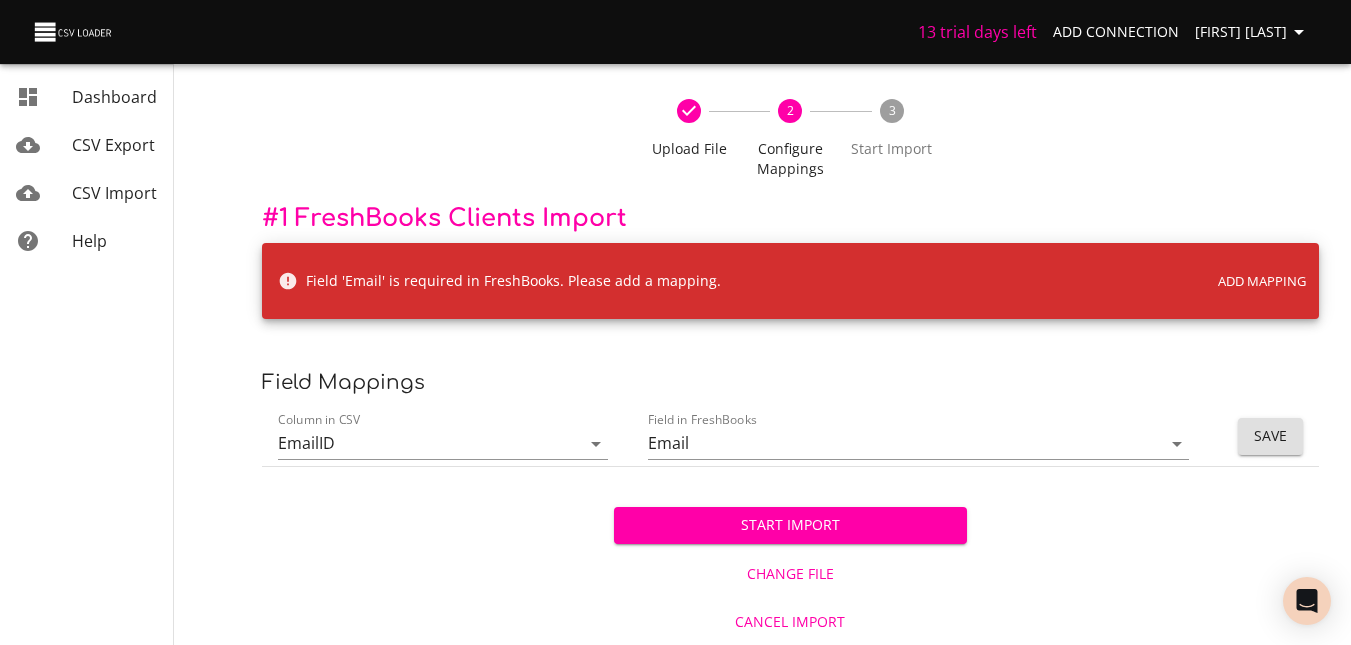 click on "Start Import" at bounding box center [790, 525] 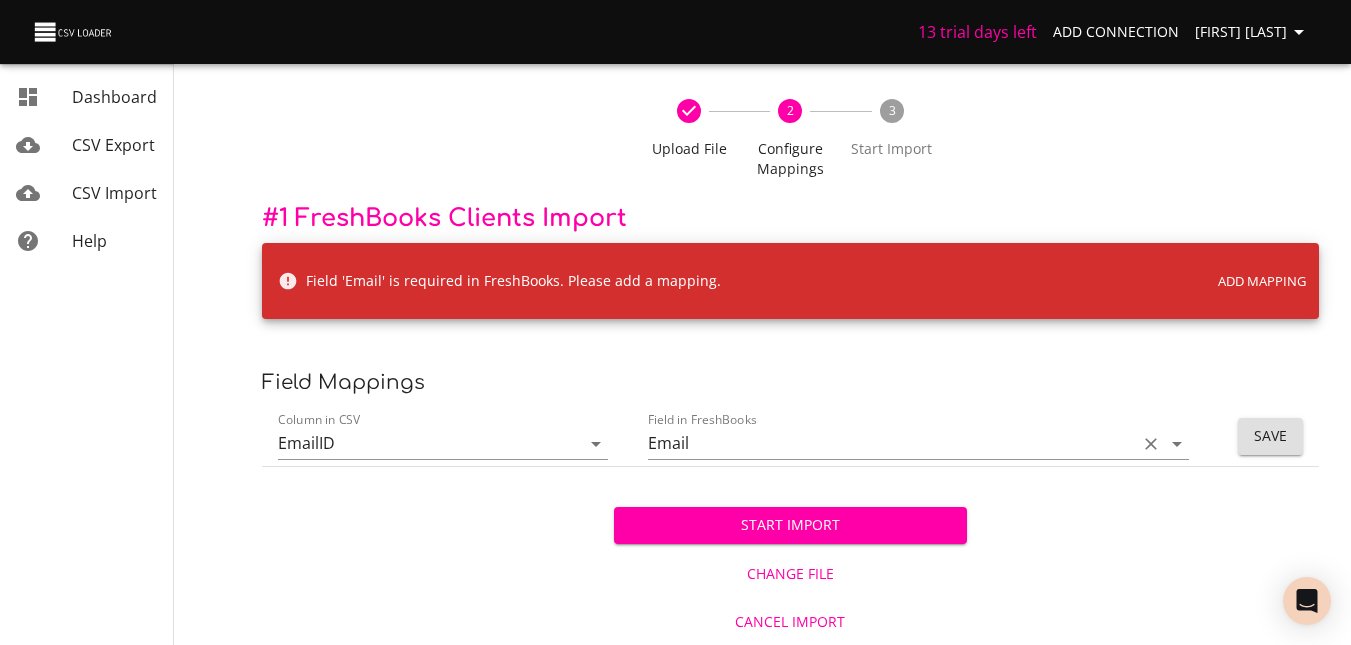 click on "Email" at bounding box center (887, 443) 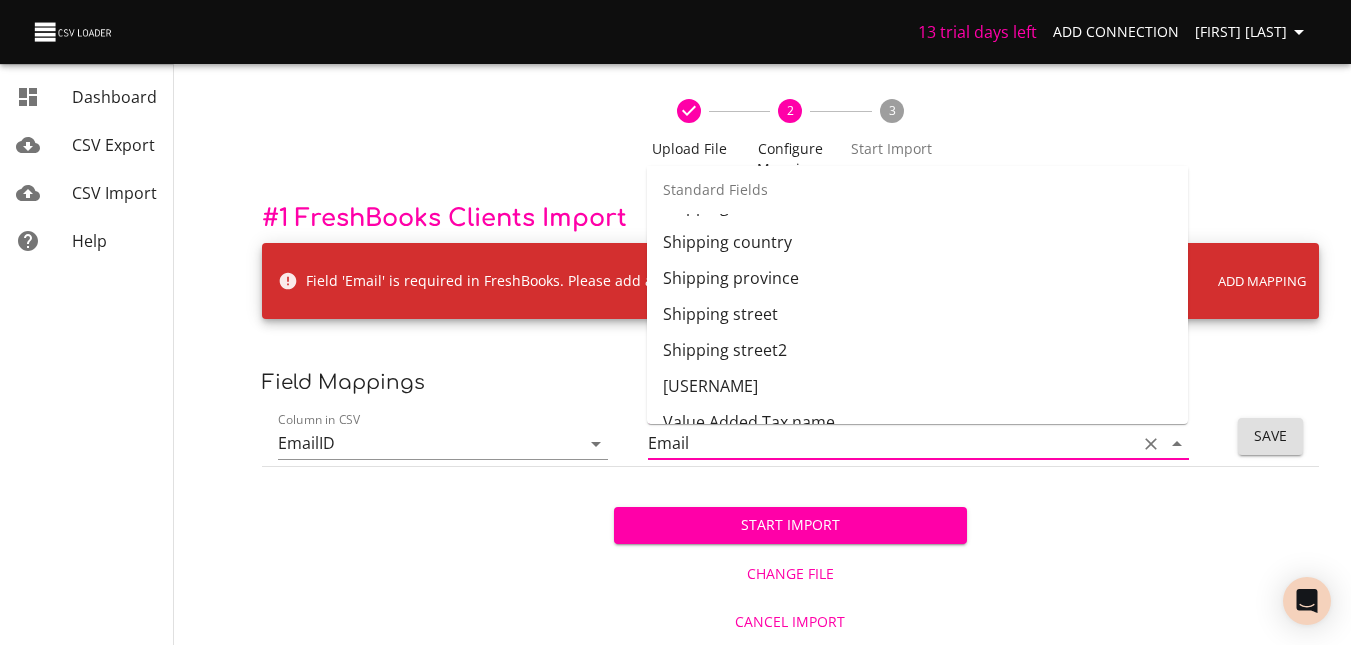 scroll, scrollTop: 1030, scrollLeft: 0, axis: vertical 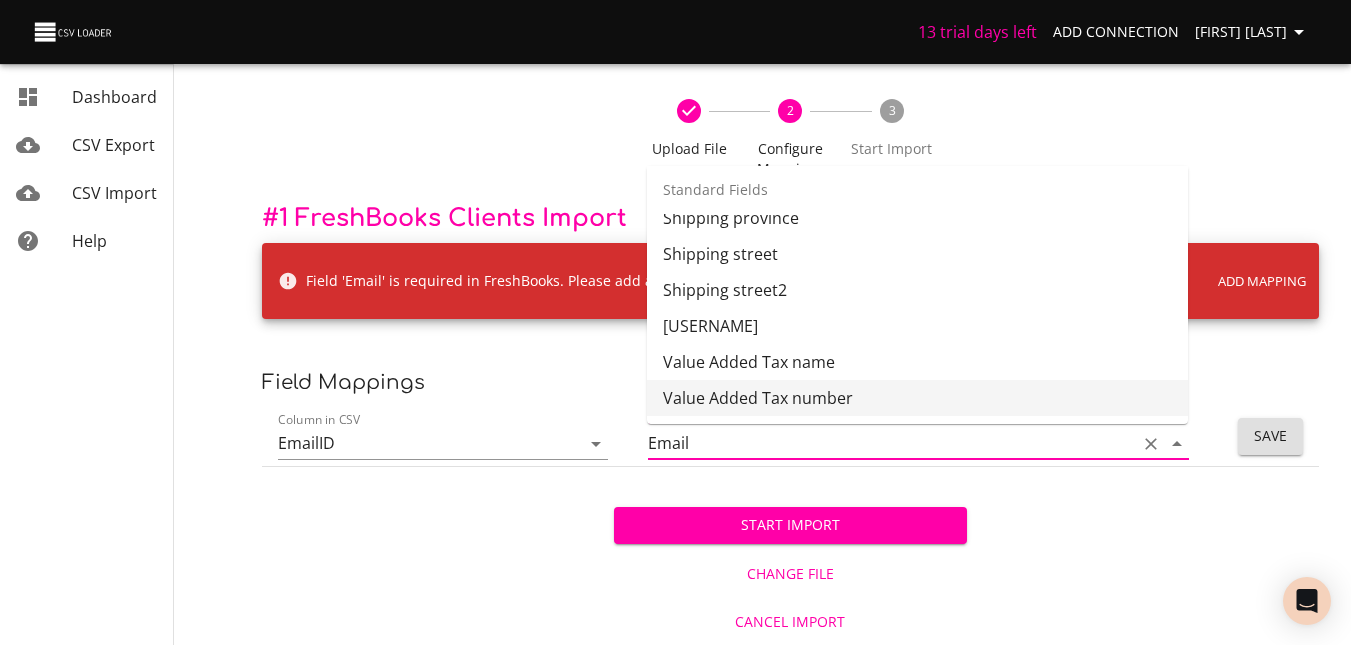 click on "Start Import Change File Cancel Import" at bounding box center [790, 556] 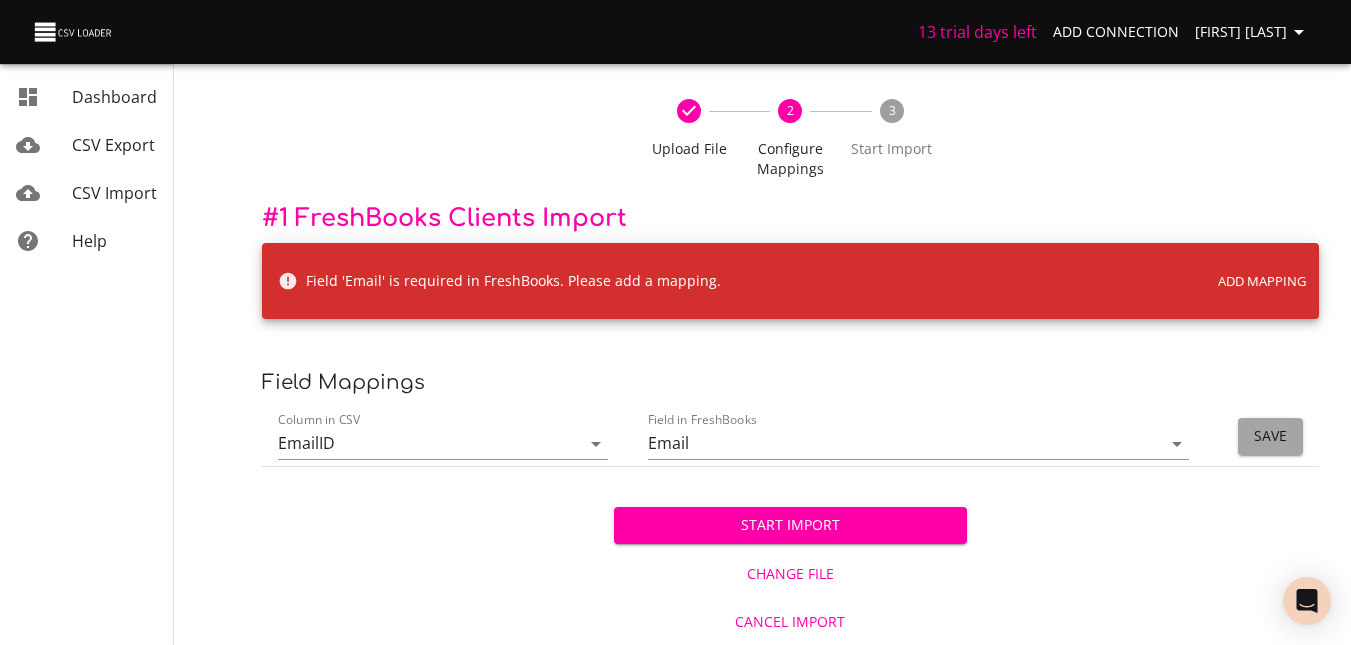 click on "Save" at bounding box center (1270, 436) 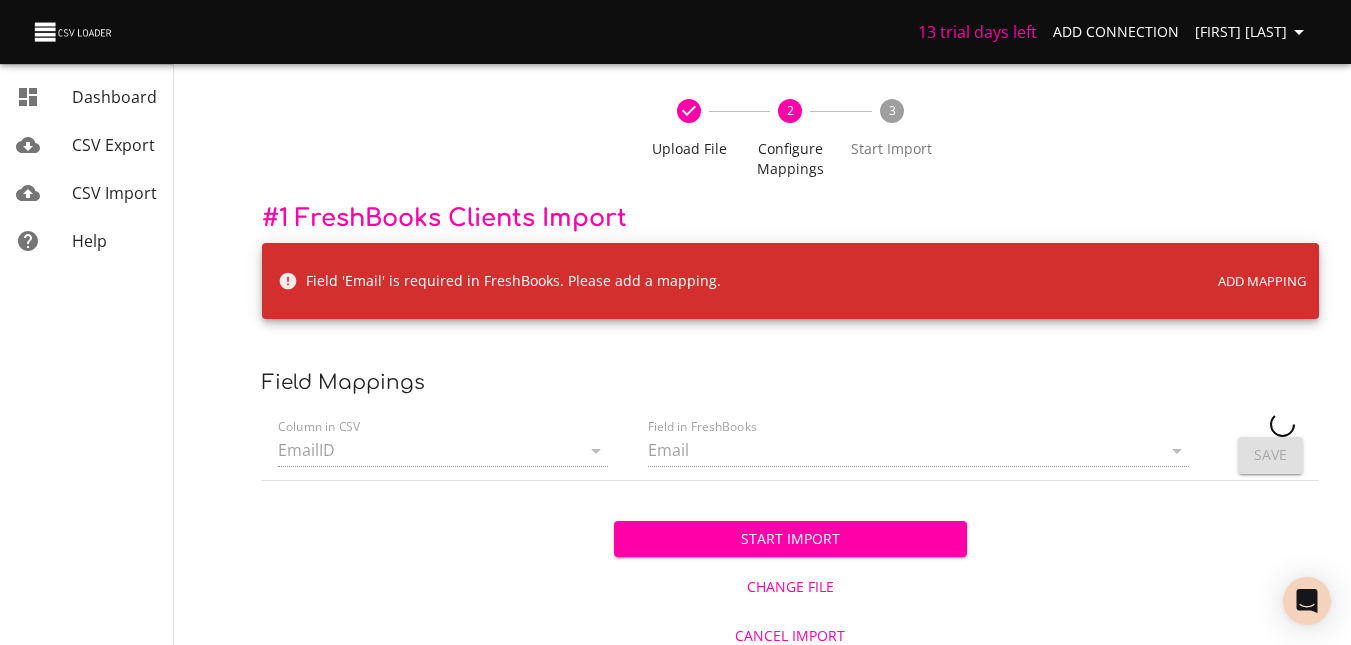 type 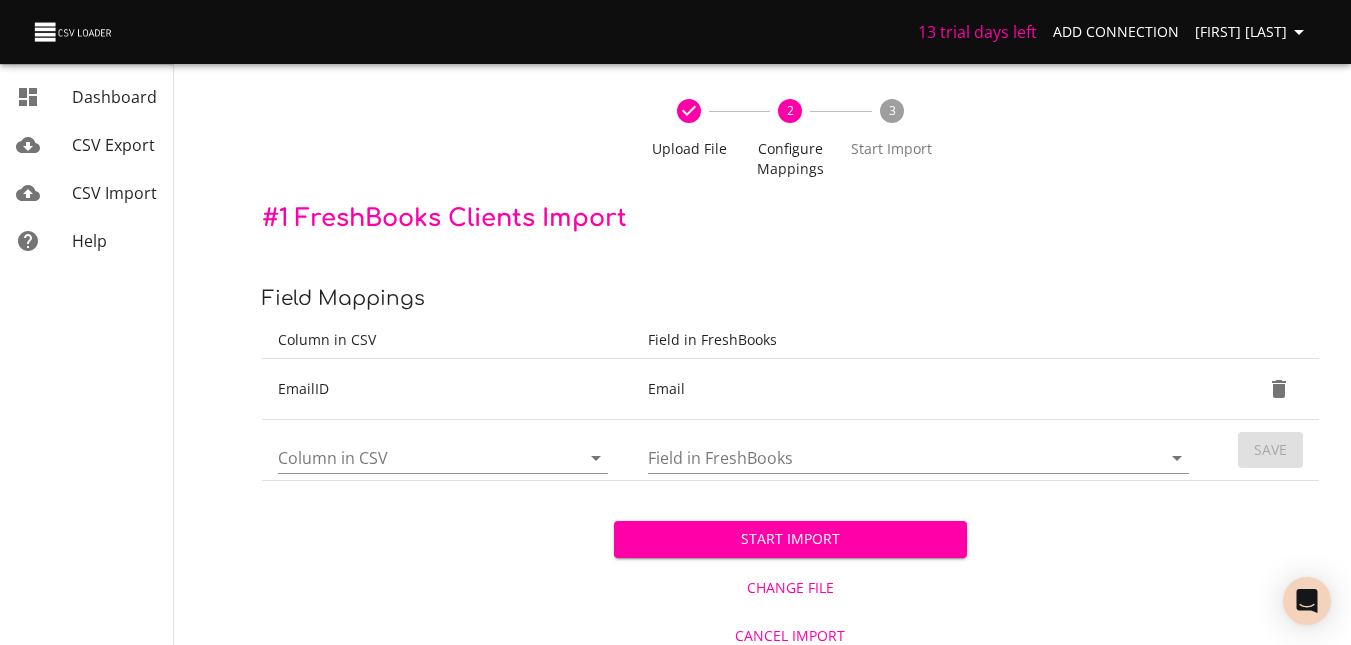 click at bounding box center (443, 458) 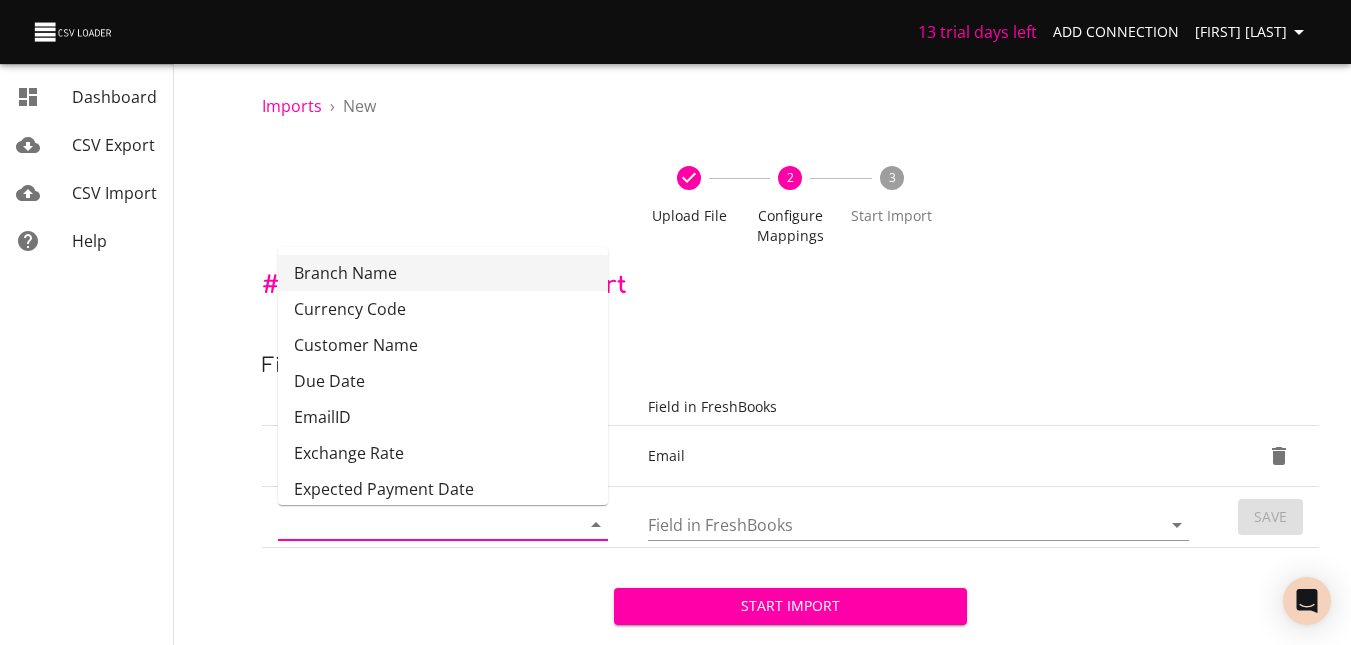 scroll, scrollTop: 0, scrollLeft: 0, axis: both 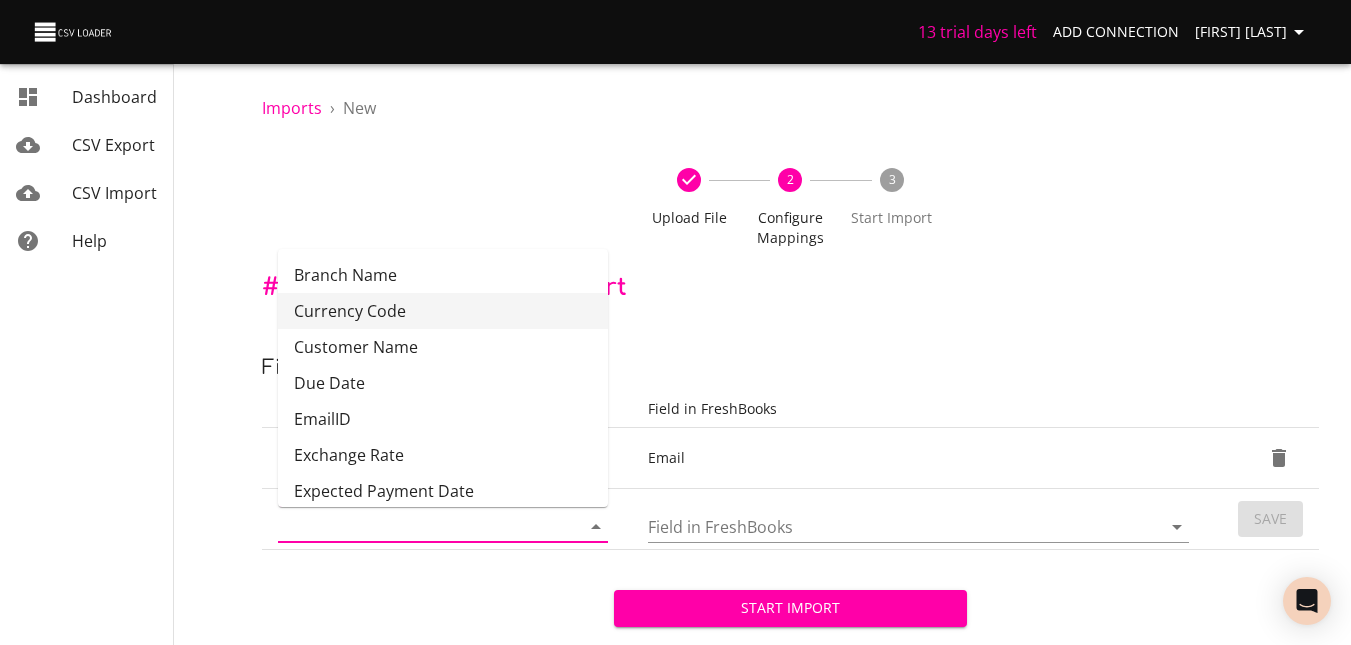 click on "Currency Code" at bounding box center (443, 311) 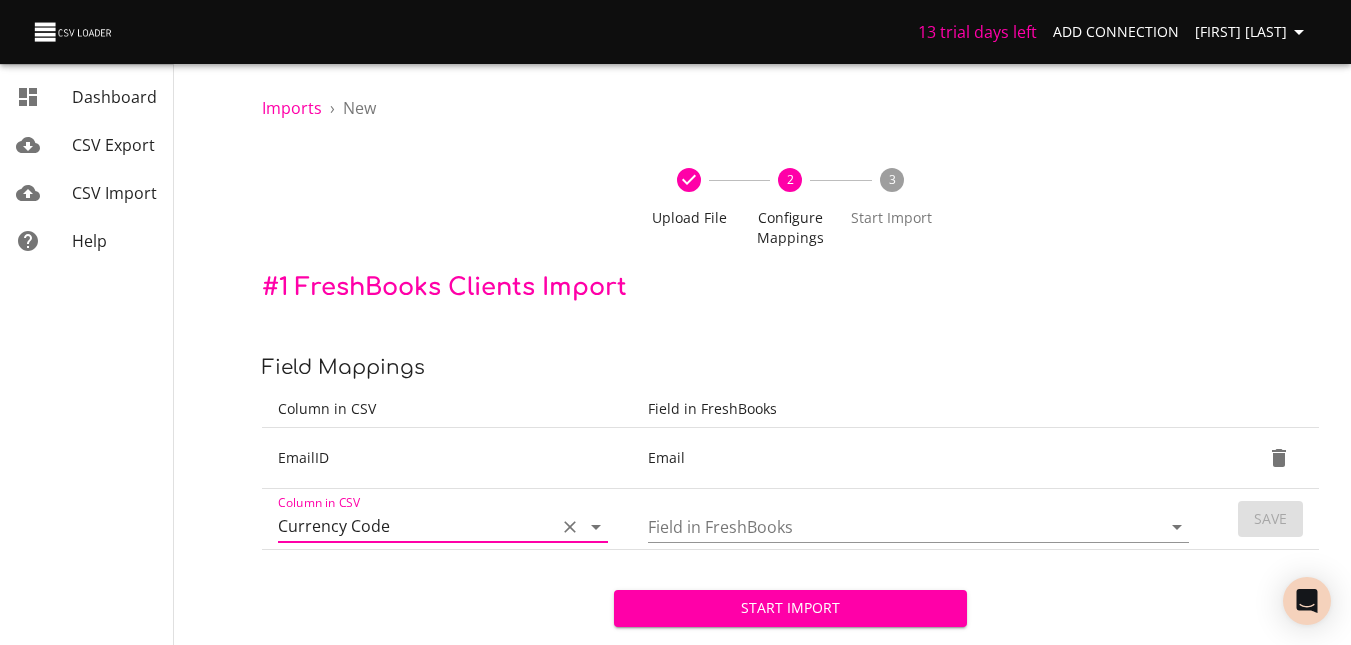 click on "Field in FreshBooks" at bounding box center (887, 526) 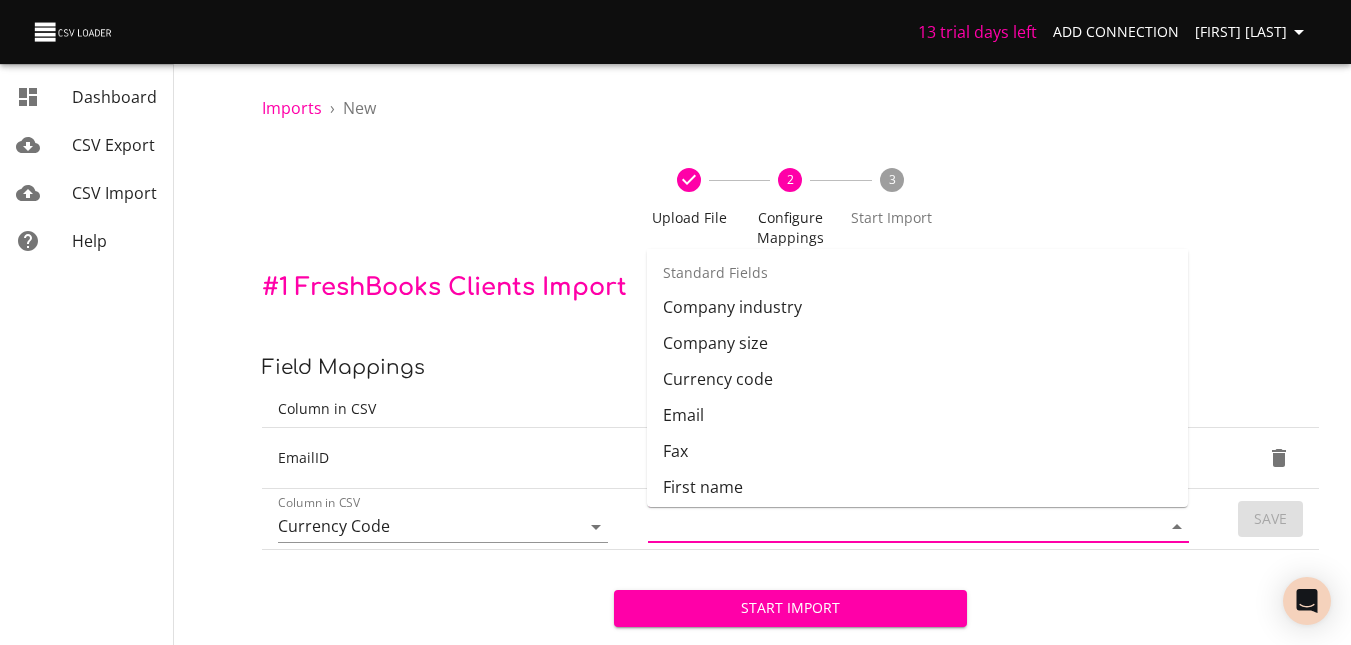 scroll, scrollTop: 346, scrollLeft: 0, axis: vertical 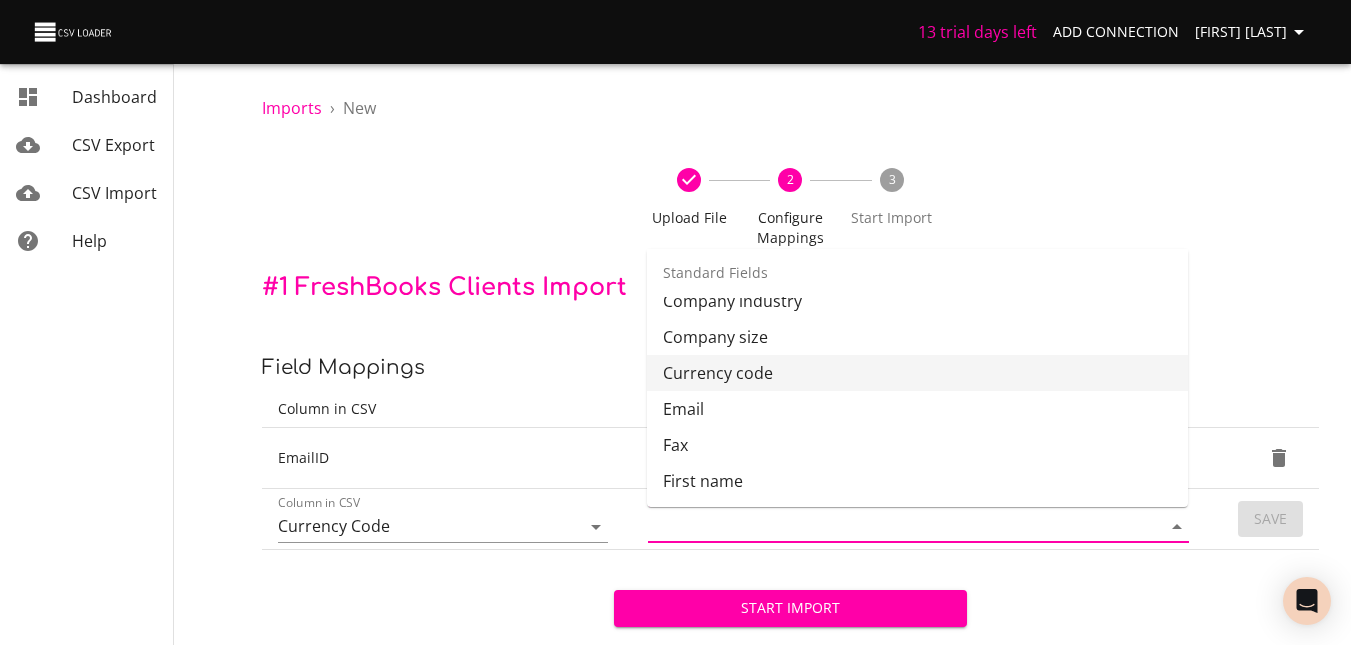 click on "Currency code" at bounding box center [917, 373] 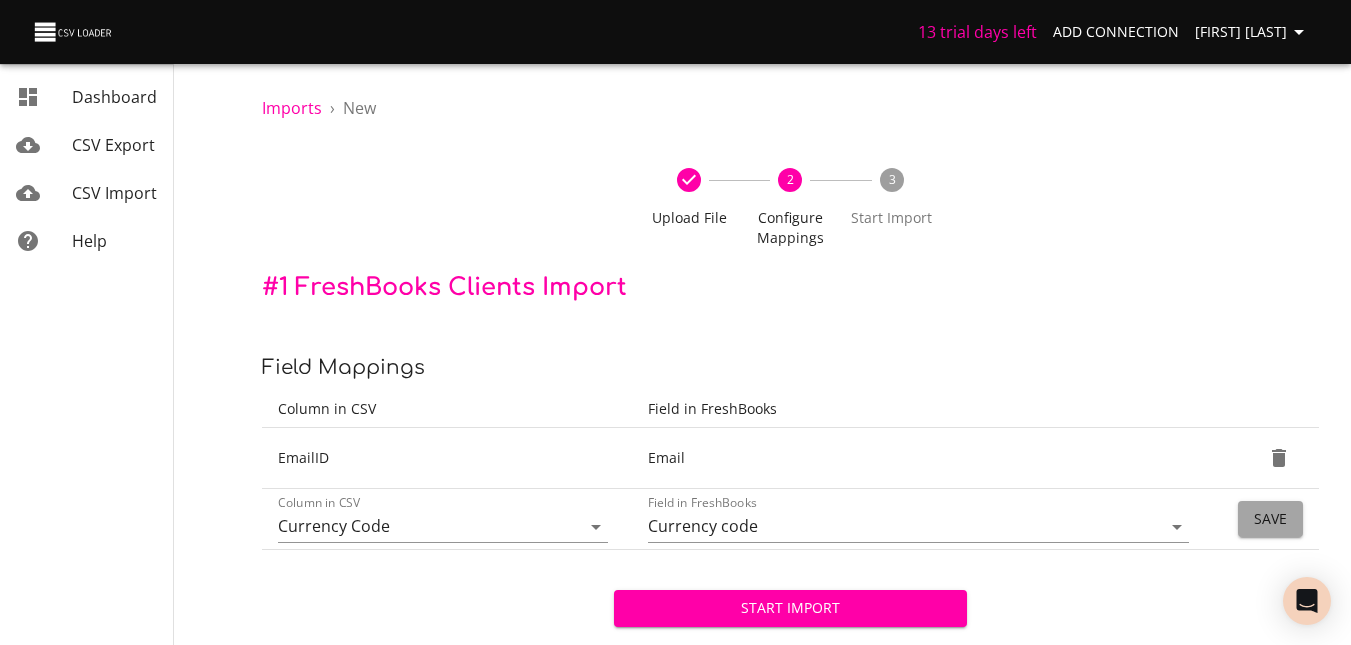 click on "Save" at bounding box center [1270, 519] 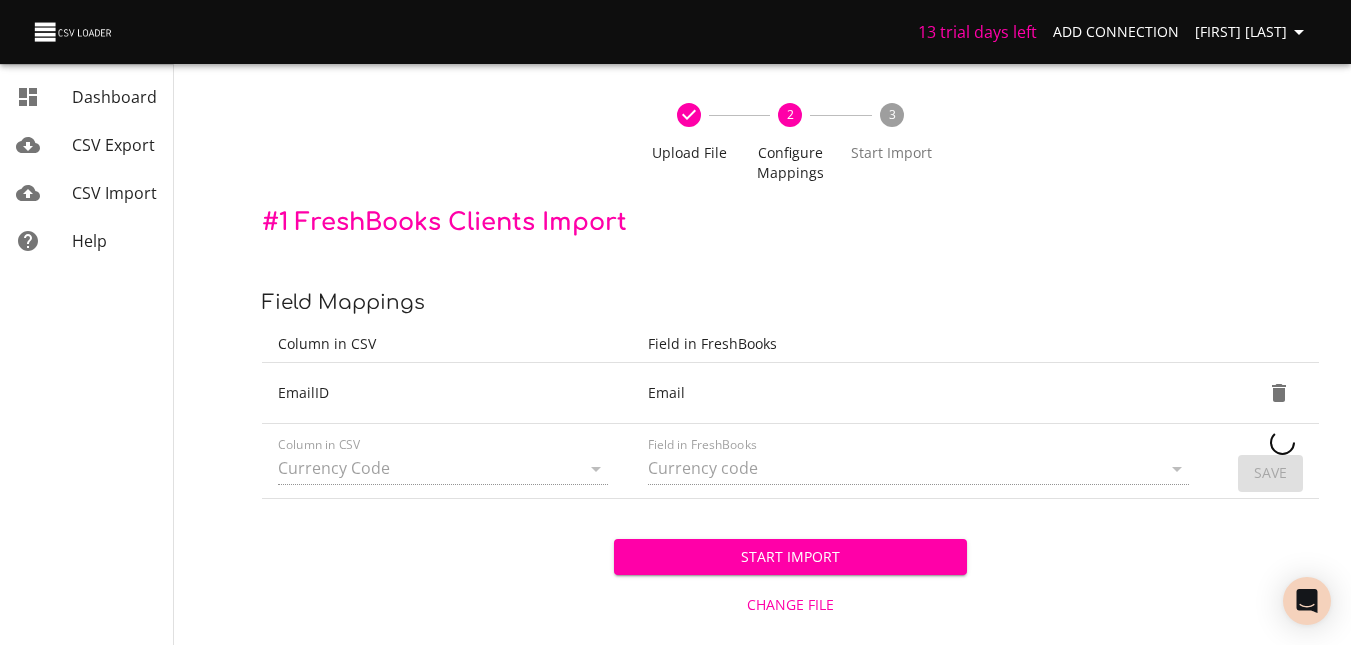 scroll, scrollTop: 96, scrollLeft: 0, axis: vertical 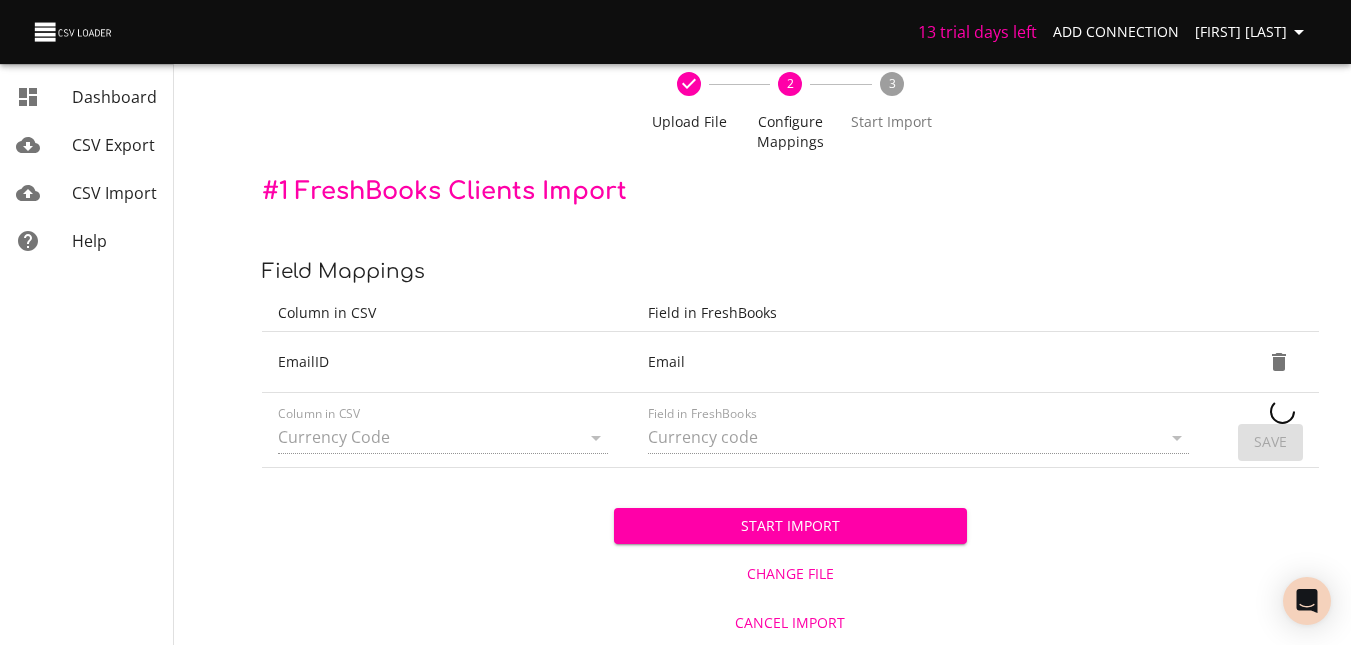 type 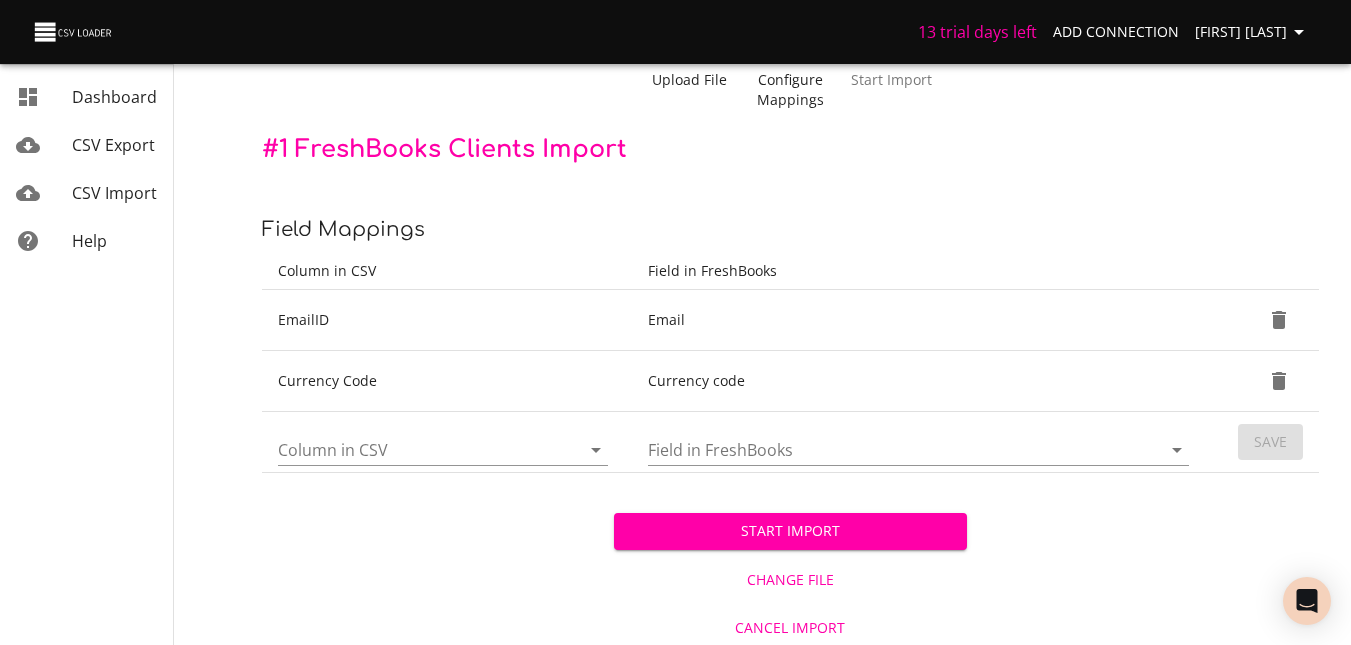 scroll, scrollTop: 144, scrollLeft: 0, axis: vertical 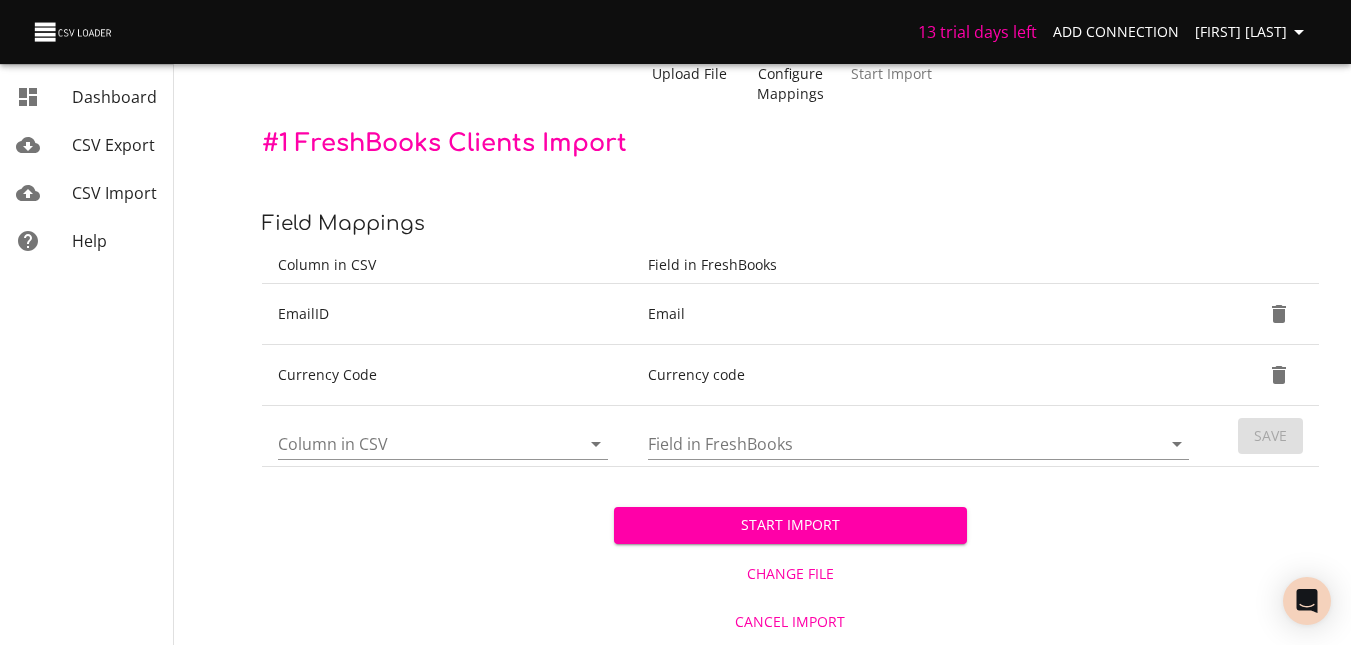 click at bounding box center [443, 444] 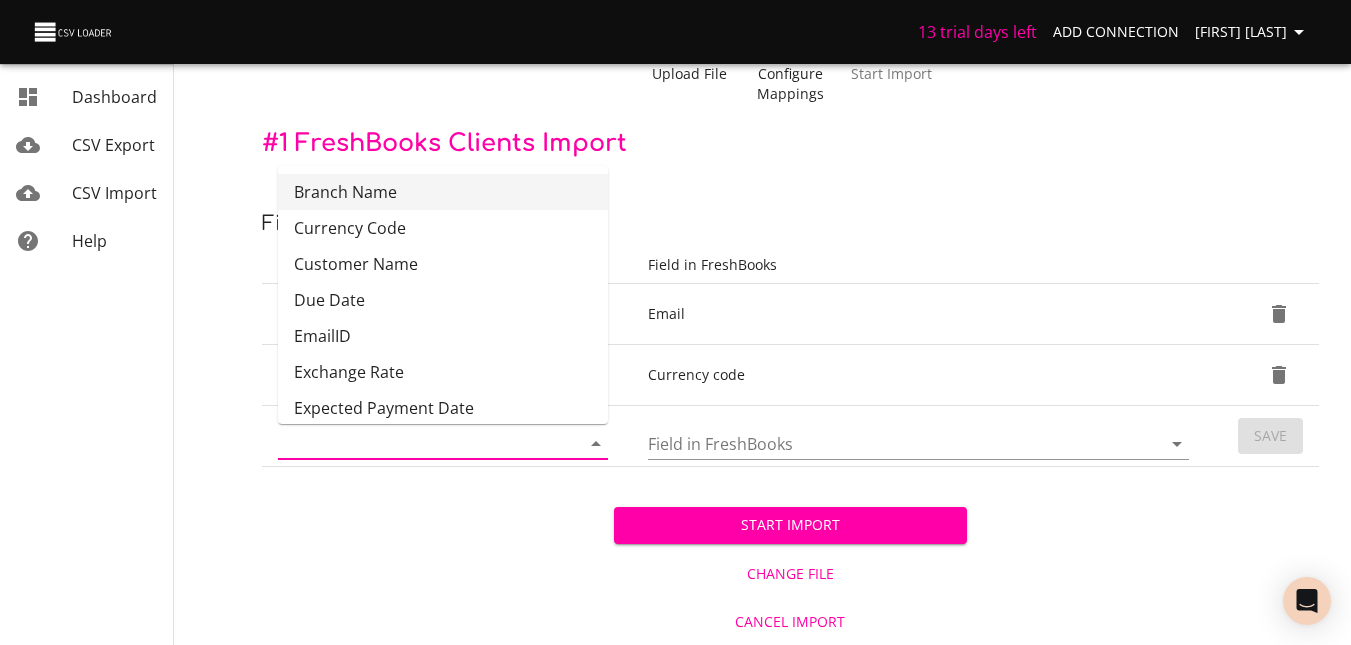 scroll, scrollTop: 111, scrollLeft: 0, axis: vertical 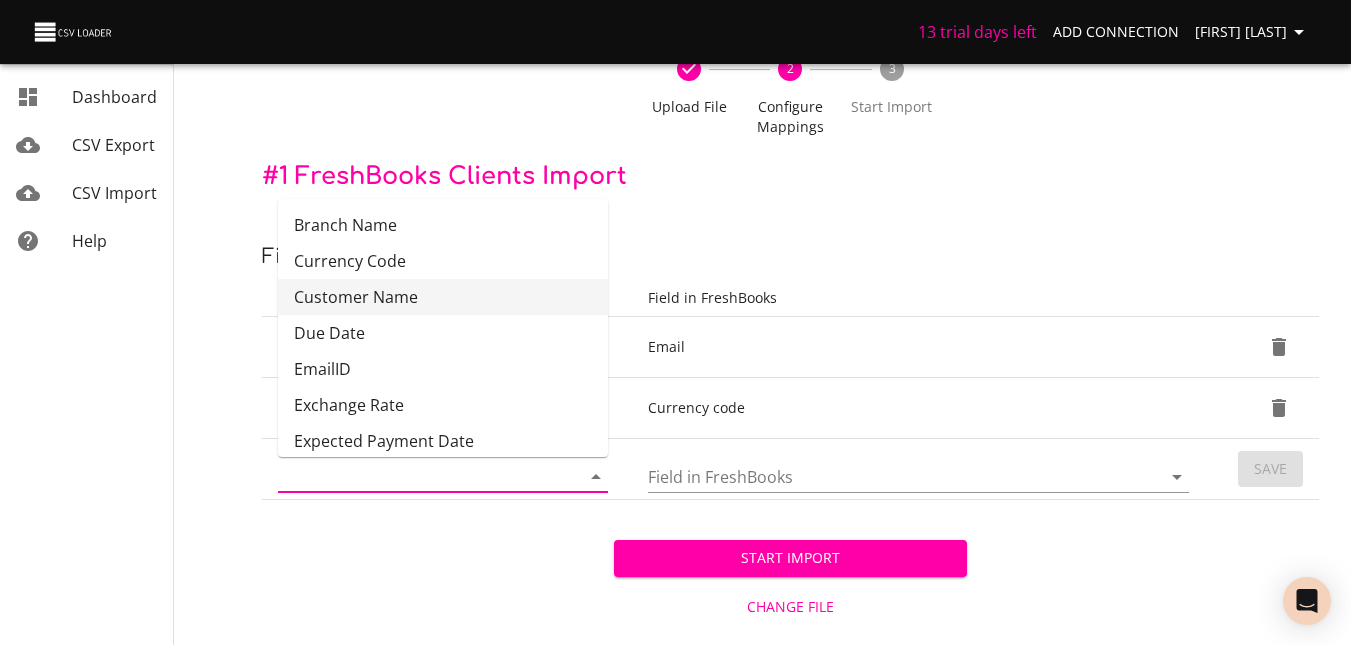 click on "Customer Name" at bounding box center (443, 297) 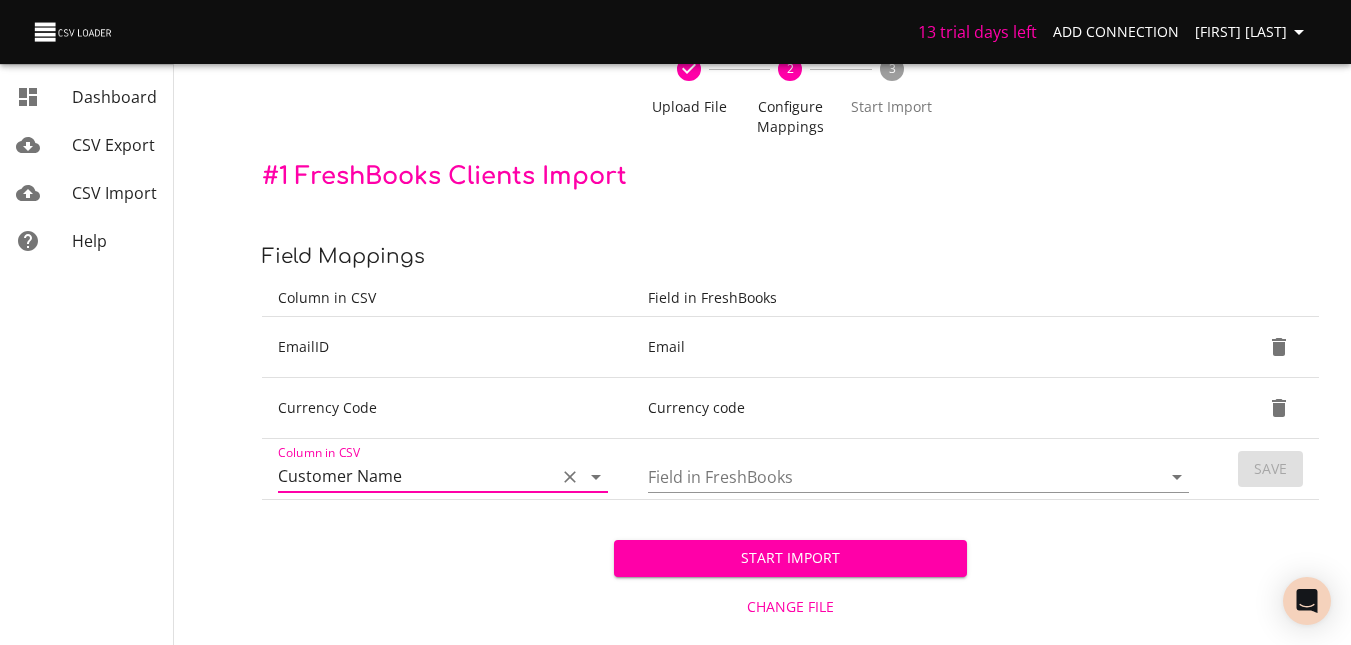 click on "Field in FreshBooks" at bounding box center [887, 476] 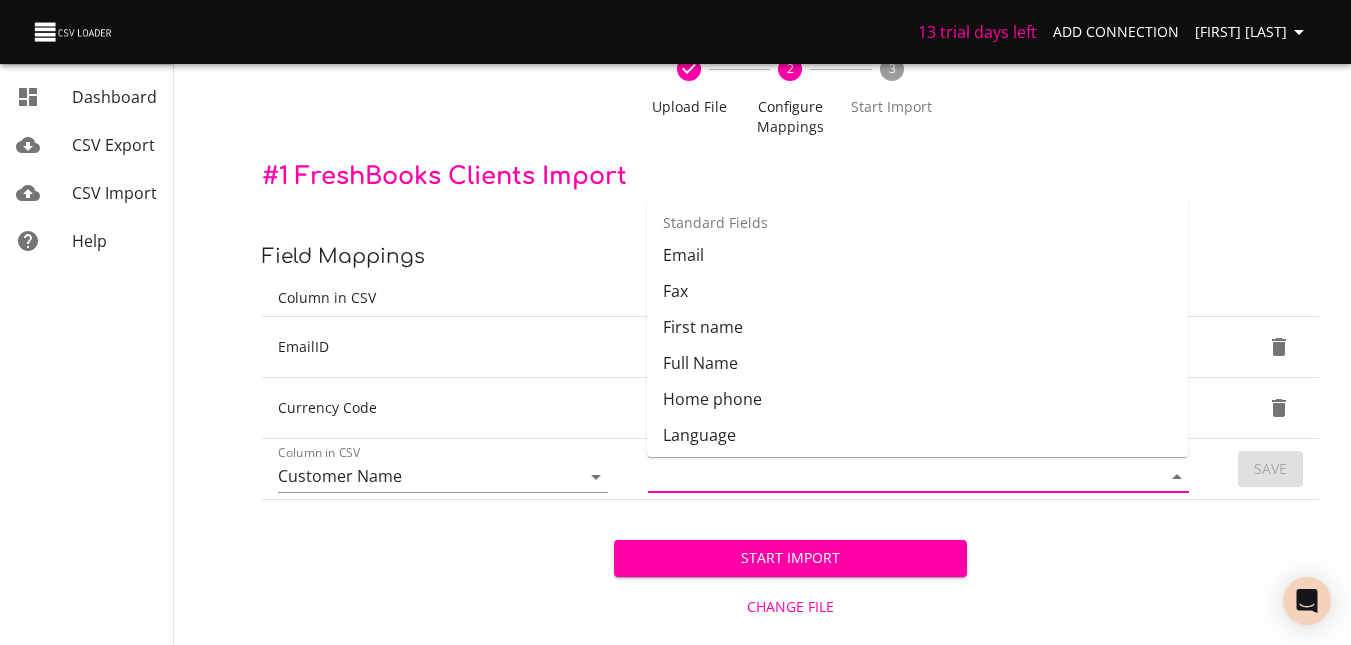 scroll, scrollTop: 496, scrollLeft: 0, axis: vertical 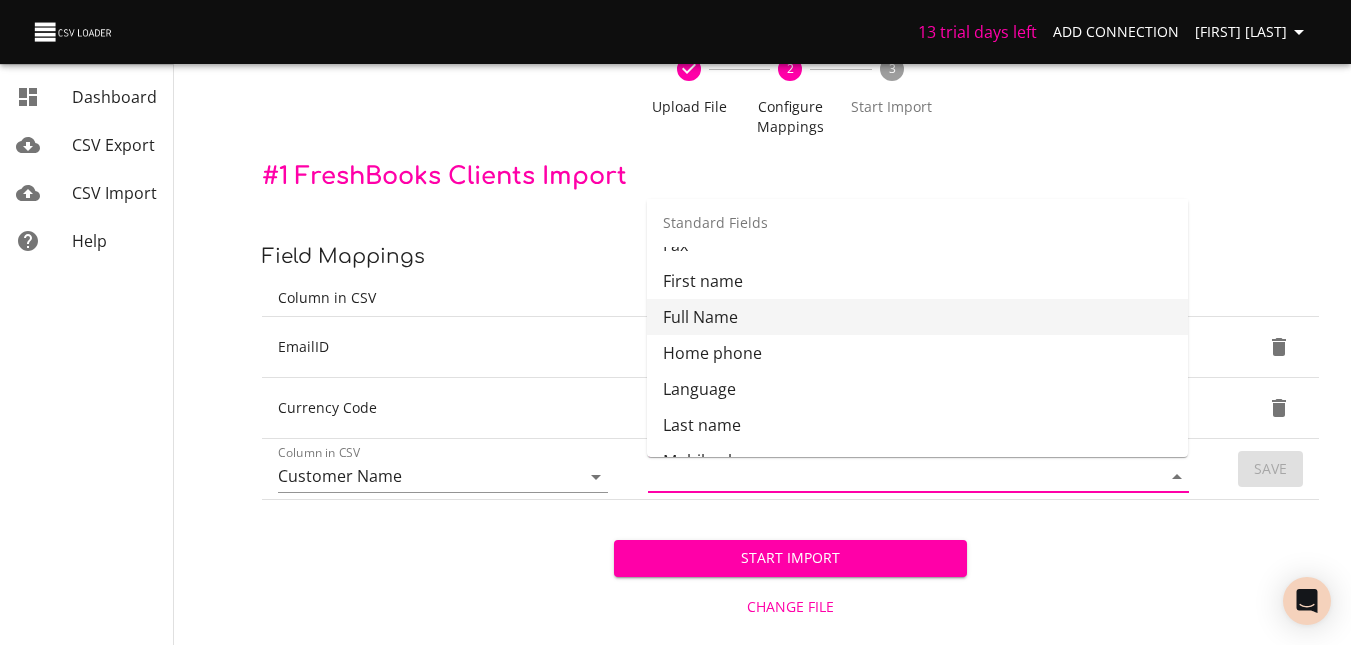 click on "Full Name" at bounding box center [917, 317] 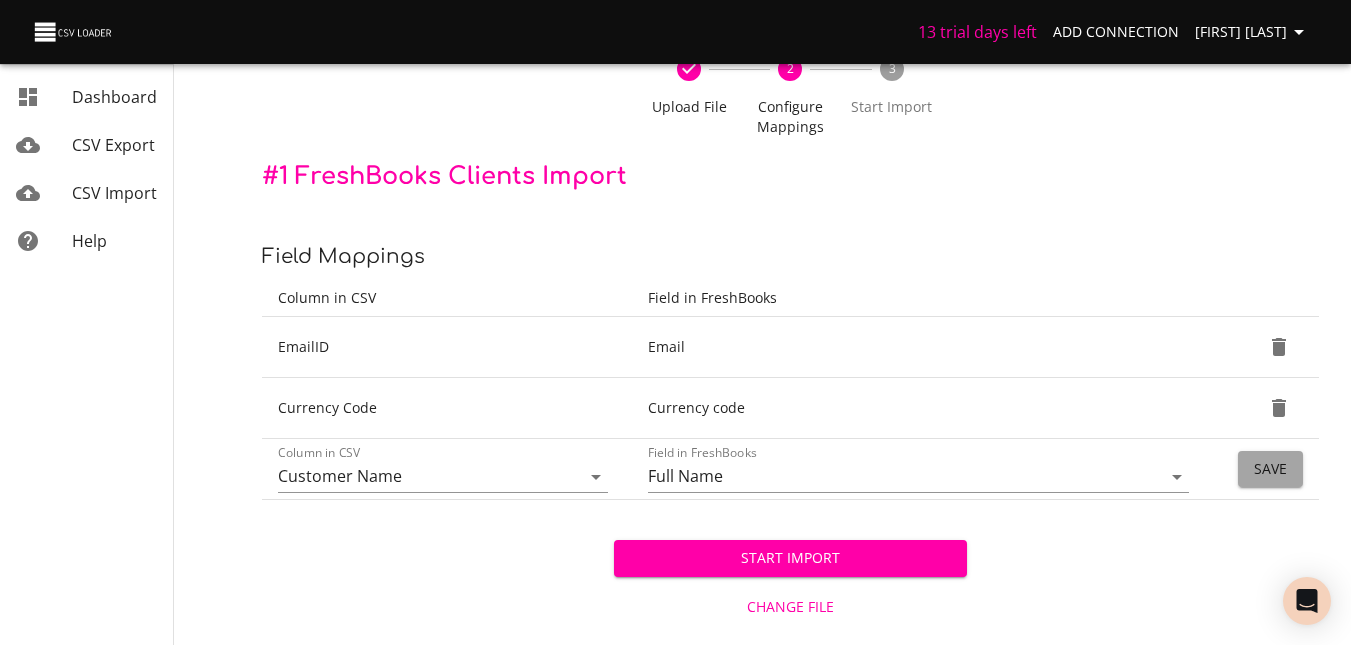 click on "Save" at bounding box center (1270, 469) 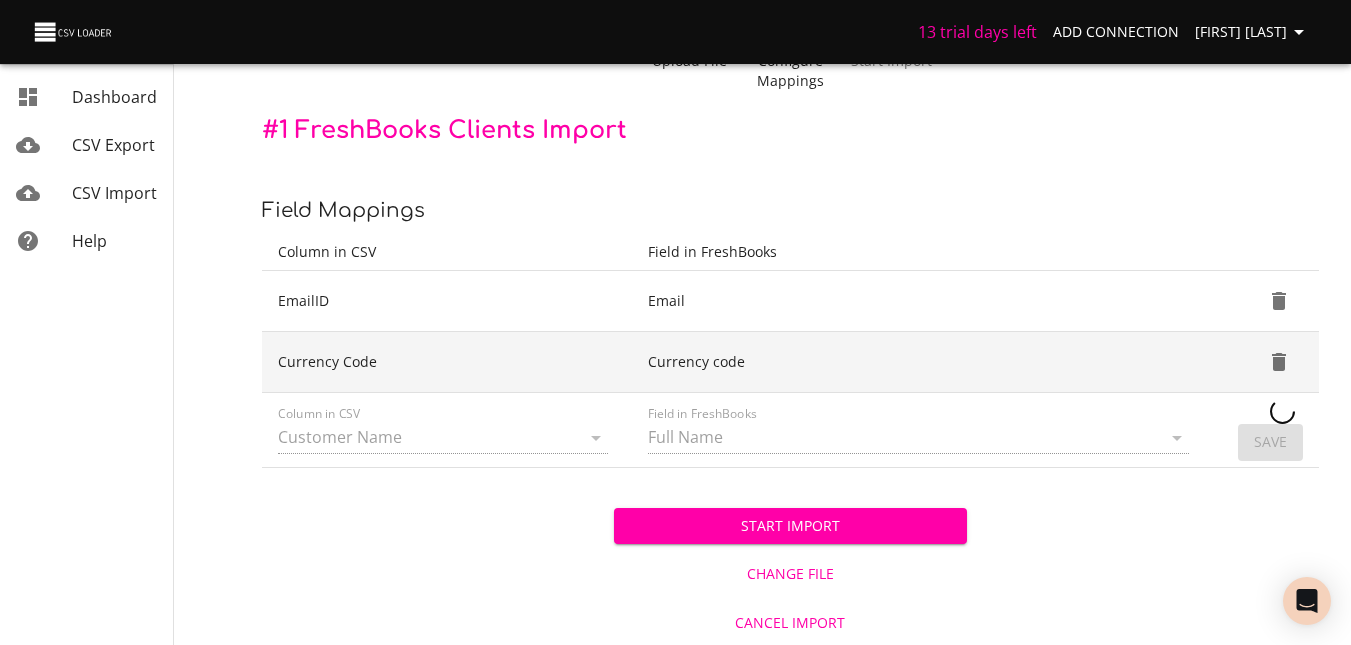 type 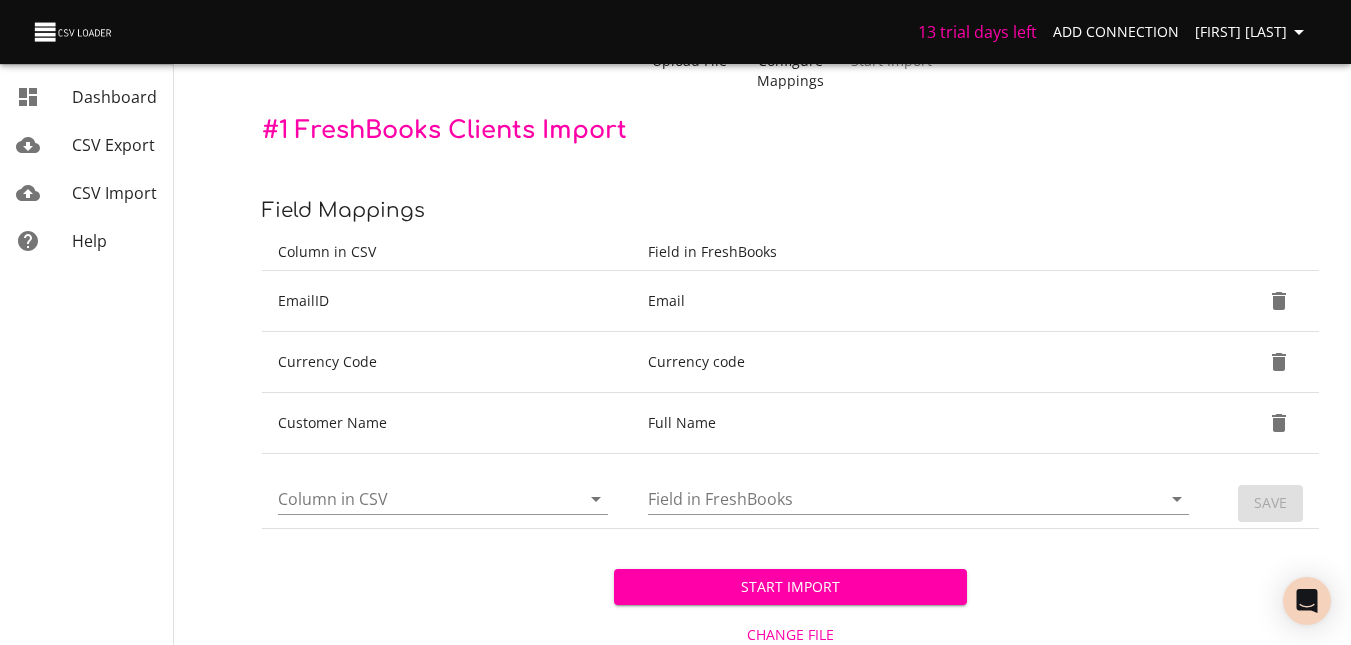 scroll, scrollTop: 205, scrollLeft: 0, axis: vertical 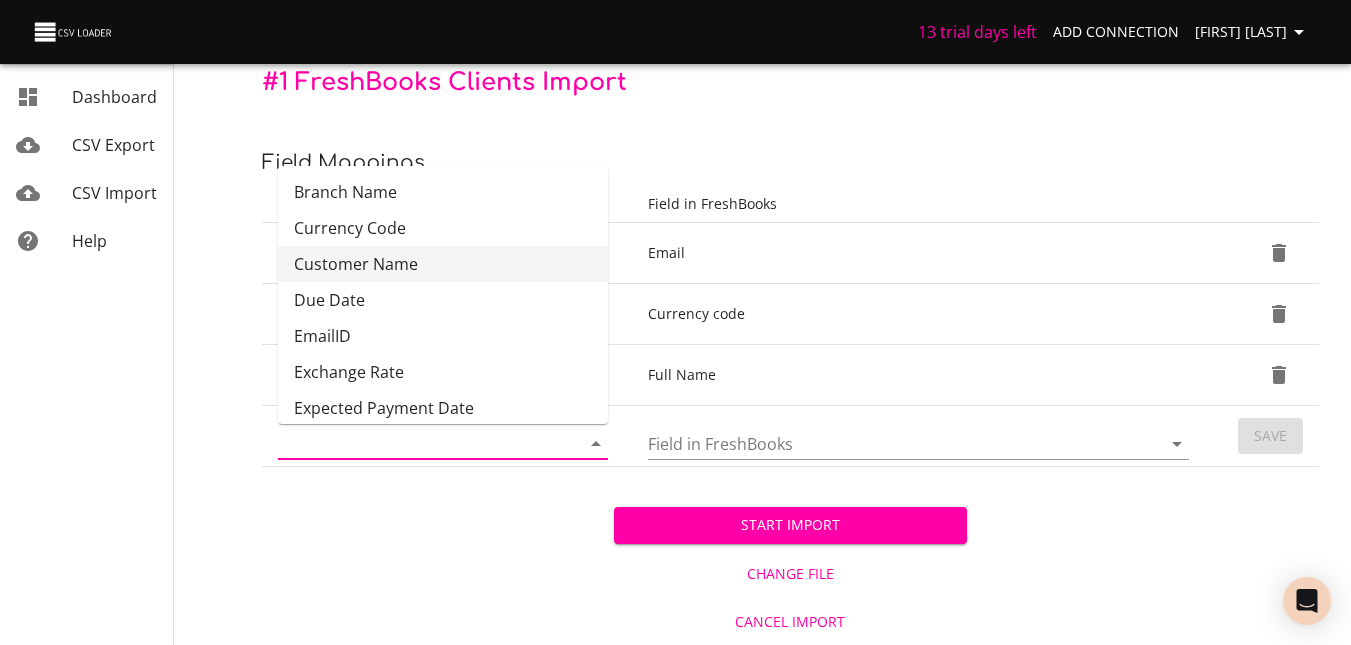 click on "Column in CSV" at bounding box center (412, 443) 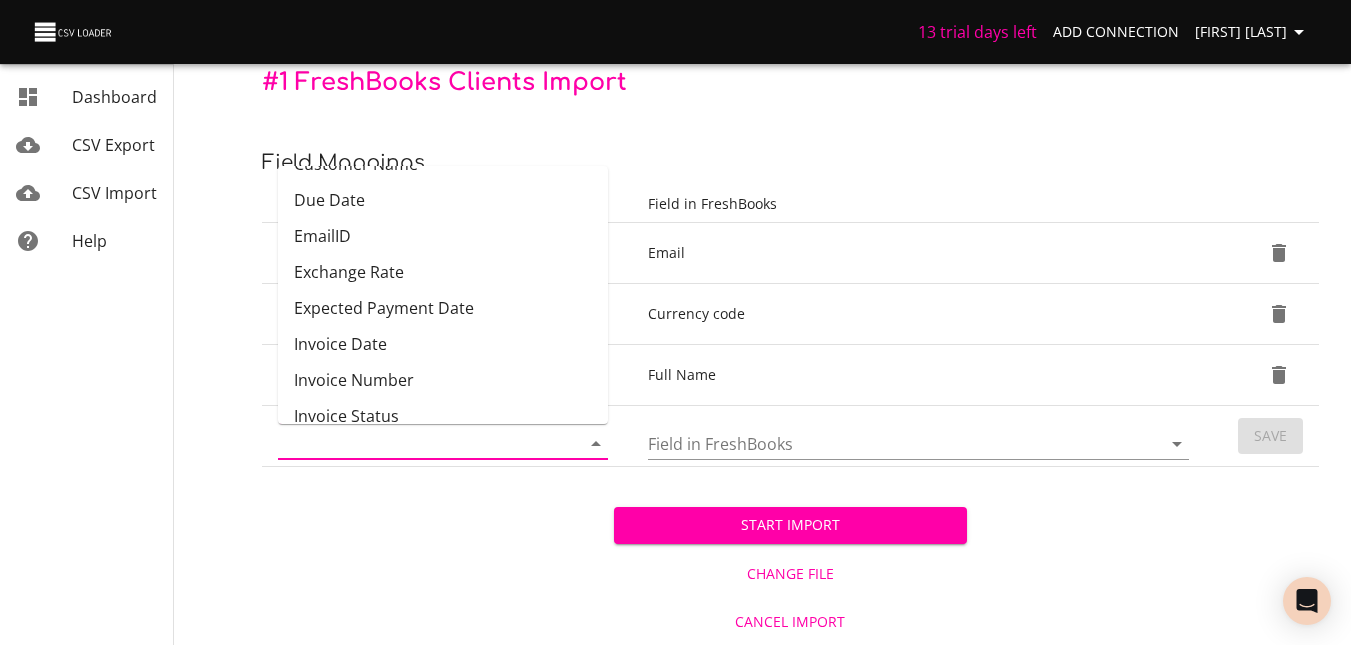 scroll, scrollTop: 95, scrollLeft: 0, axis: vertical 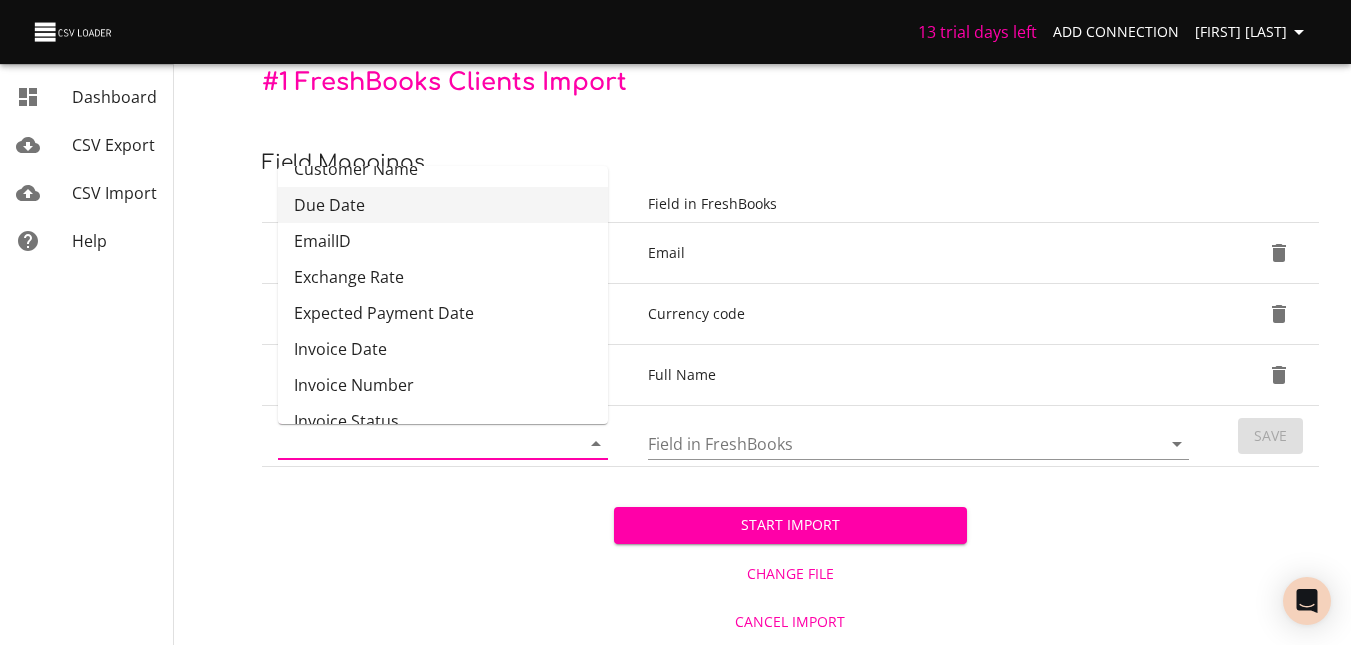 click on "Due Date" at bounding box center (443, 205) 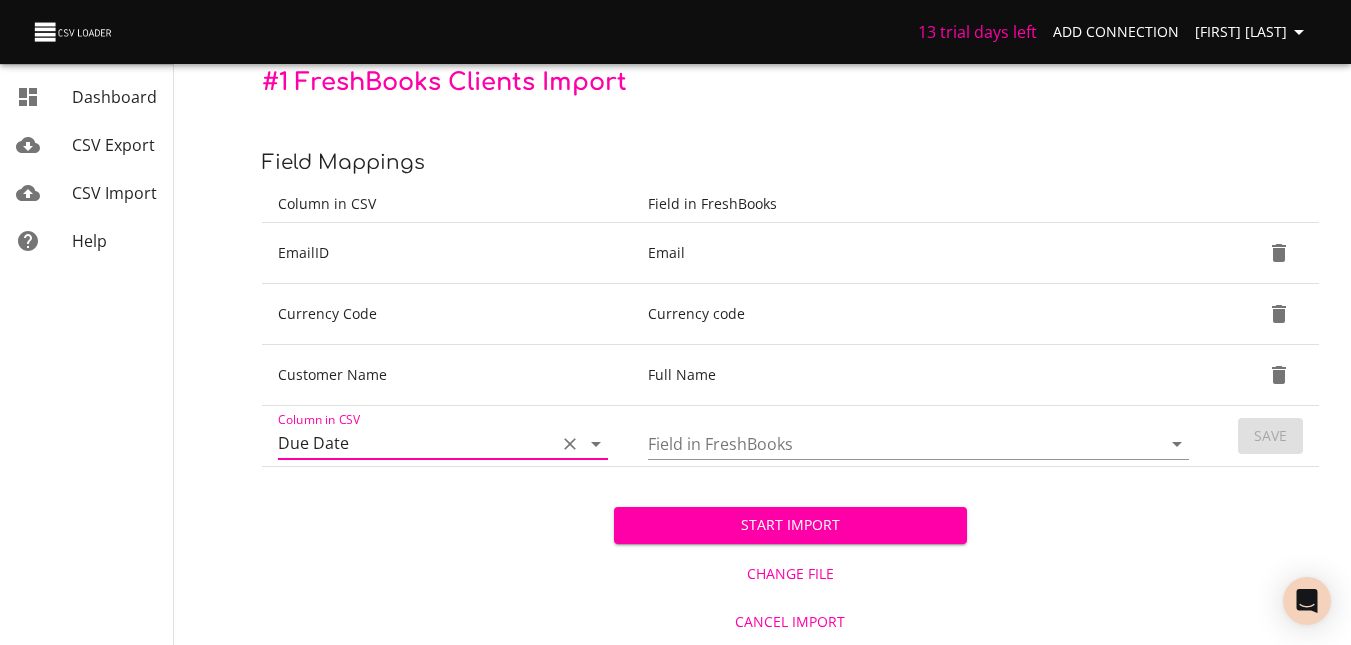 click on "Field in FreshBooks" at bounding box center [887, 443] 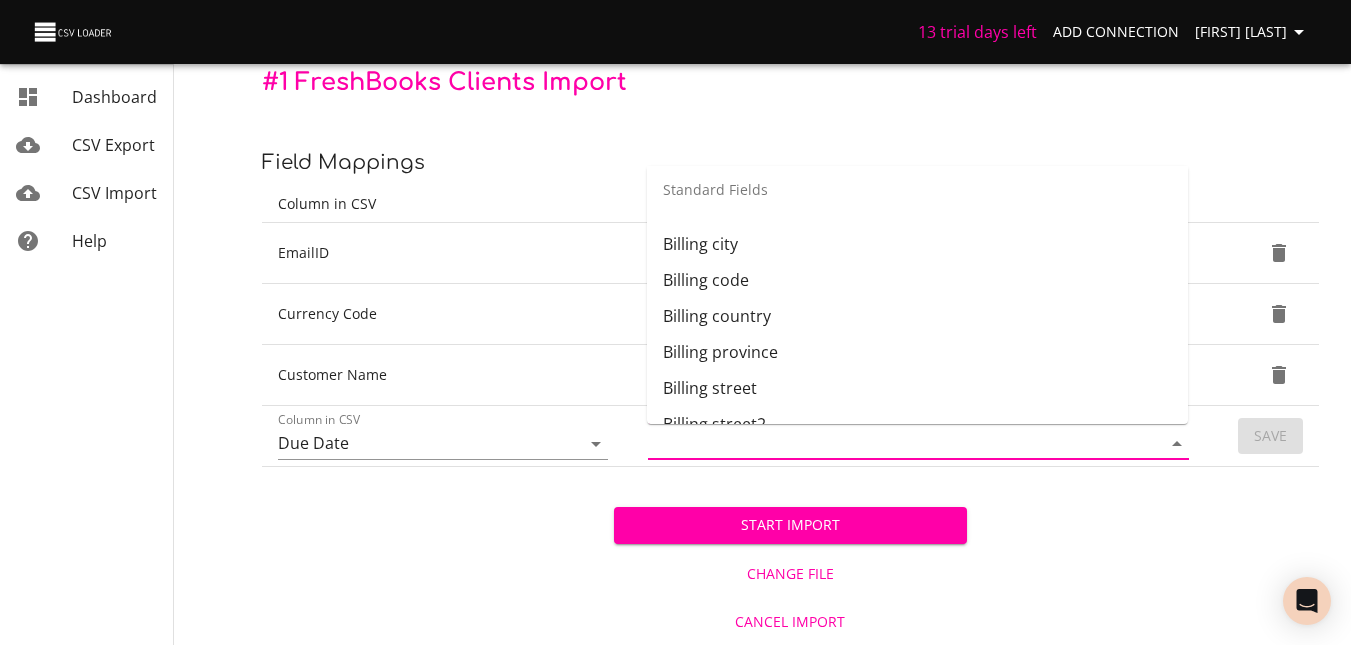scroll, scrollTop: 0, scrollLeft: 0, axis: both 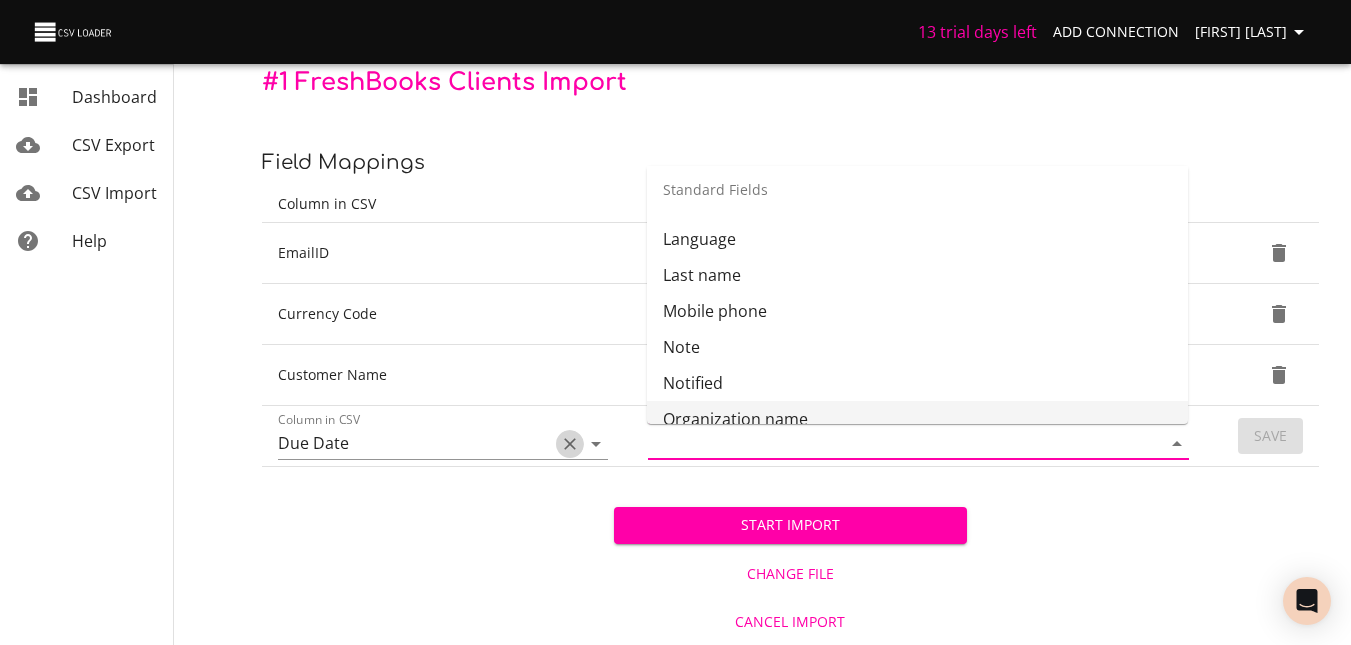click 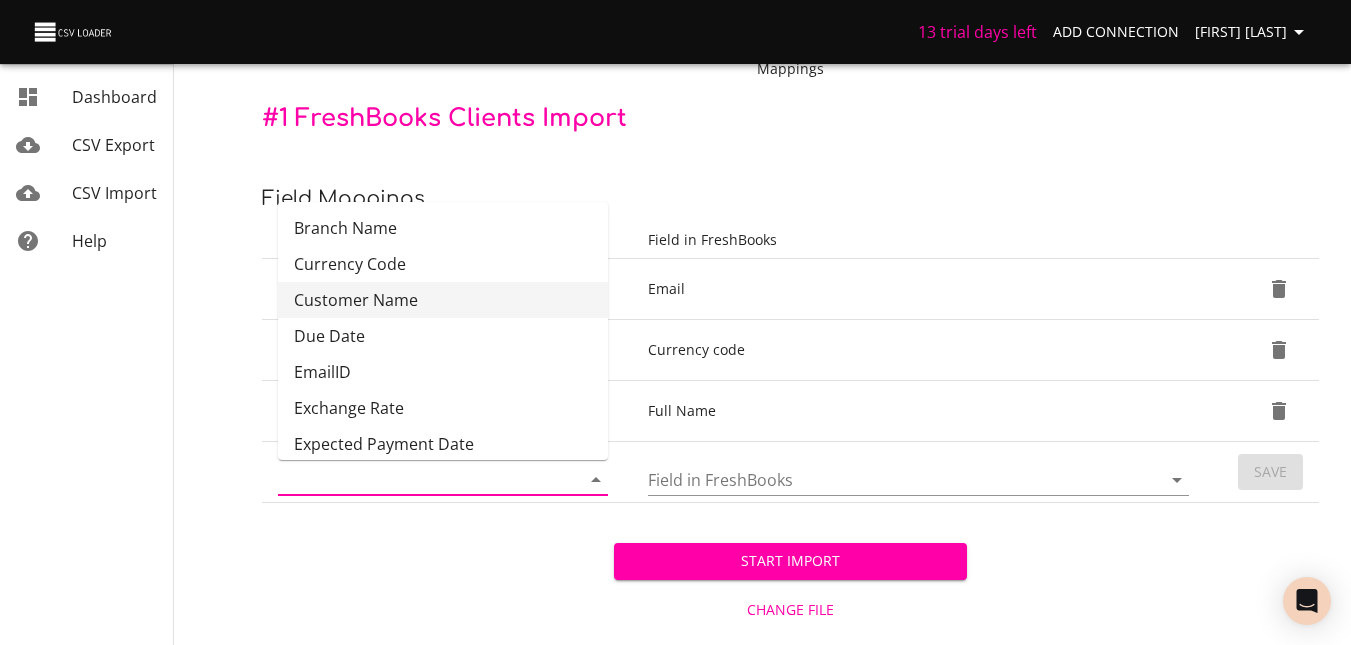 scroll, scrollTop: 205, scrollLeft: 0, axis: vertical 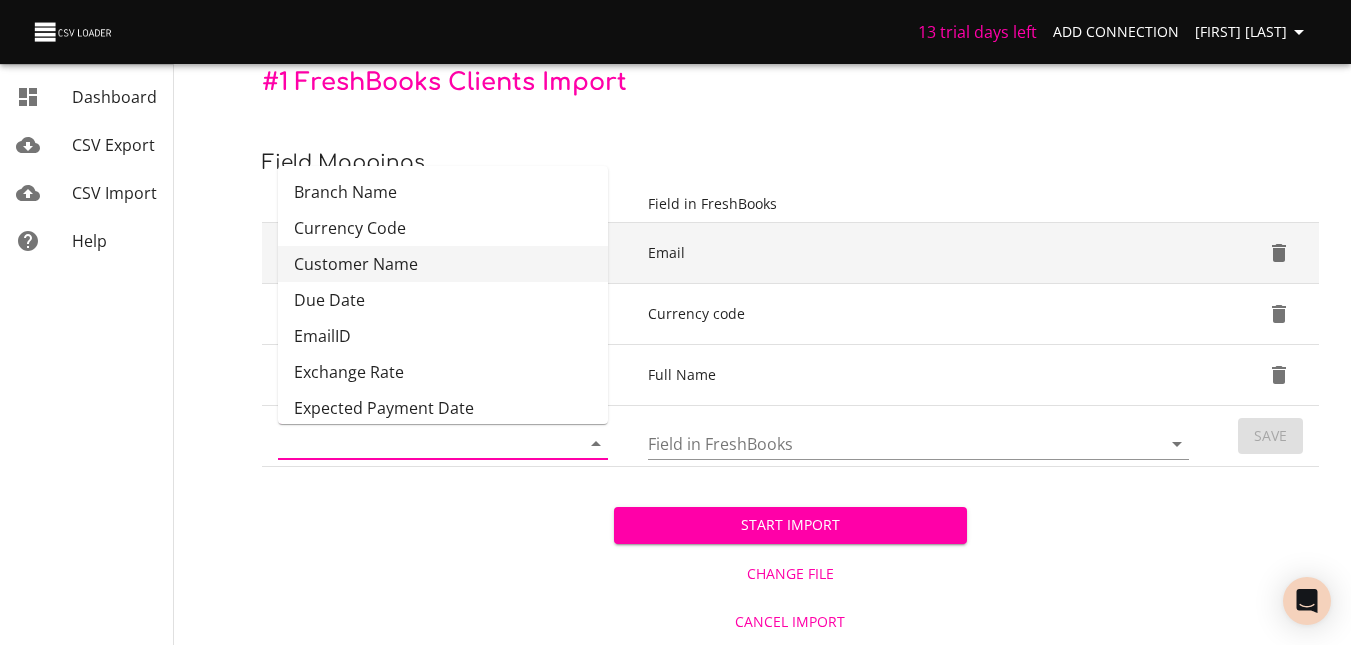 click on "Customer Name" at bounding box center (443, 264) 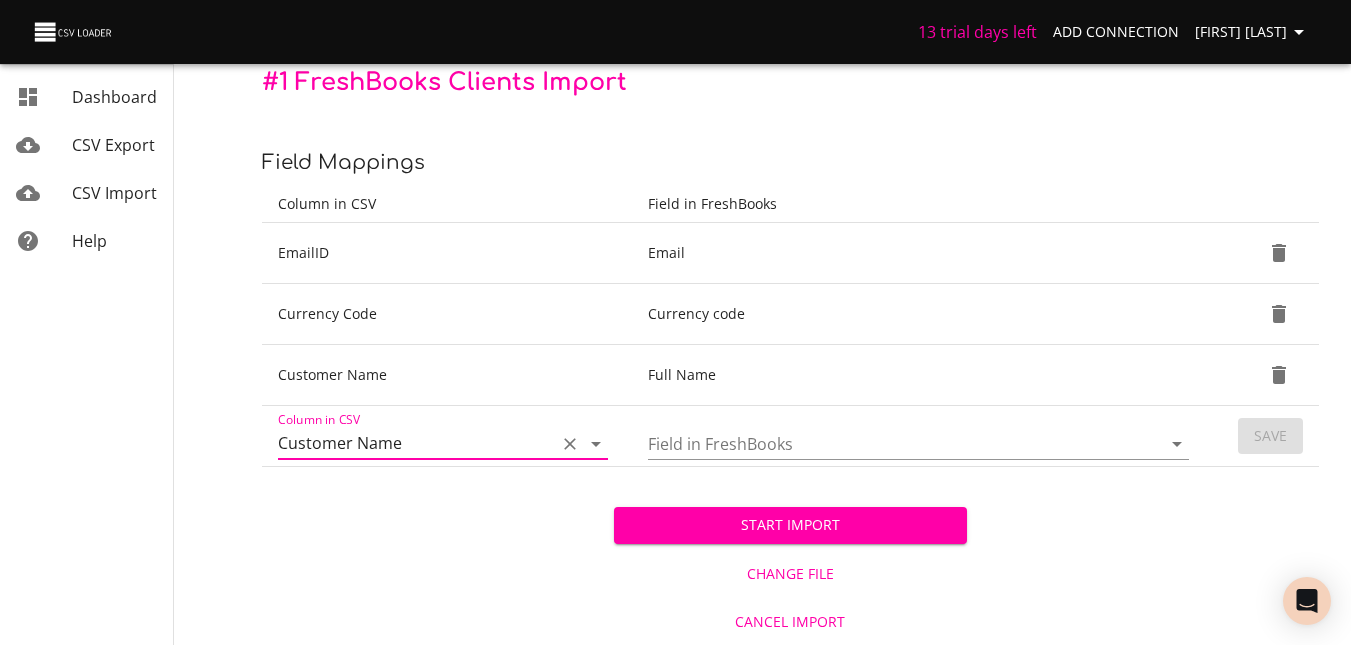 click on "Field in FreshBooks" at bounding box center (887, 443) 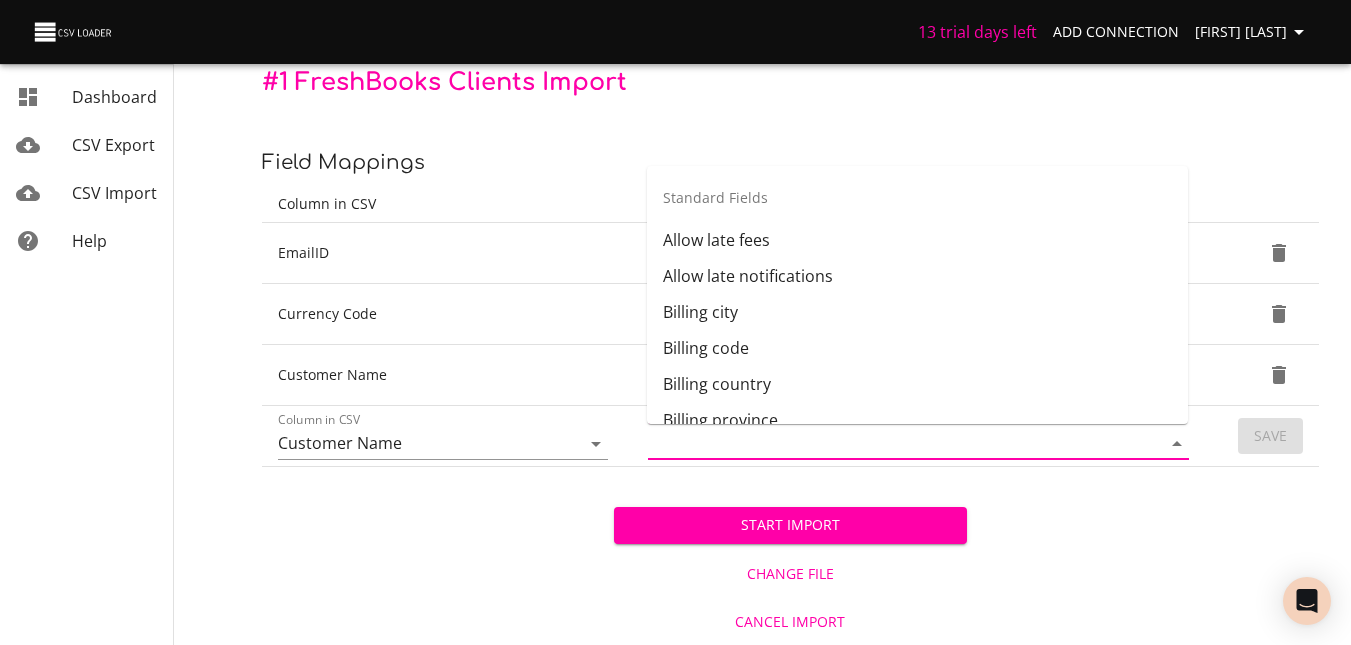 scroll, scrollTop: 626, scrollLeft: 0, axis: vertical 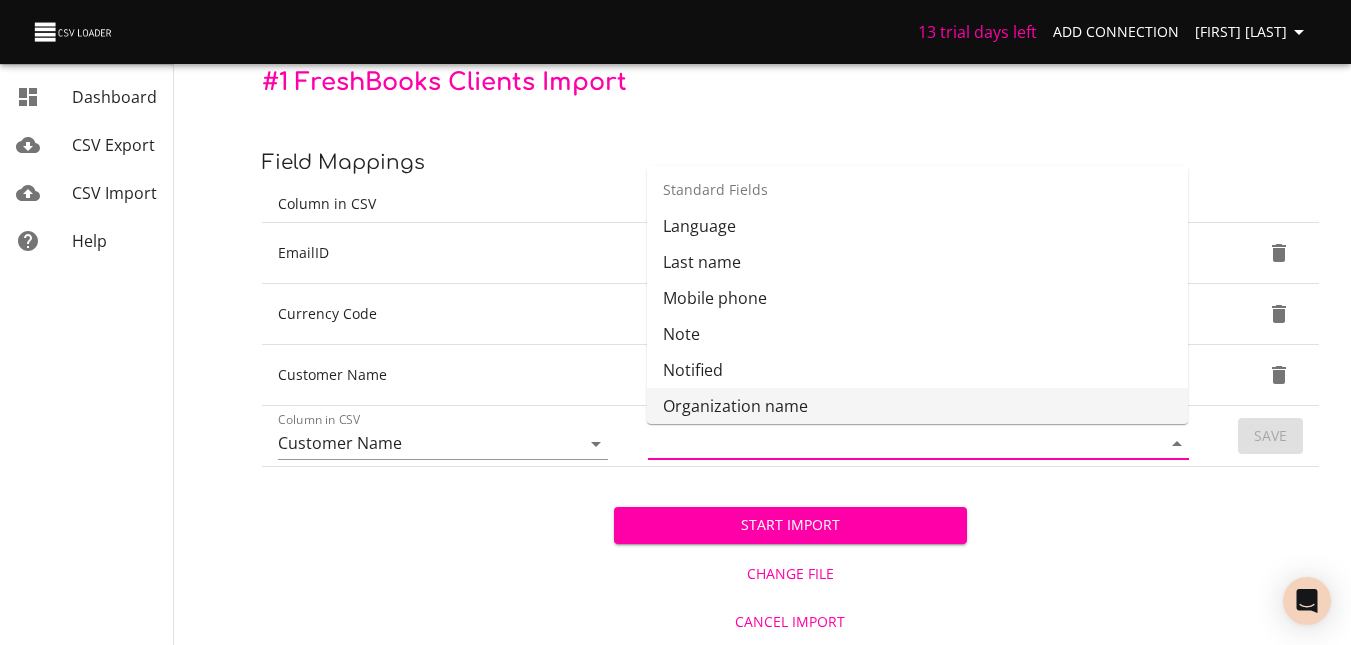 click on "Organization name" at bounding box center [917, 406] 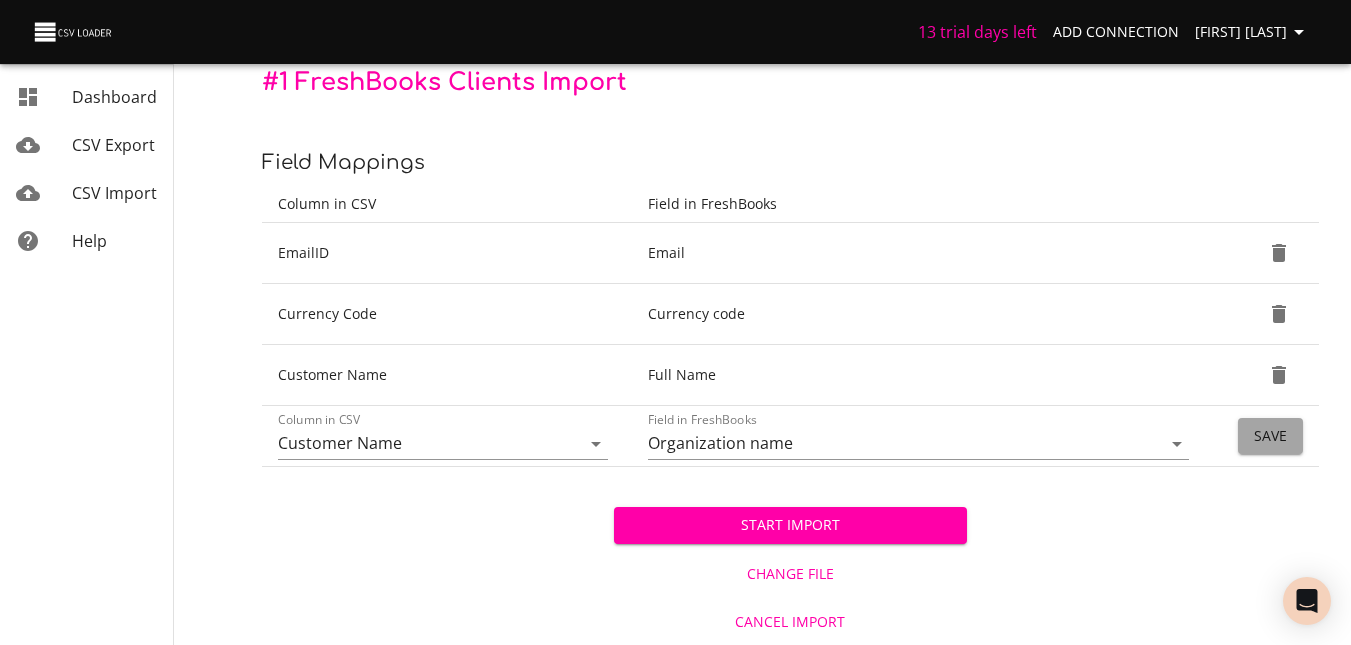 click on "Save" at bounding box center (1270, 436) 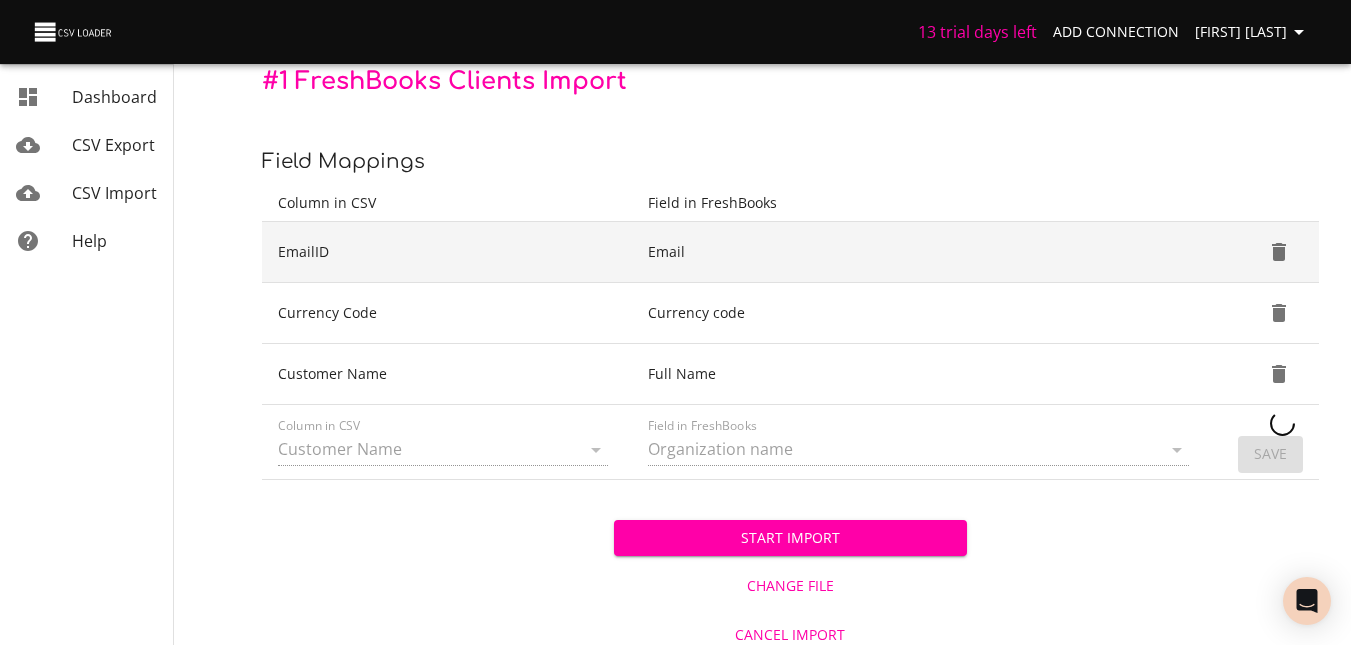 scroll, scrollTop: 218, scrollLeft: 0, axis: vertical 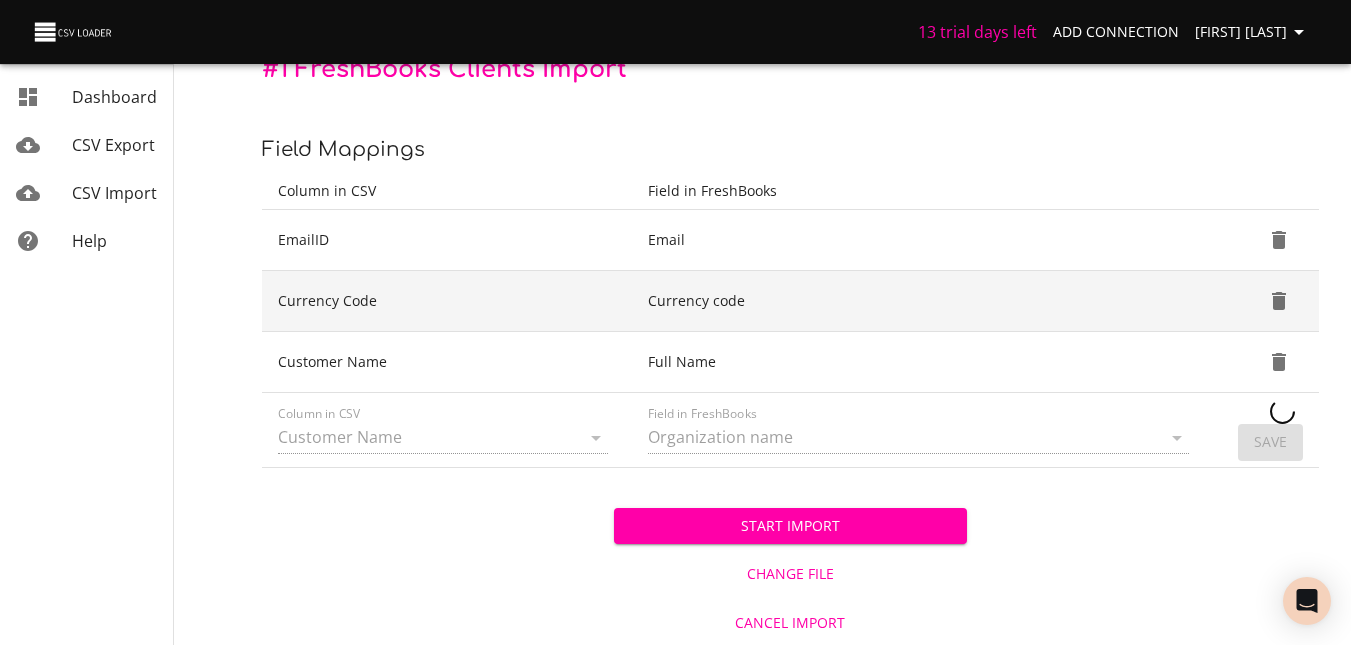 type 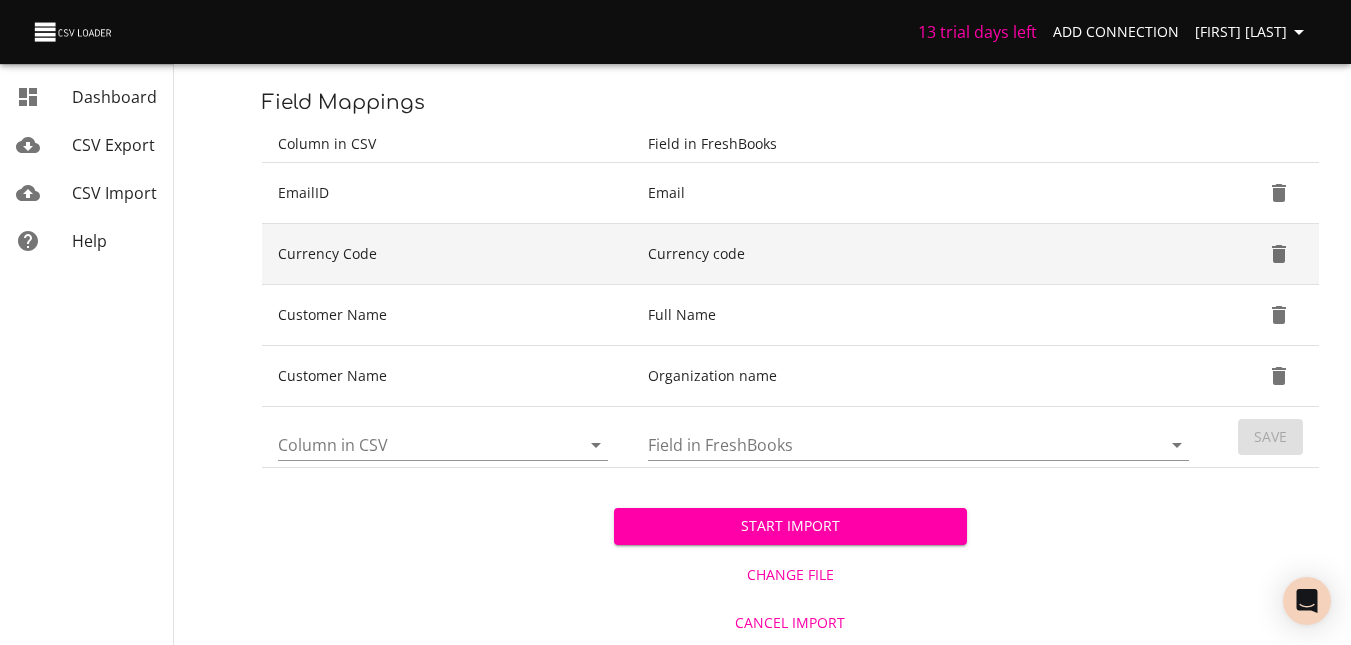 scroll, scrollTop: 266, scrollLeft: 0, axis: vertical 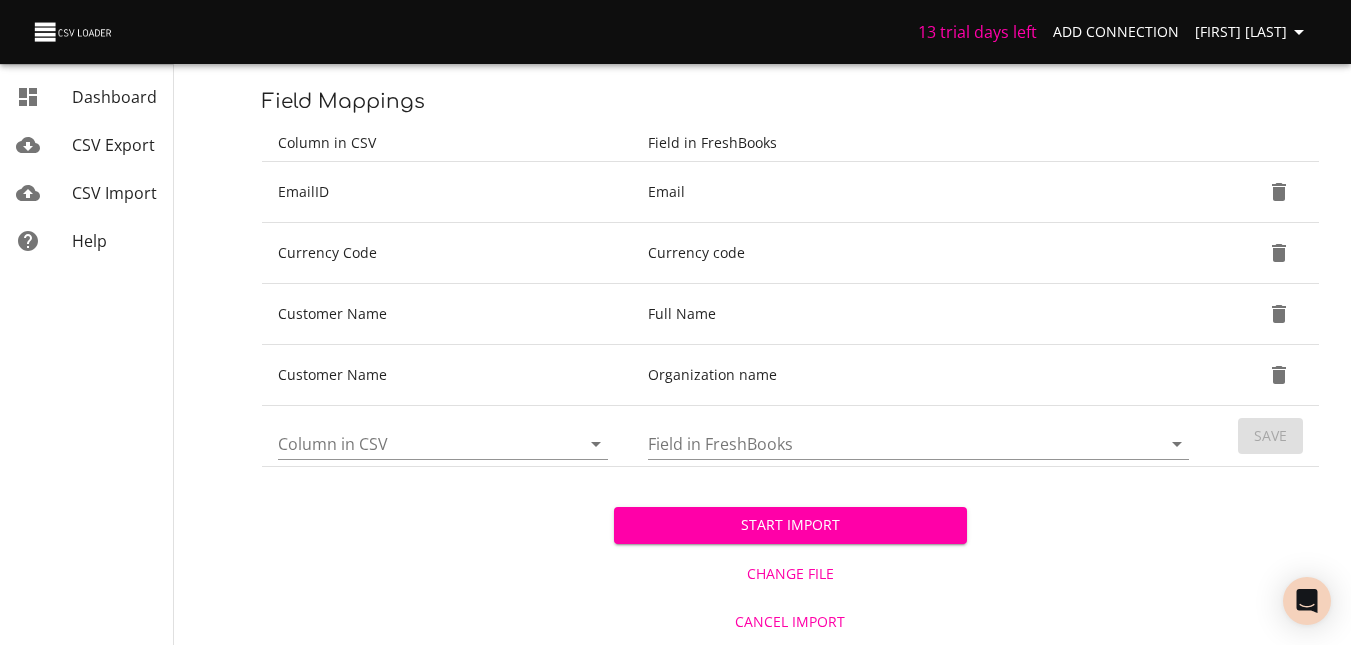 click on "Field in FreshBooks" at bounding box center [887, 443] 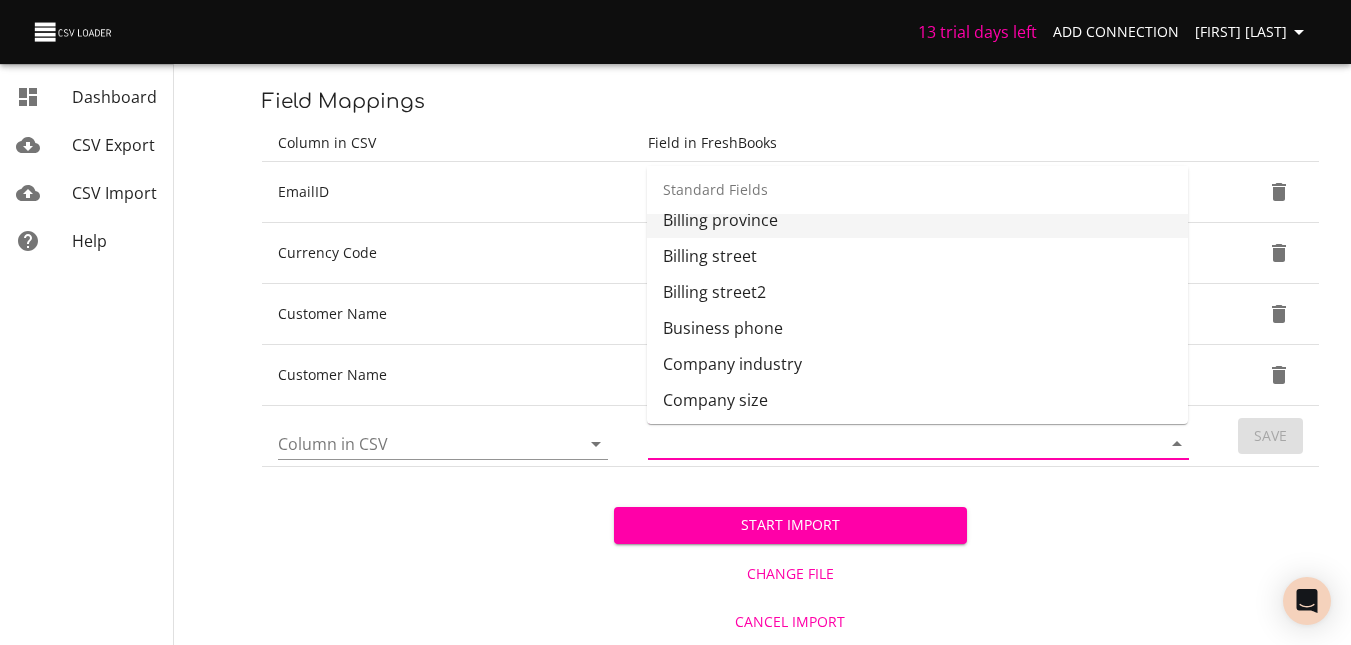 scroll, scrollTop: 233, scrollLeft: 0, axis: vertical 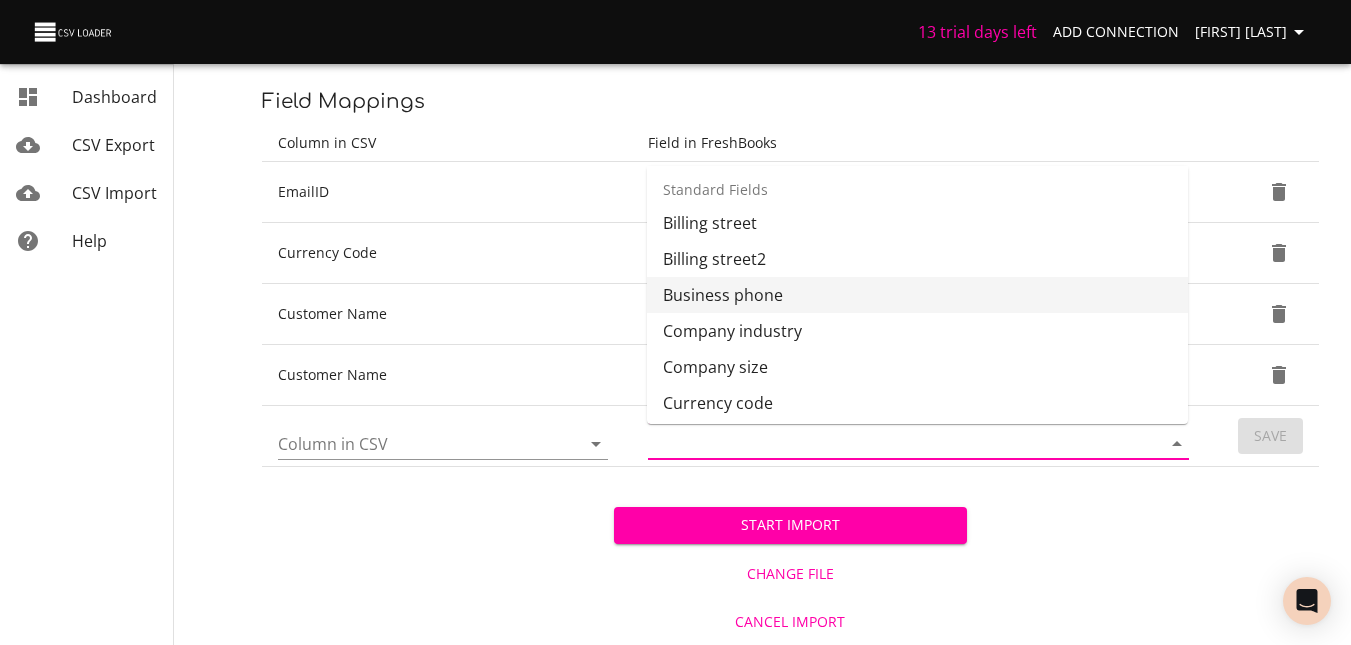 click on "Business phone" at bounding box center (917, 295) 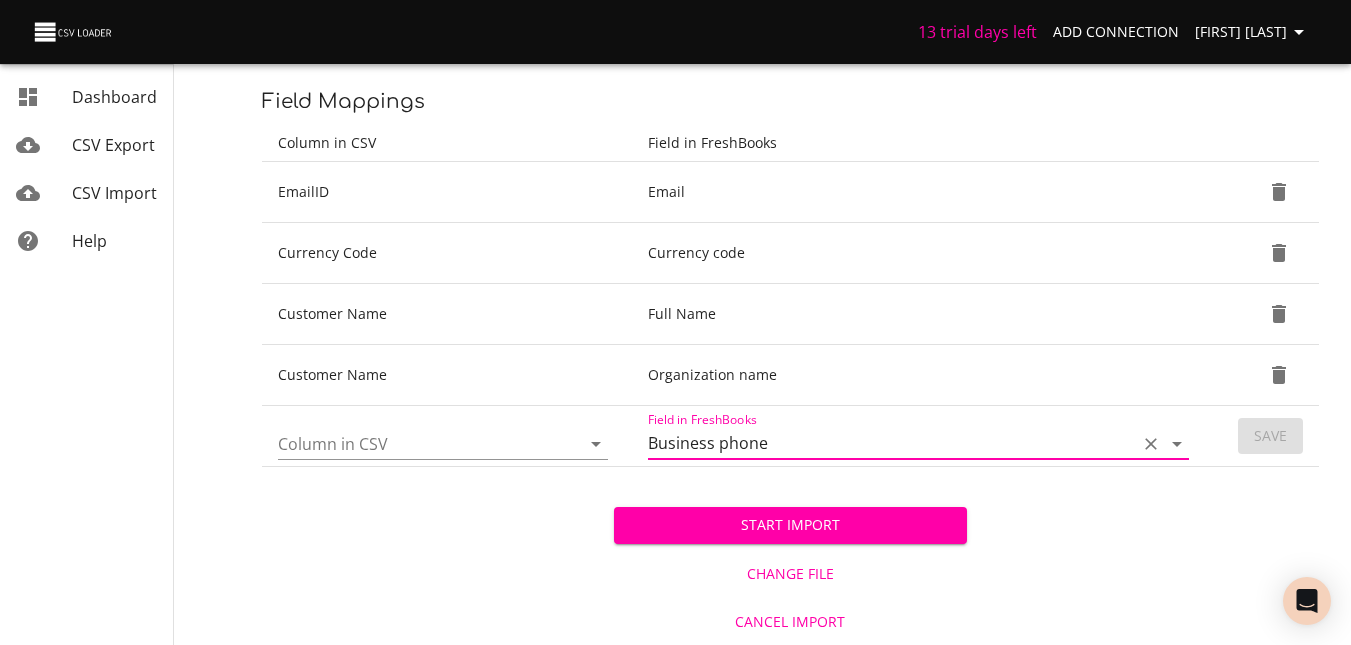 click on "Column in CSV" at bounding box center (412, 443) 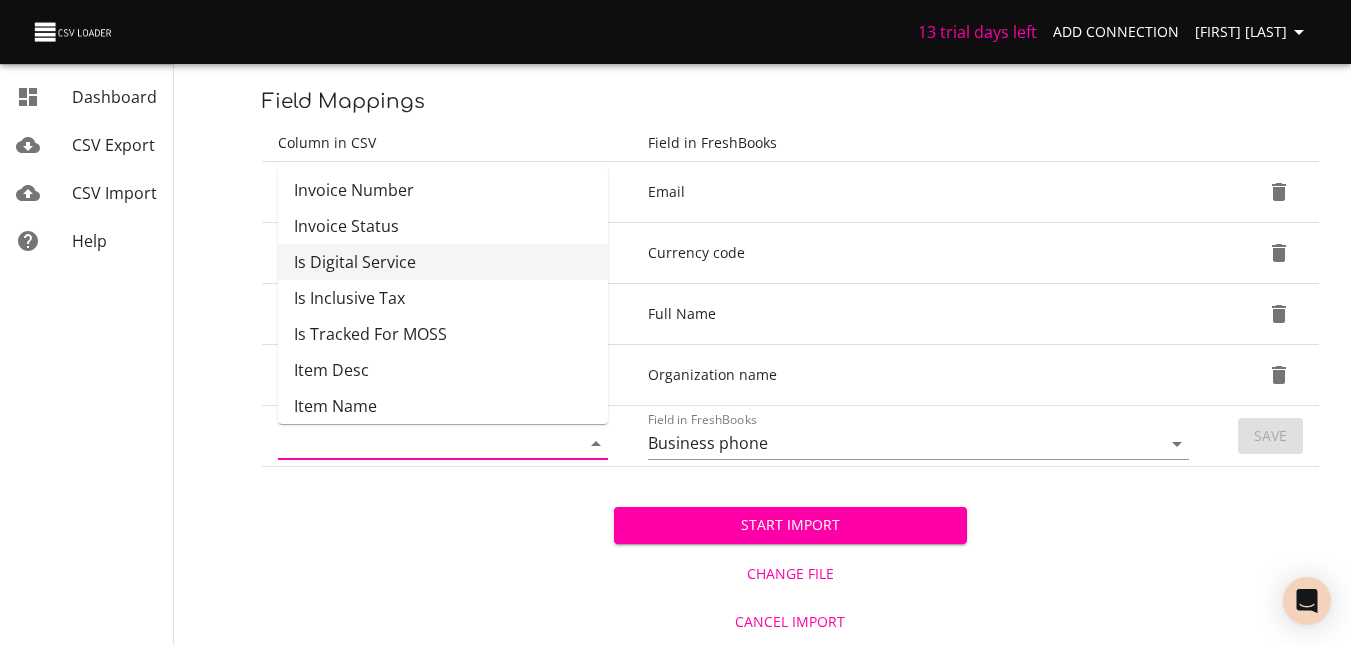 scroll, scrollTop: 333, scrollLeft: 0, axis: vertical 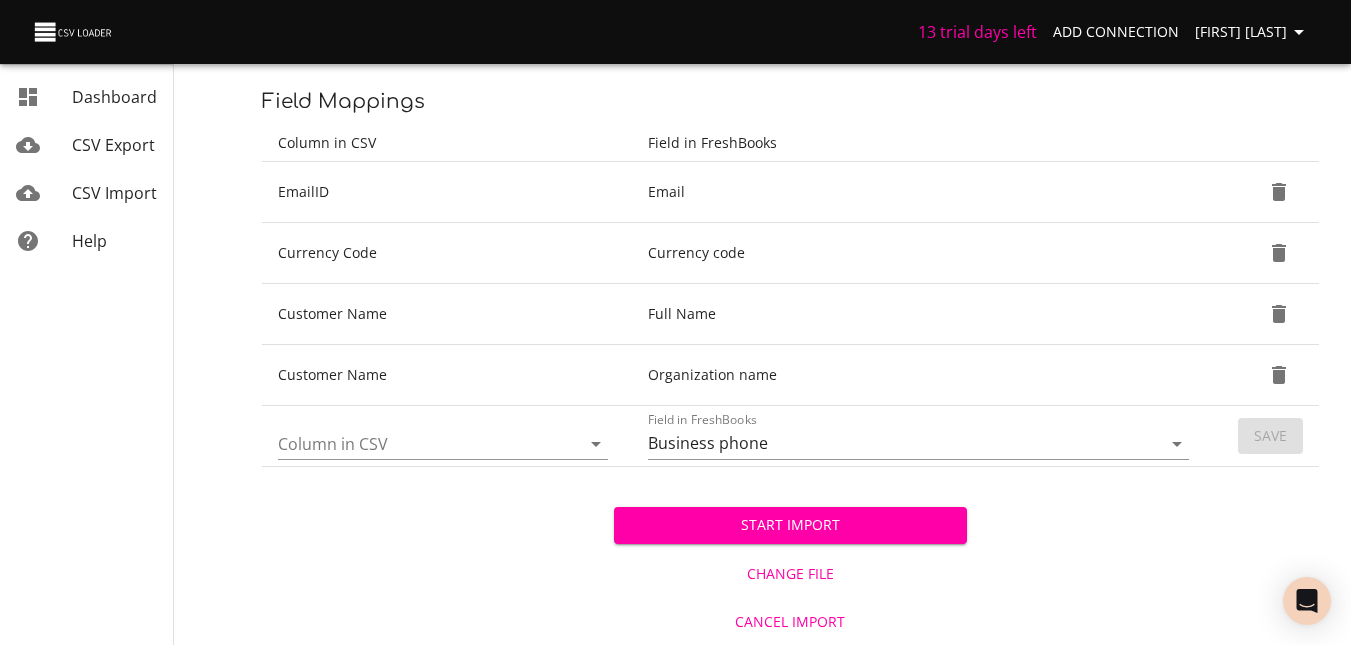 click on "Start Import Change File Cancel Import" at bounding box center [790, 556] 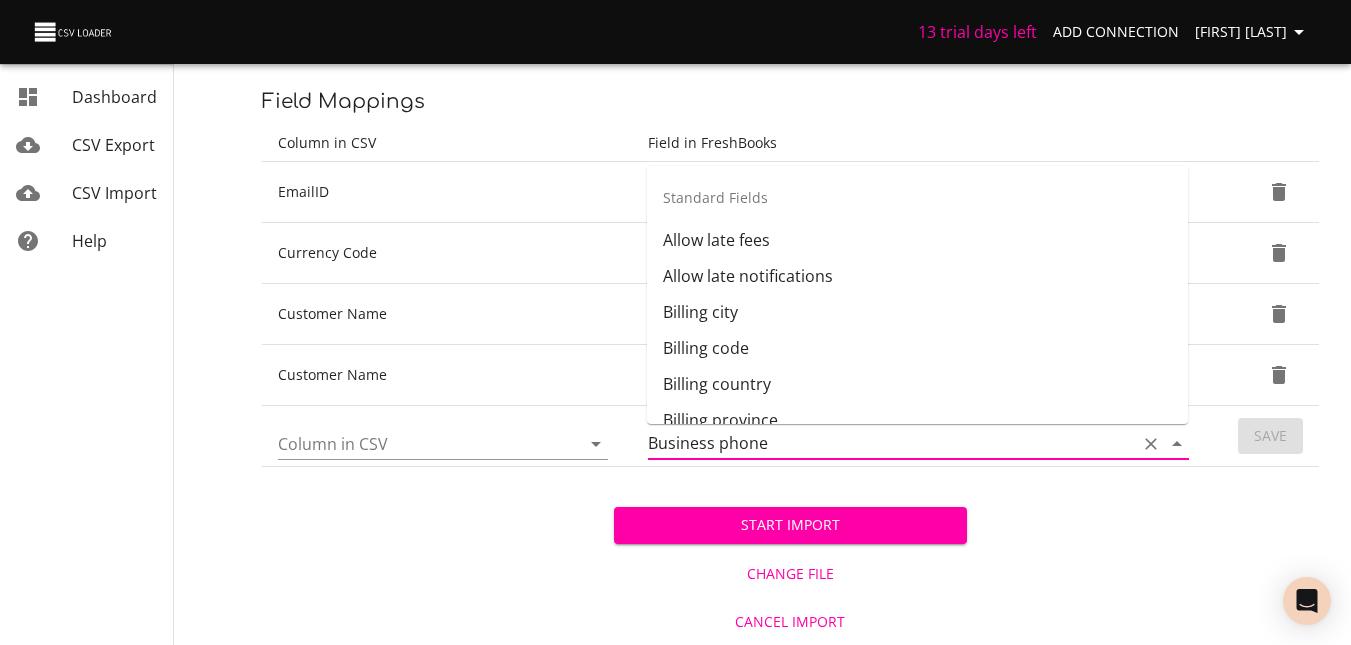click on "Business phone" at bounding box center [887, 443] 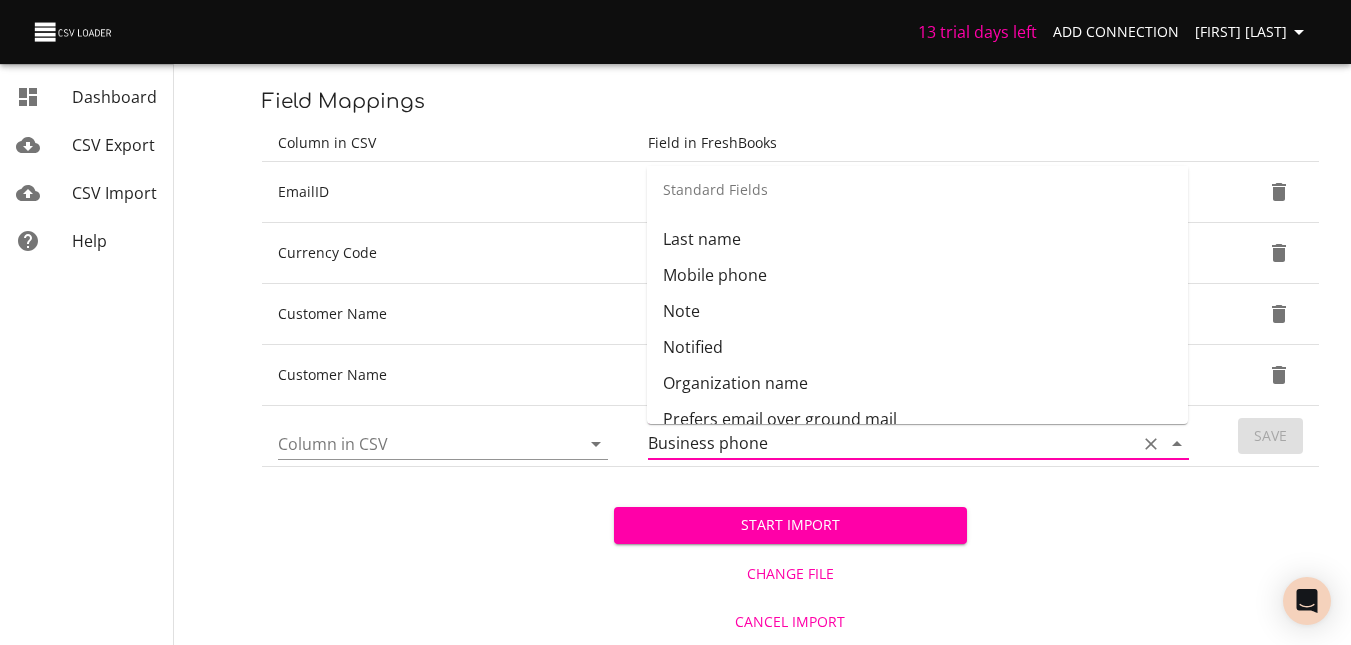 scroll, scrollTop: 660, scrollLeft: 0, axis: vertical 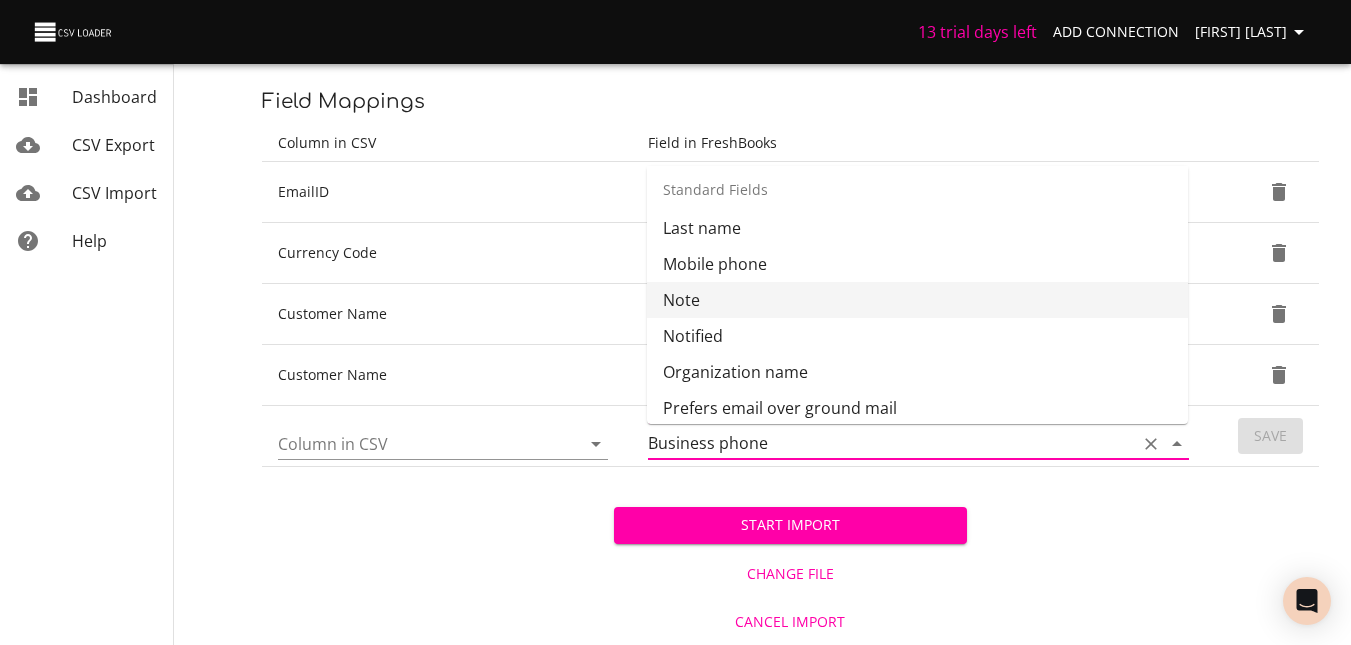 click on "Note" at bounding box center [917, 300] 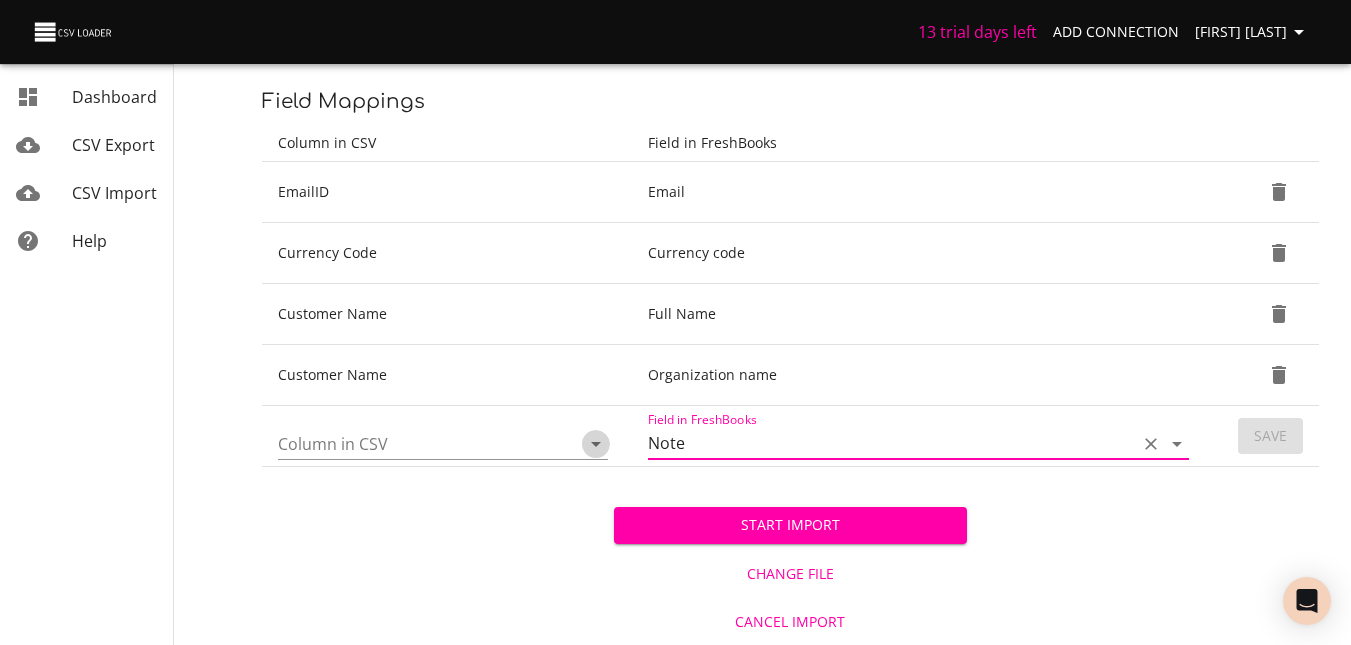 click 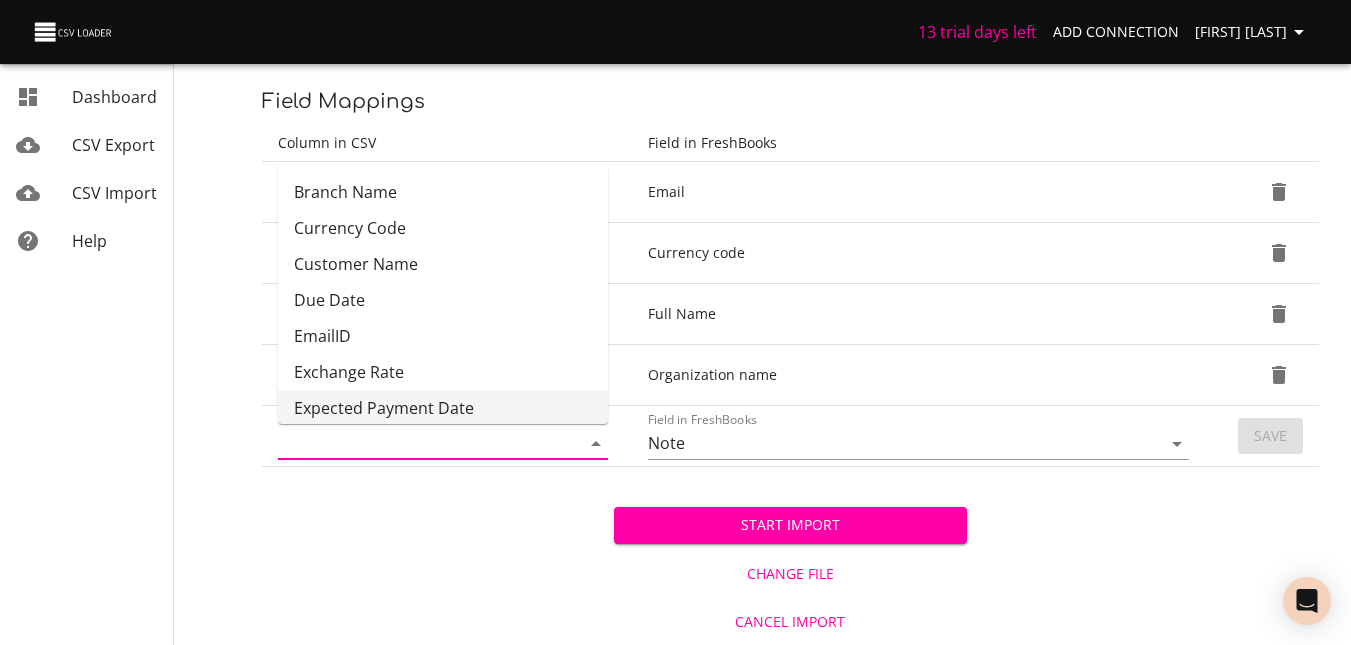 scroll, scrollTop: 2, scrollLeft: 0, axis: vertical 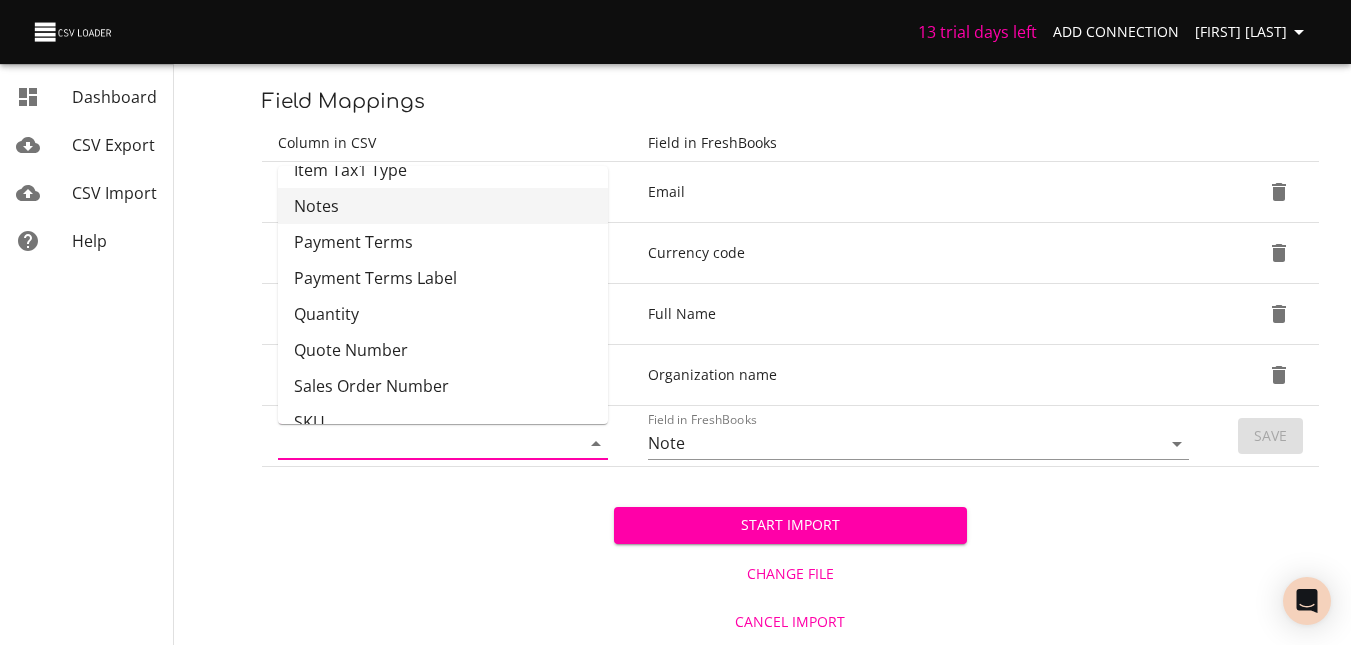 click on "Notes" at bounding box center (443, 206) 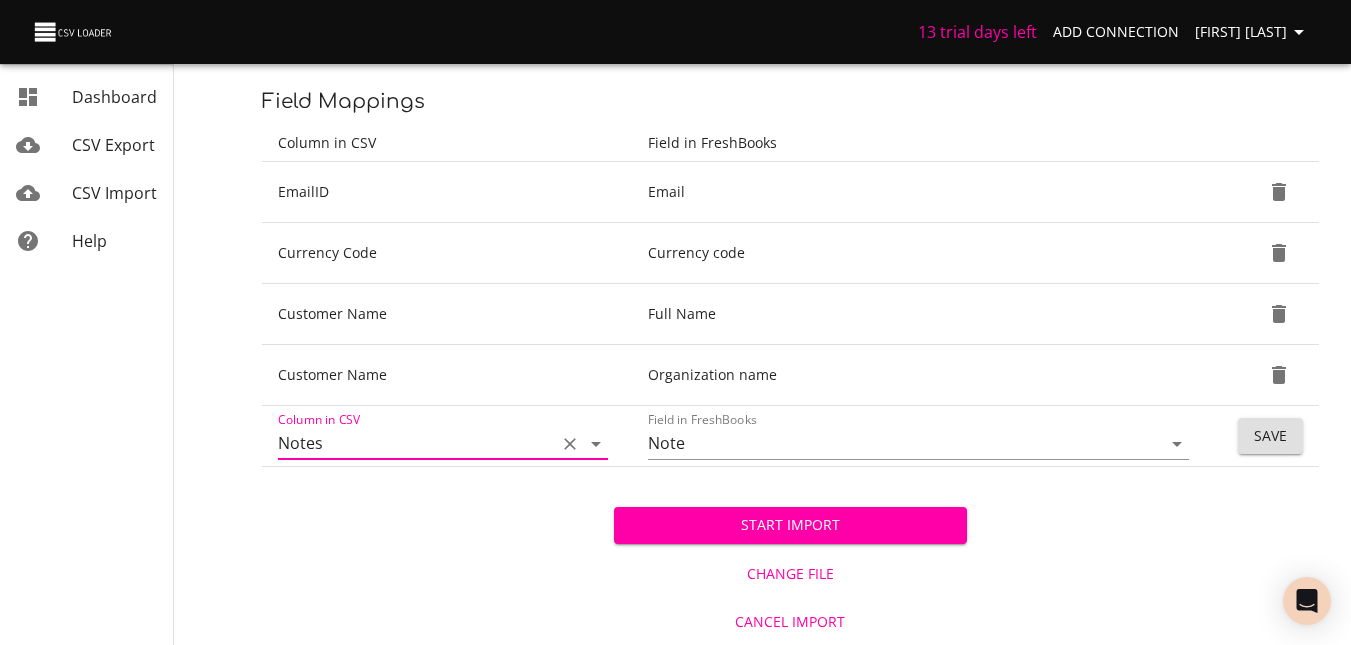 click on "Save" at bounding box center (1270, 436) 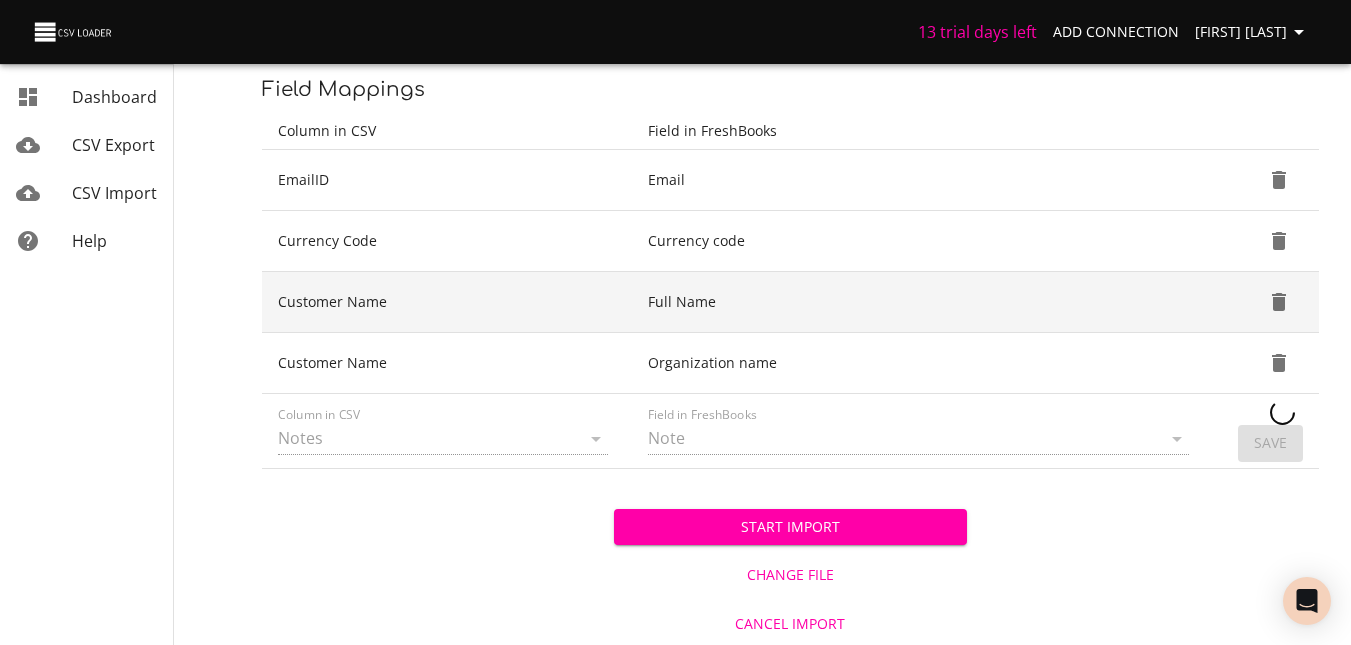 scroll, scrollTop: 279, scrollLeft: 0, axis: vertical 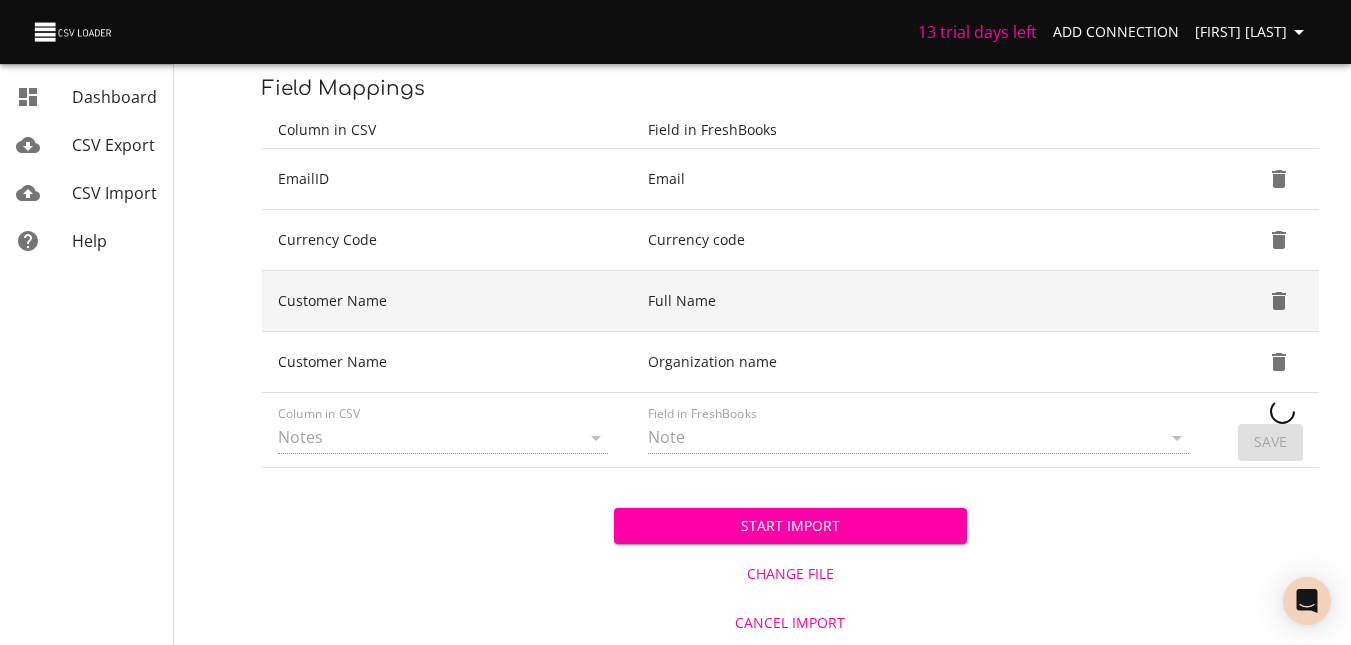 type 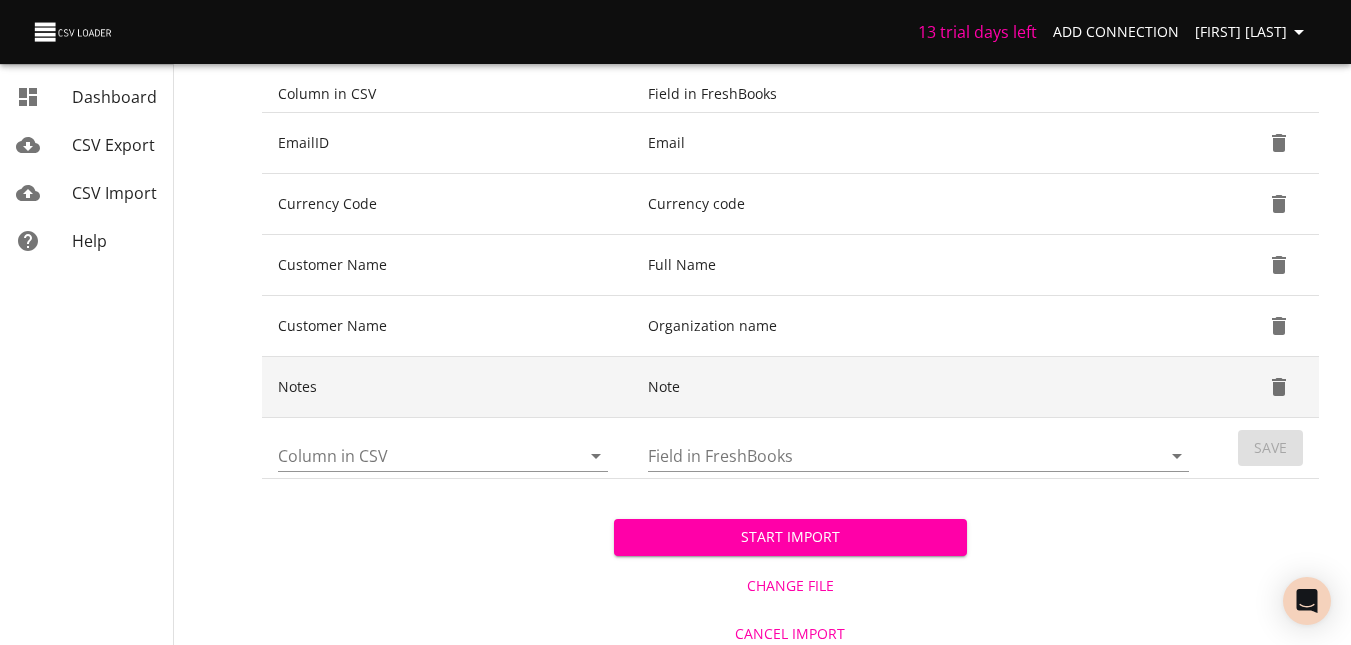 scroll, scrollTop: 327, scrollLeft: 0, axis: vertical 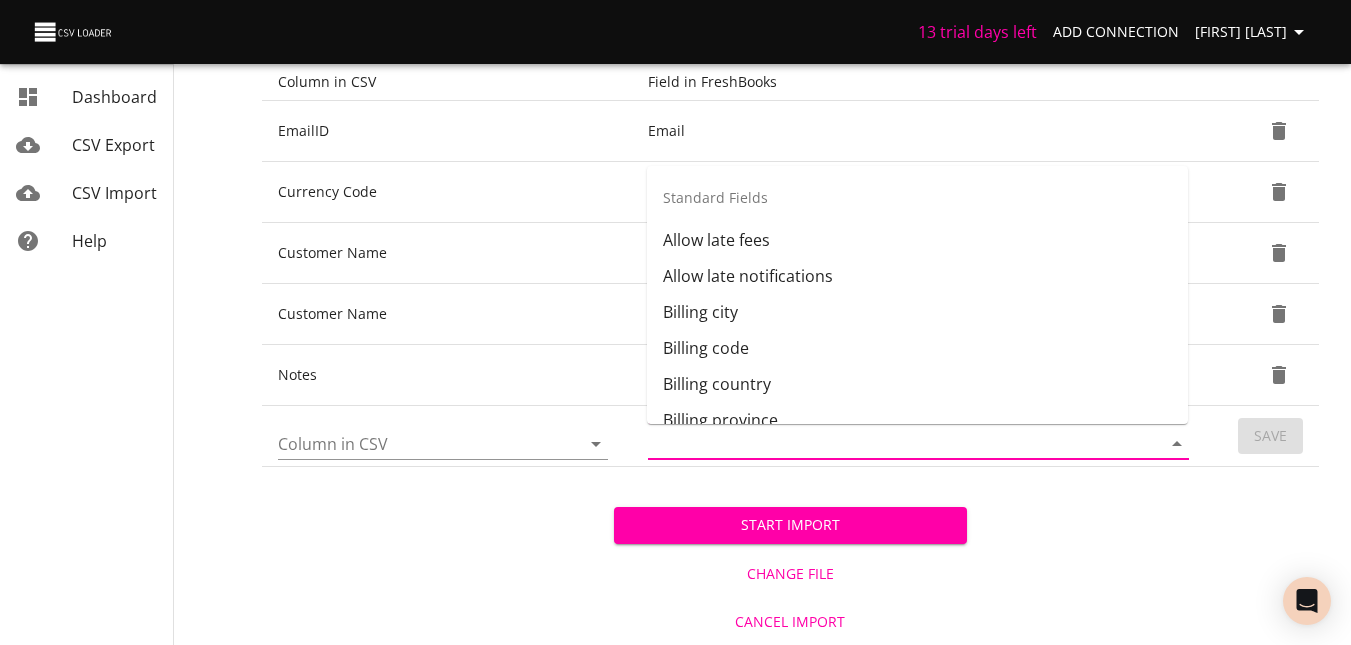click on "Field in FreshBooks" at bounding box center [887, 443] 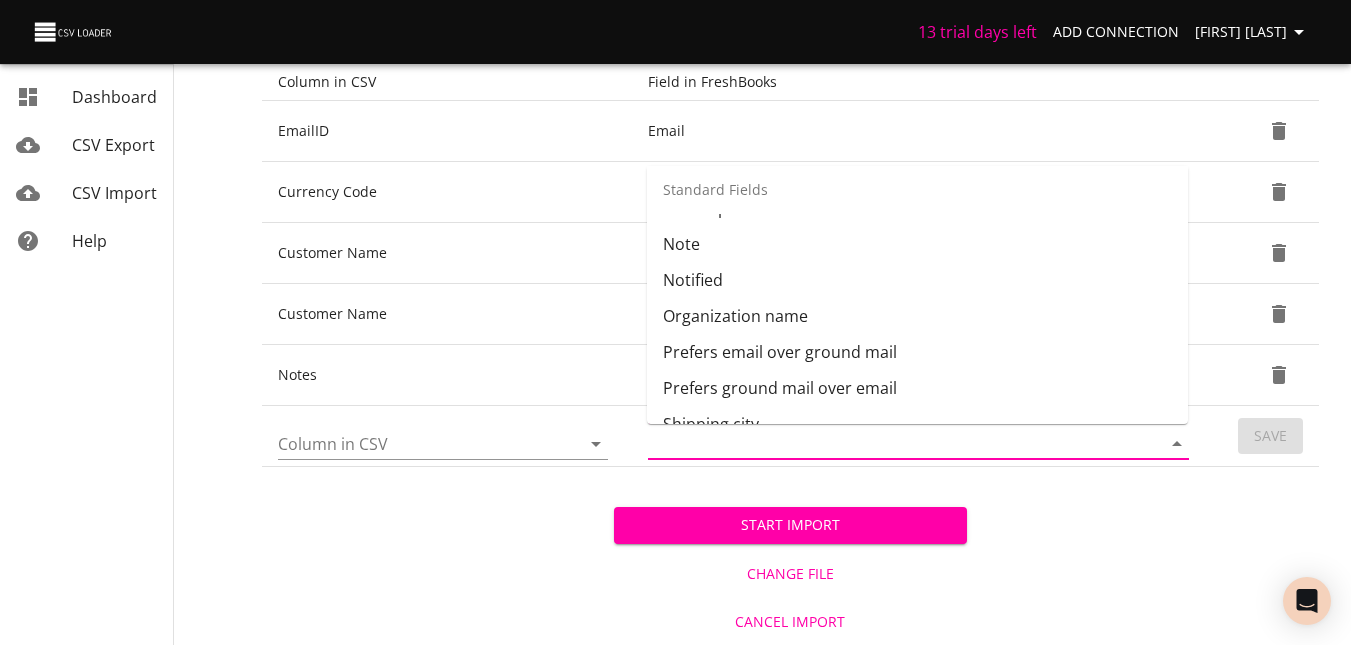scroll, scrollTop: 739, scrollLeft: 0, axis: vertical 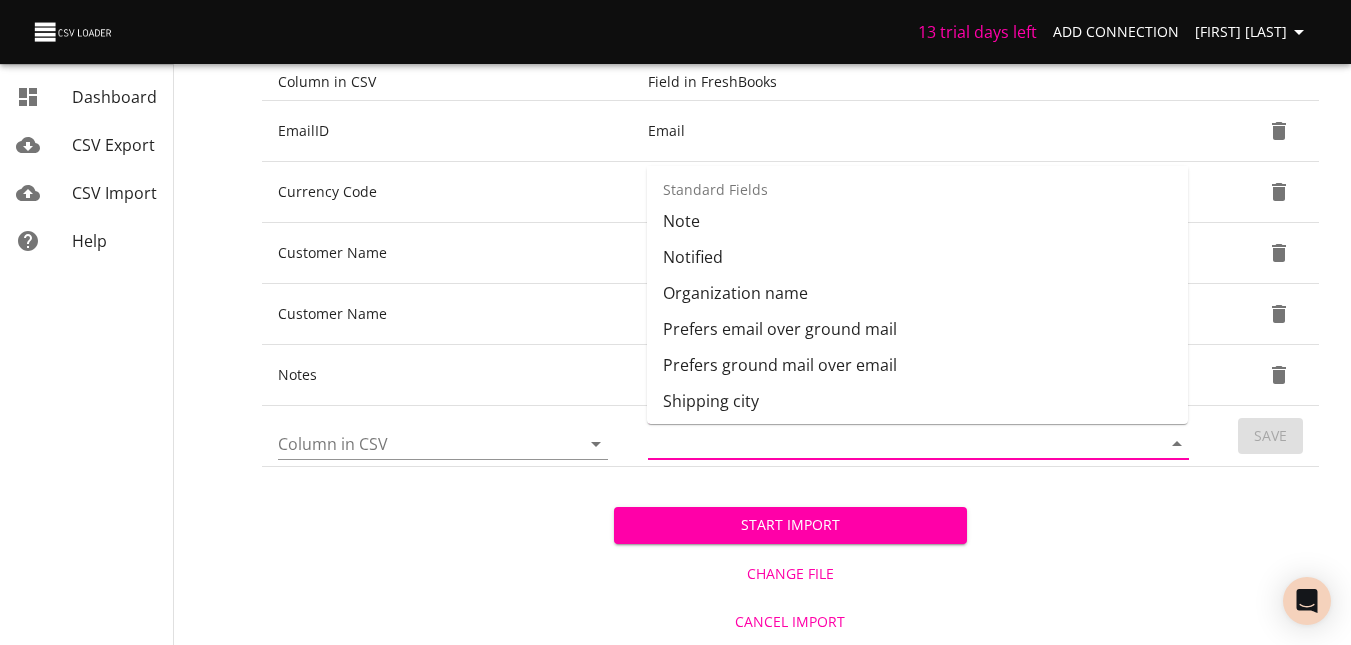 click on "Start Import Change File Cancel Import" at bounding box center (790, 556) 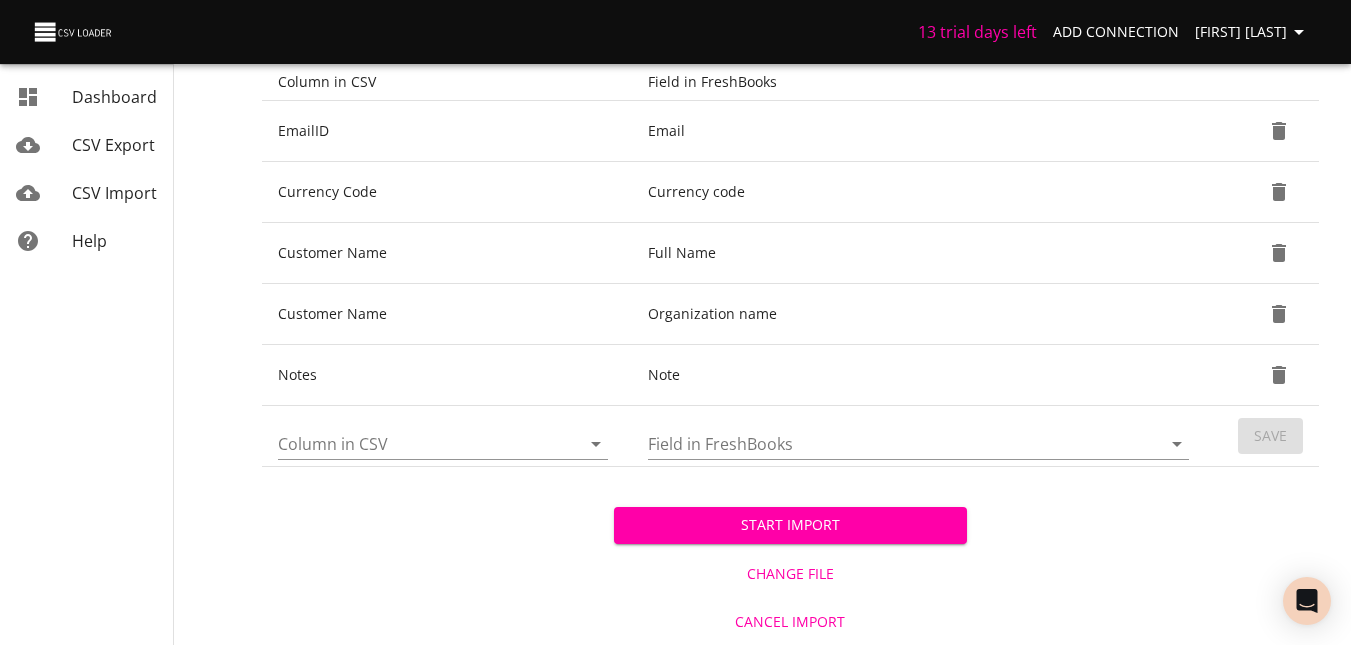 click 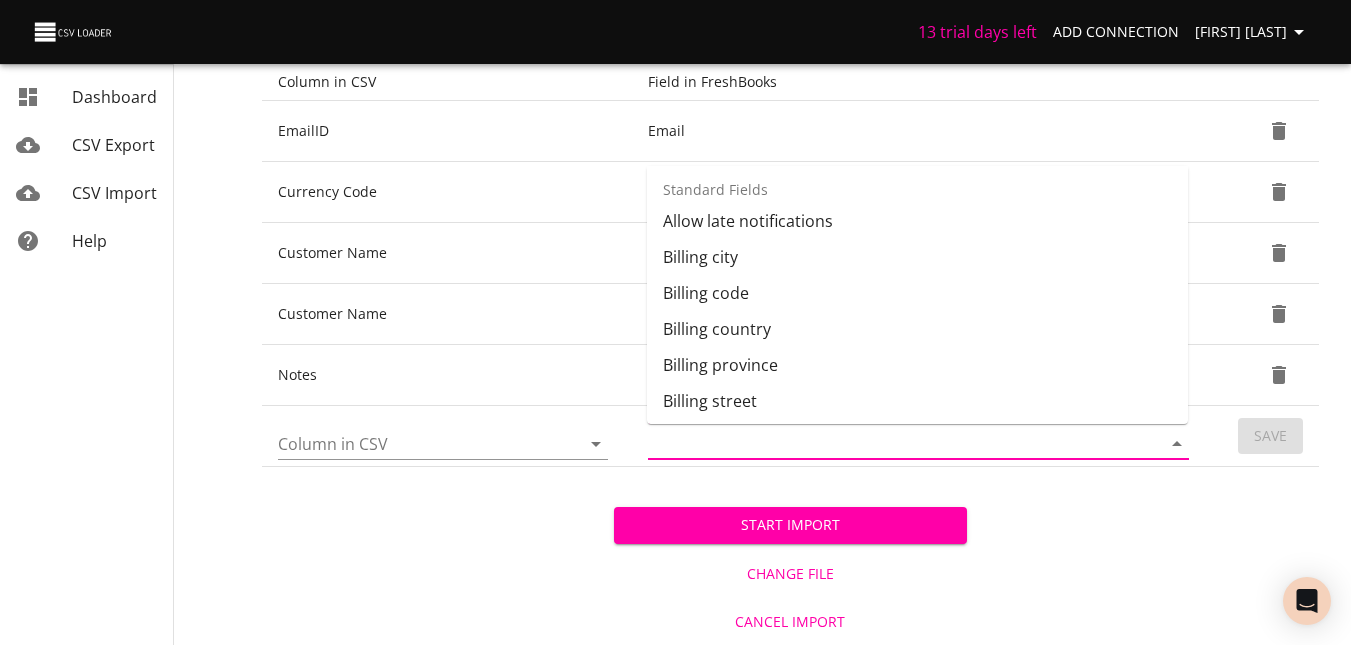 scroll, scrollTop: 0, scrollLeft: 0, axis: both 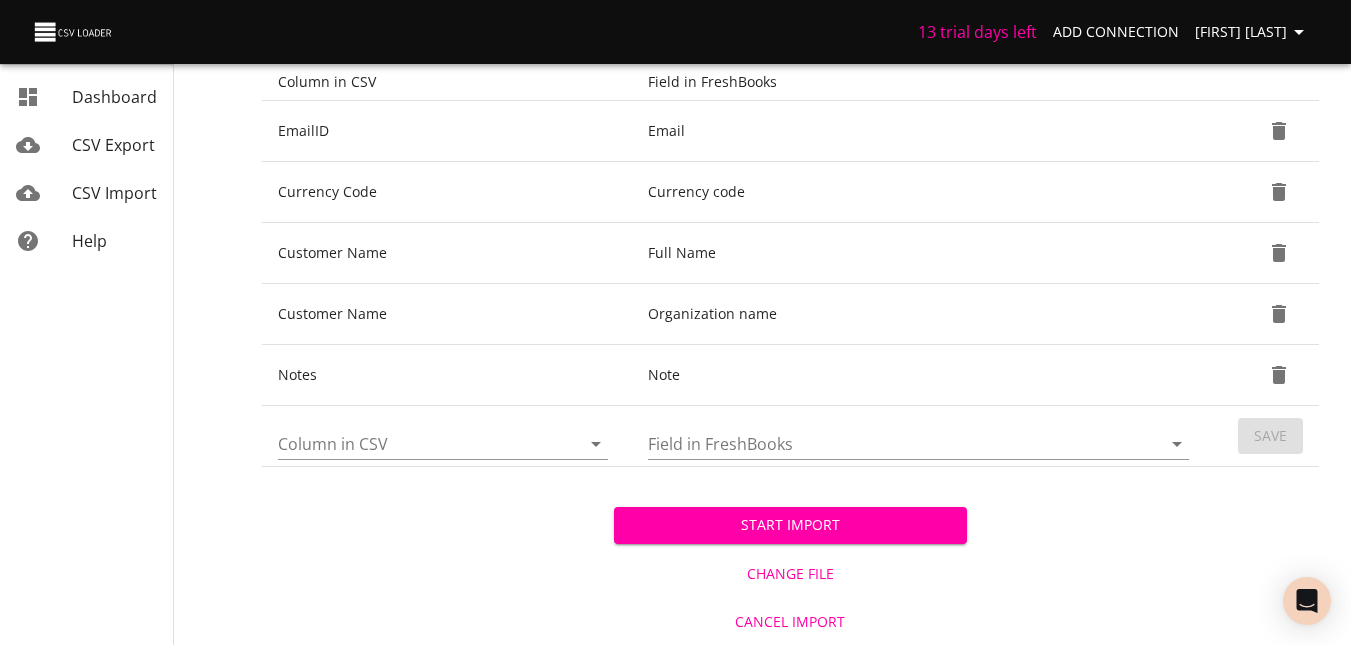 click on "Start Import Change File Cancel Import" at bounding box center (790, 556) 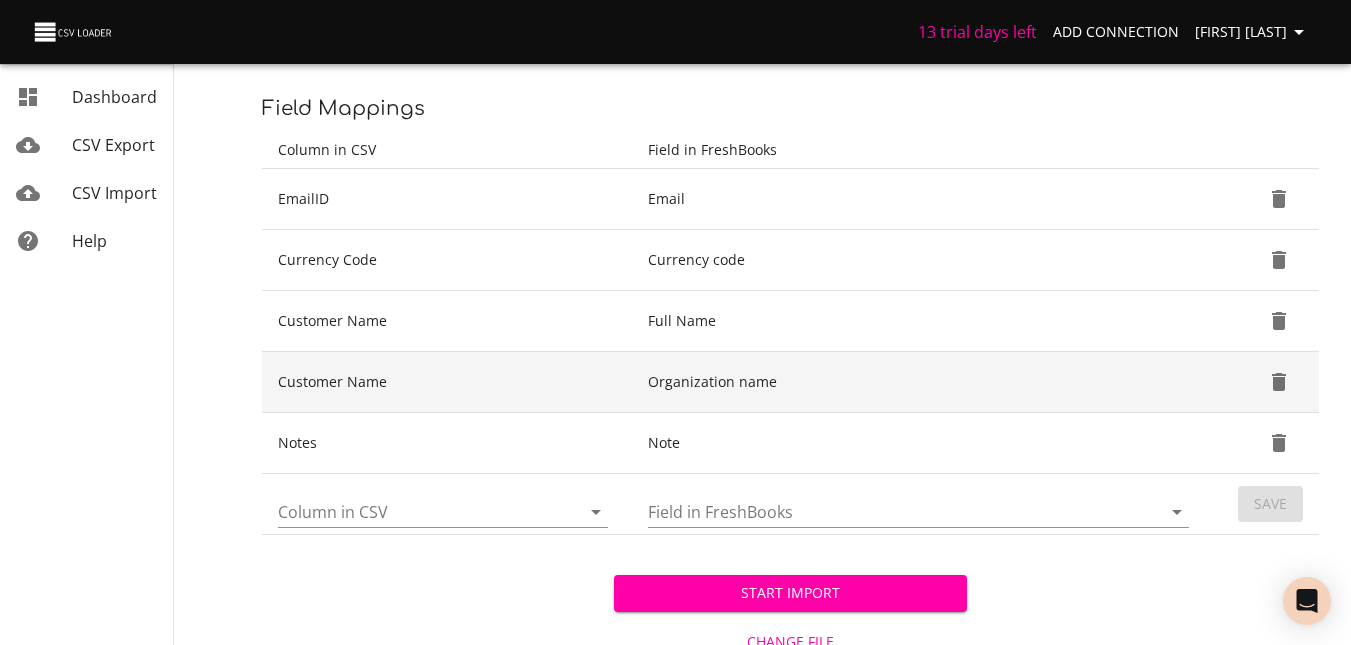 scroll, scrollTop: 327, scrollLeft: 0, axis: vertical 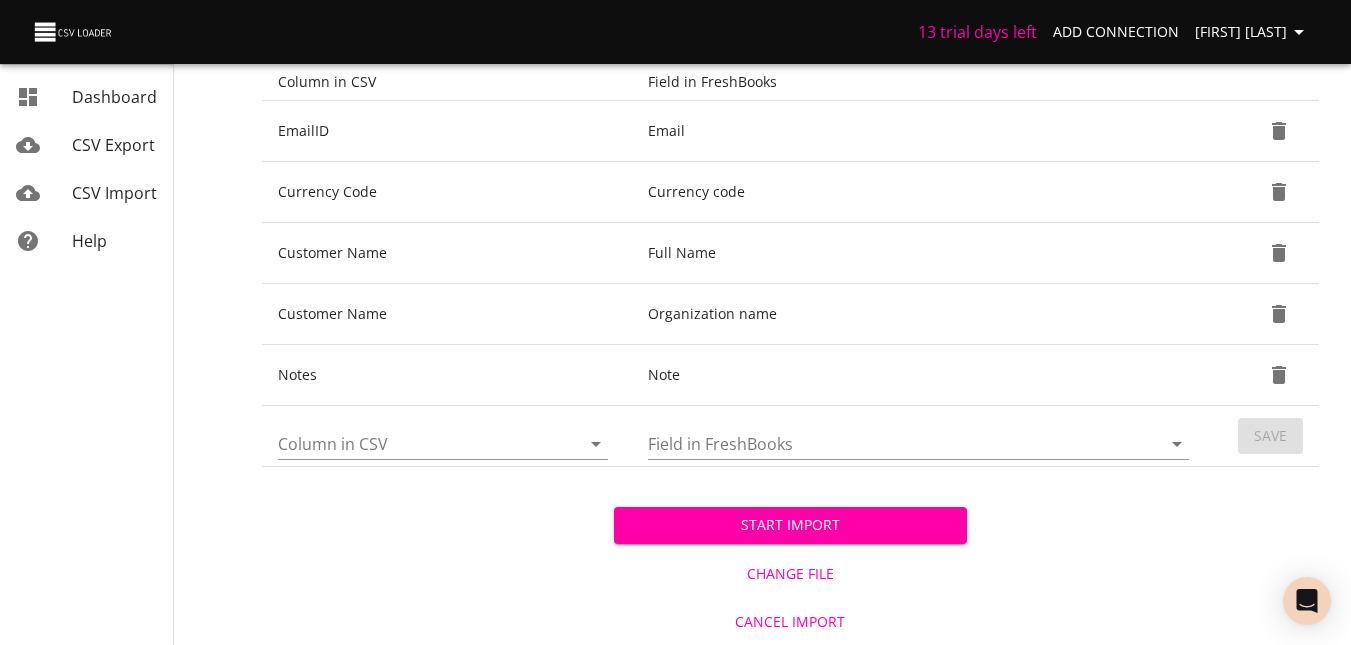 click on "Field in FreshBooks" at bounding box center [887, 443] 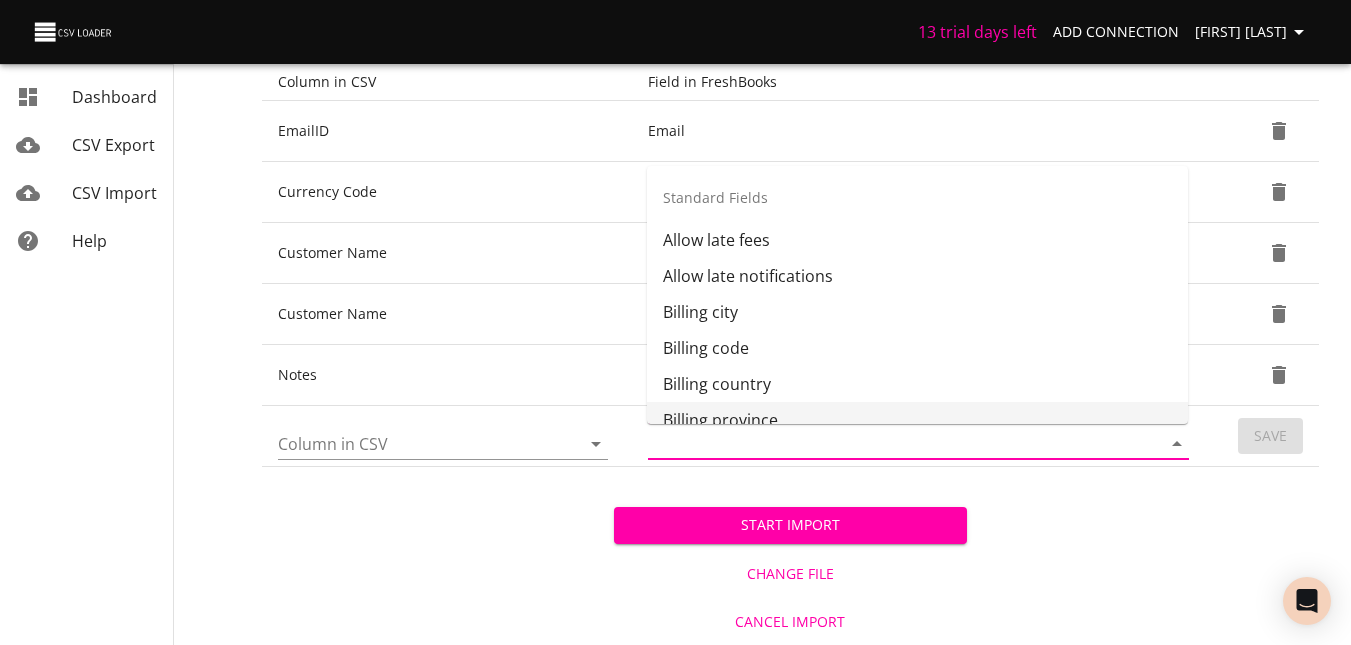 scroll, scrollTop: 14, scrollLeft: 0, axis: vertical 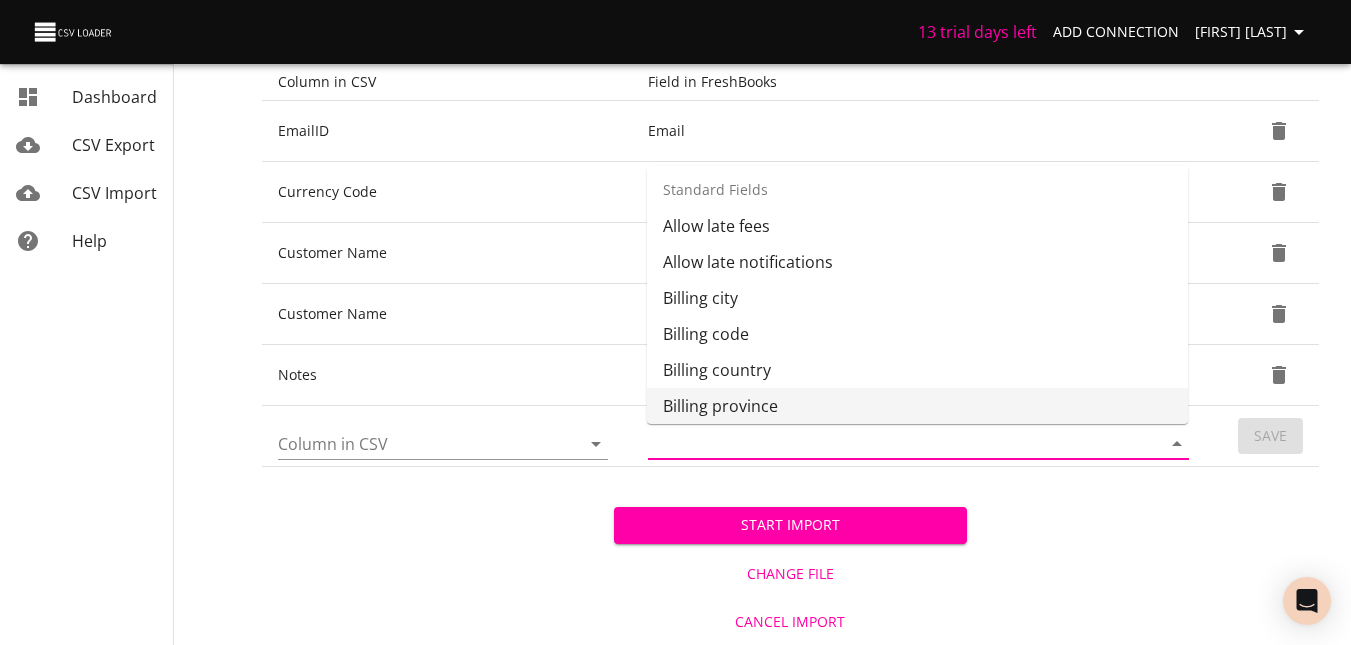 click on "Change File" at bounding box center [790, 574] 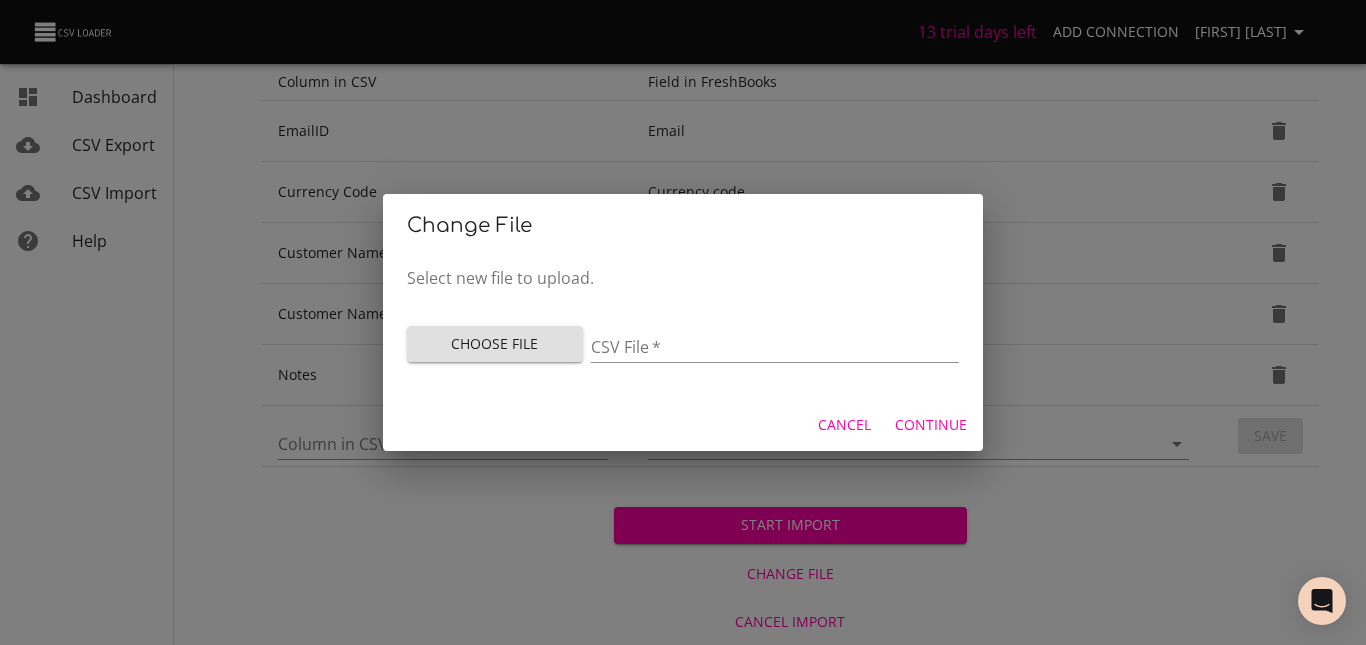 click on "Cancel" at bounding box center [844, 425] 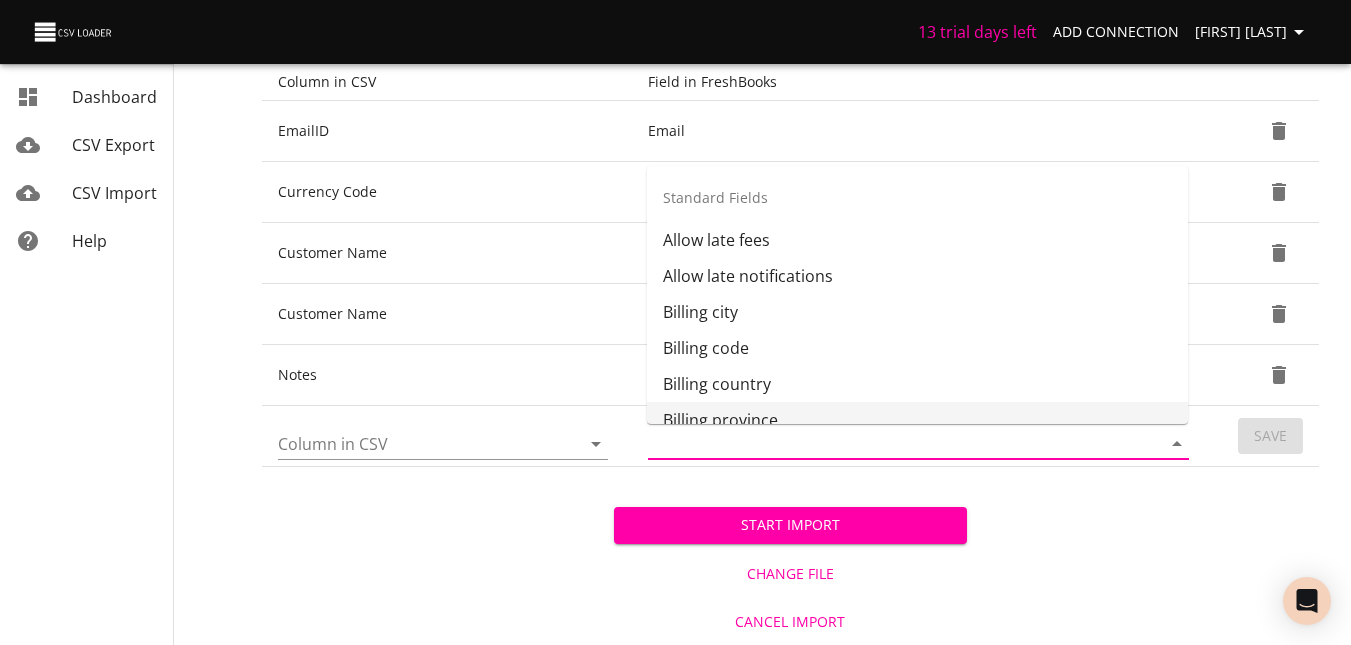 click on "Field in FreshBooks" at bounding box center (887, 443) 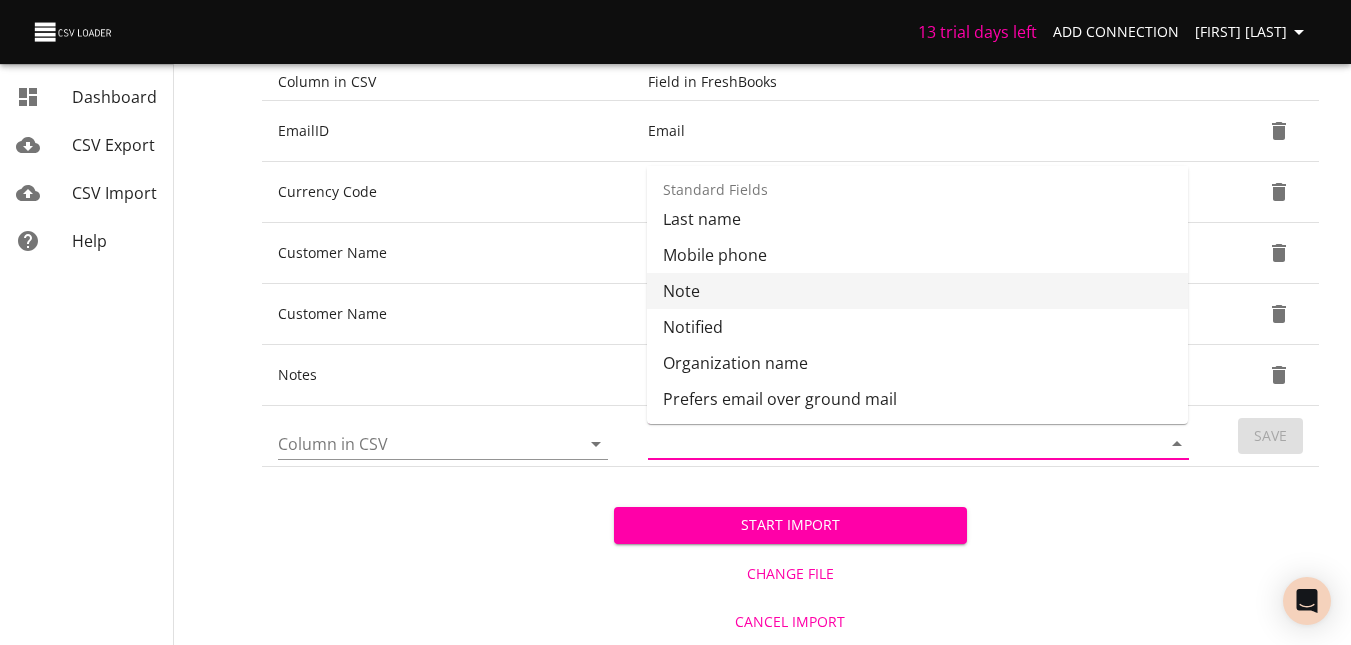 scroll, scrollTop: 700, scrollLeft: 0, axis: vertical 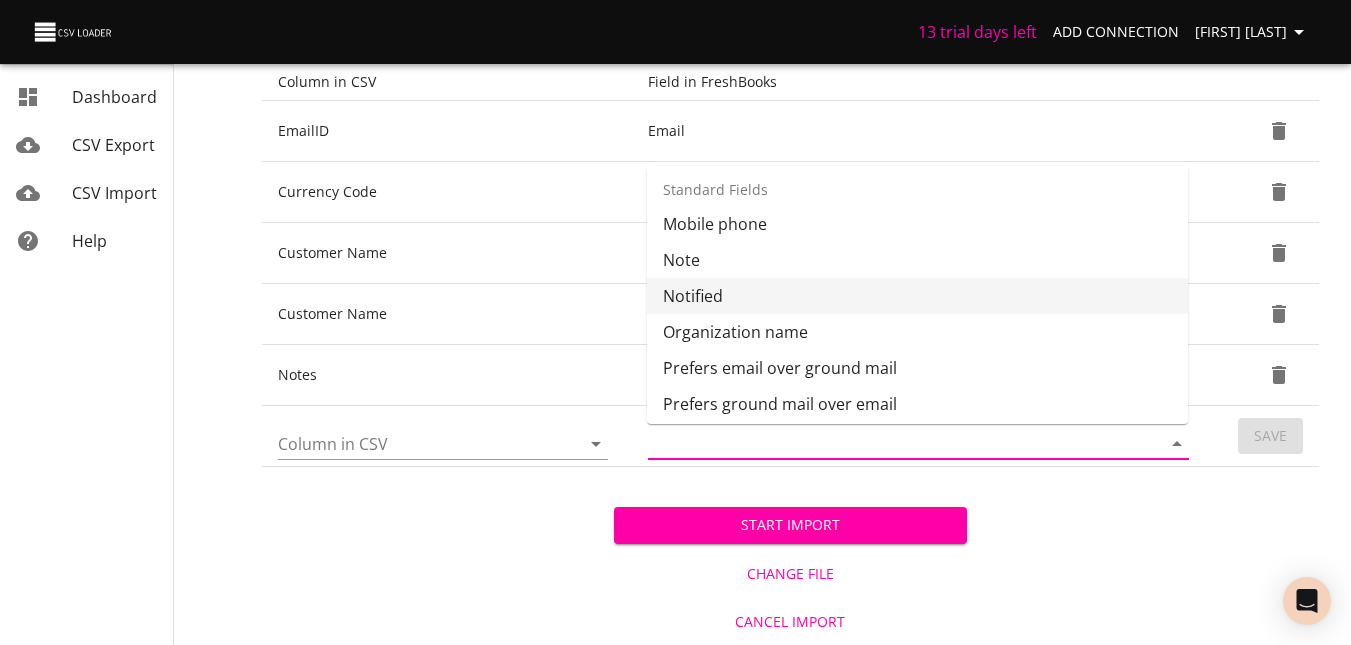 click on "Notified" at bounding box center [917, 296] 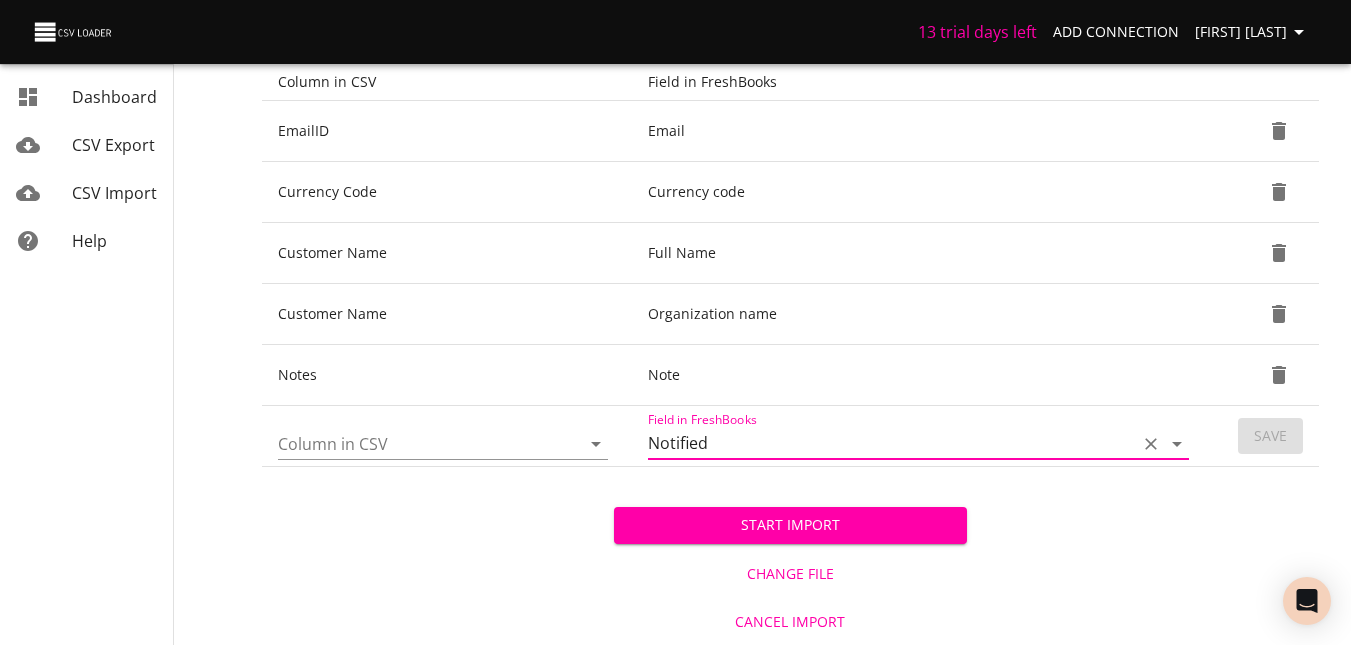 click at bounding box center (582, 444) 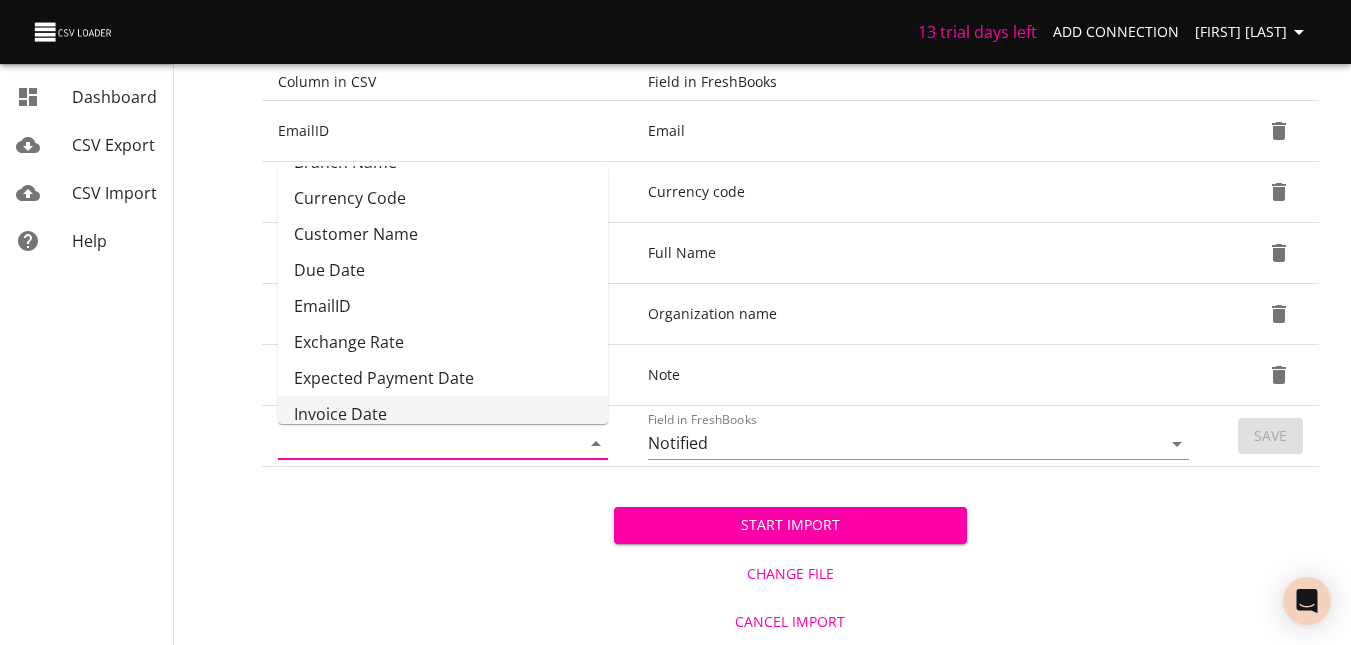 scroll, scrollTop: 0, scrollLeft: 0, axis: both 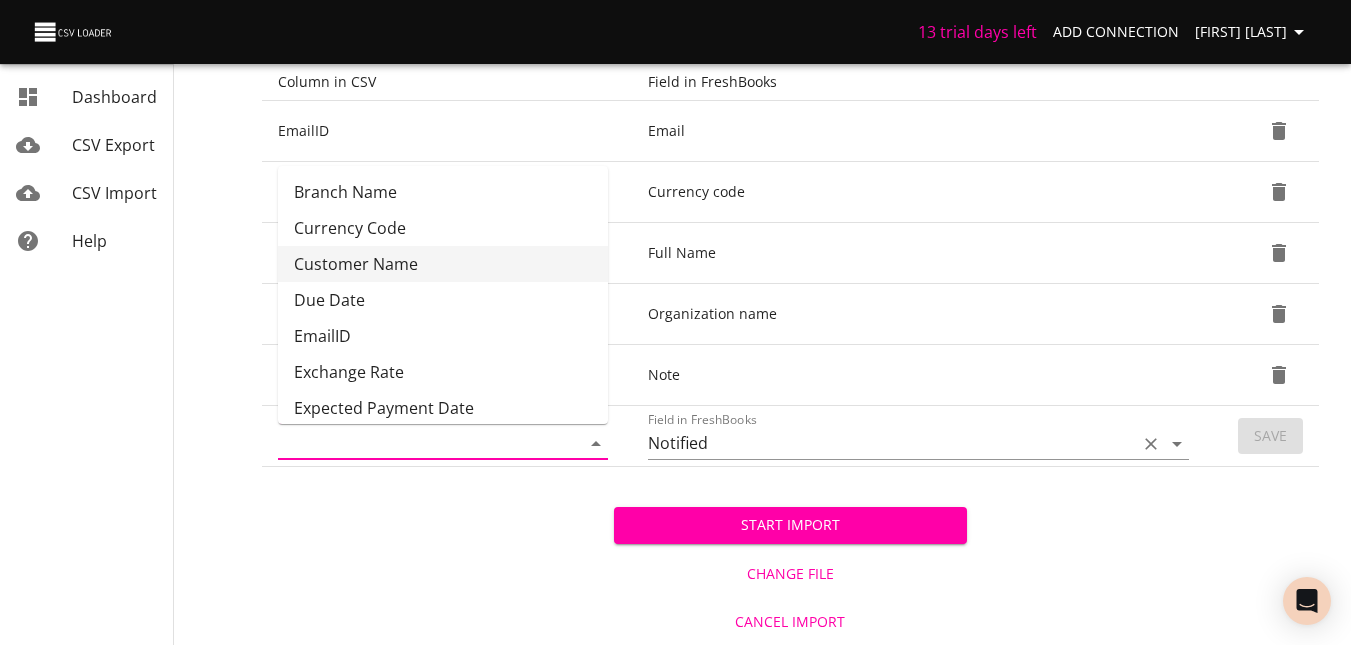 click on "Notified" at bounding box center [887, 443] 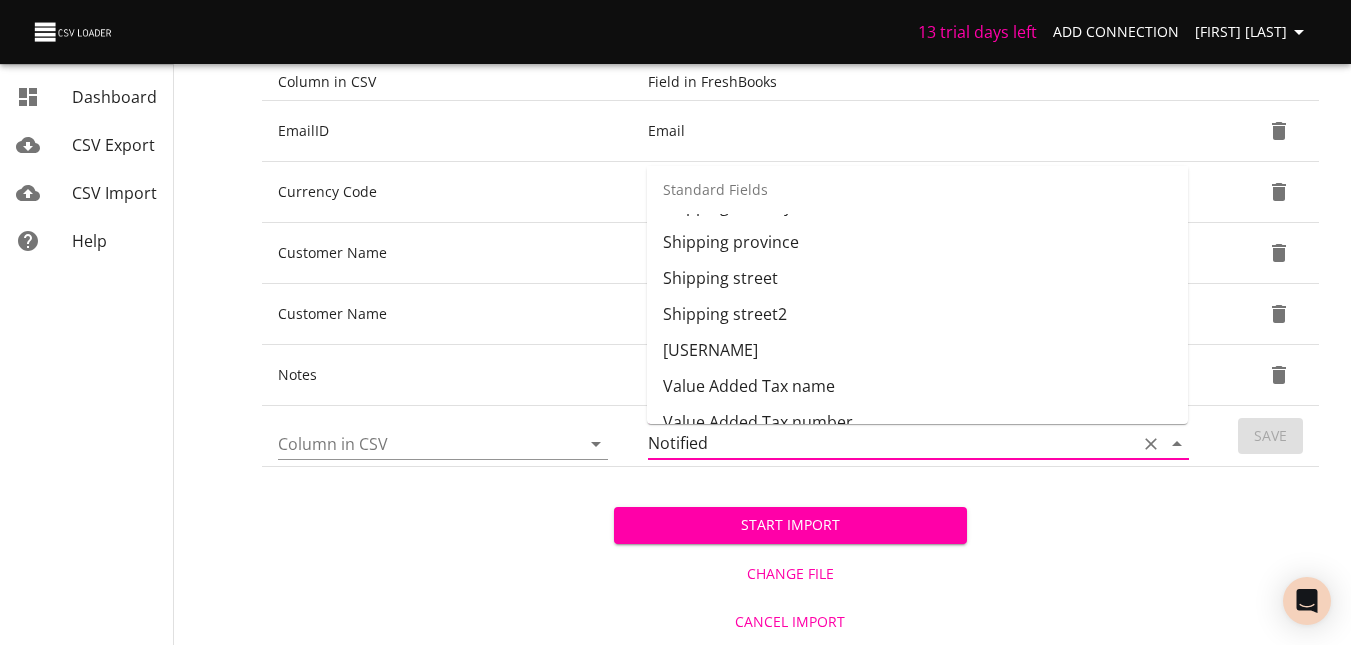 scroll, scrollTop: 1030, scrollLeft: 0, axis: vertical 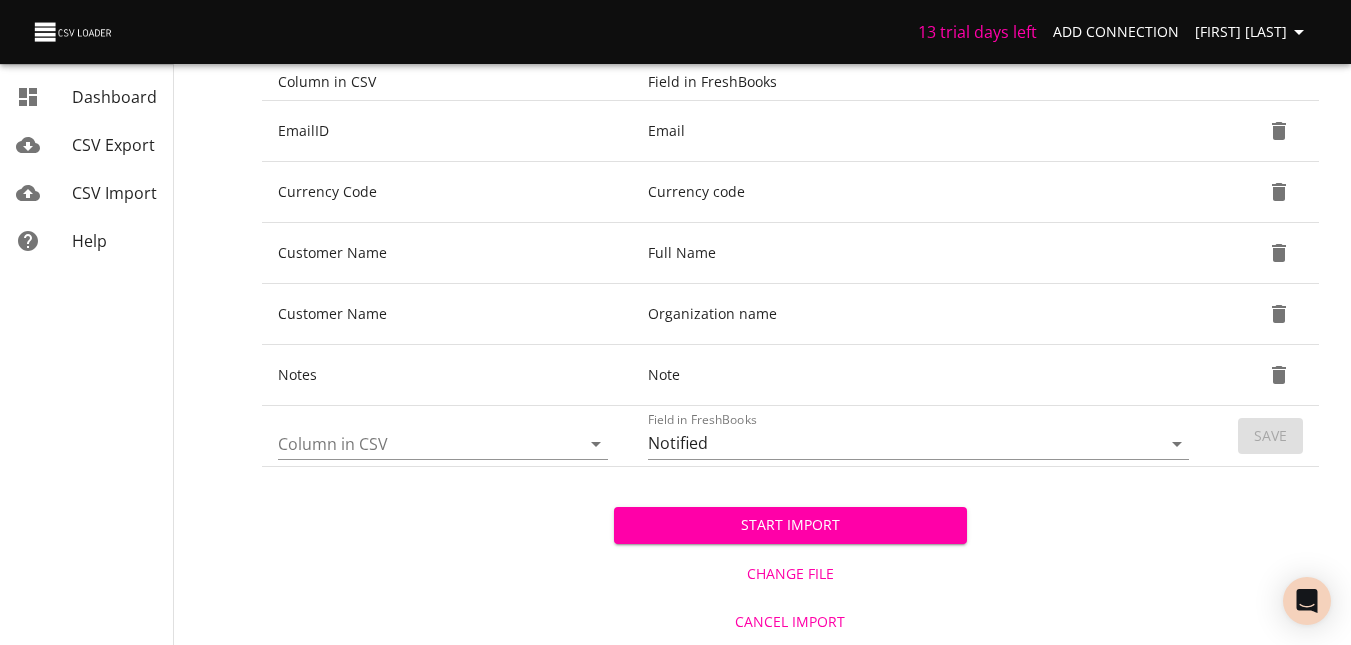 click on "Start Import Change File Cancel Import" at bounding box center [790, 556] 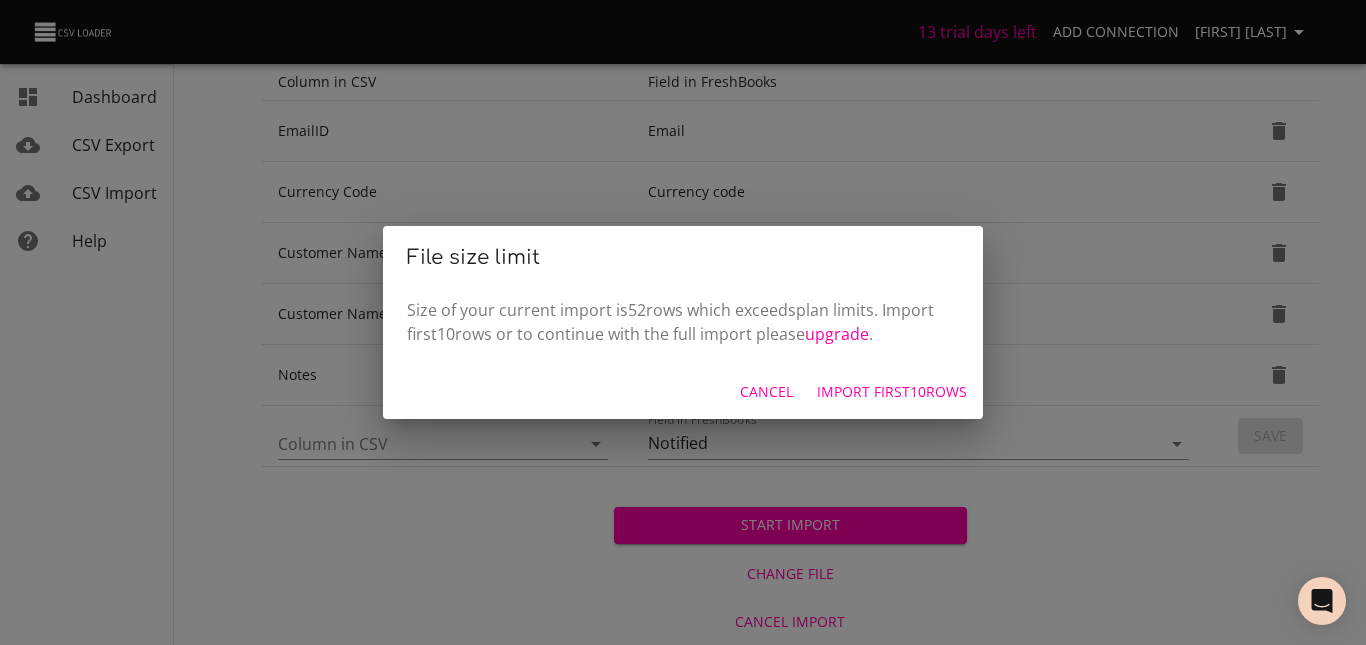 click on "Import first  10  rows" at bounding box center [892, 392] 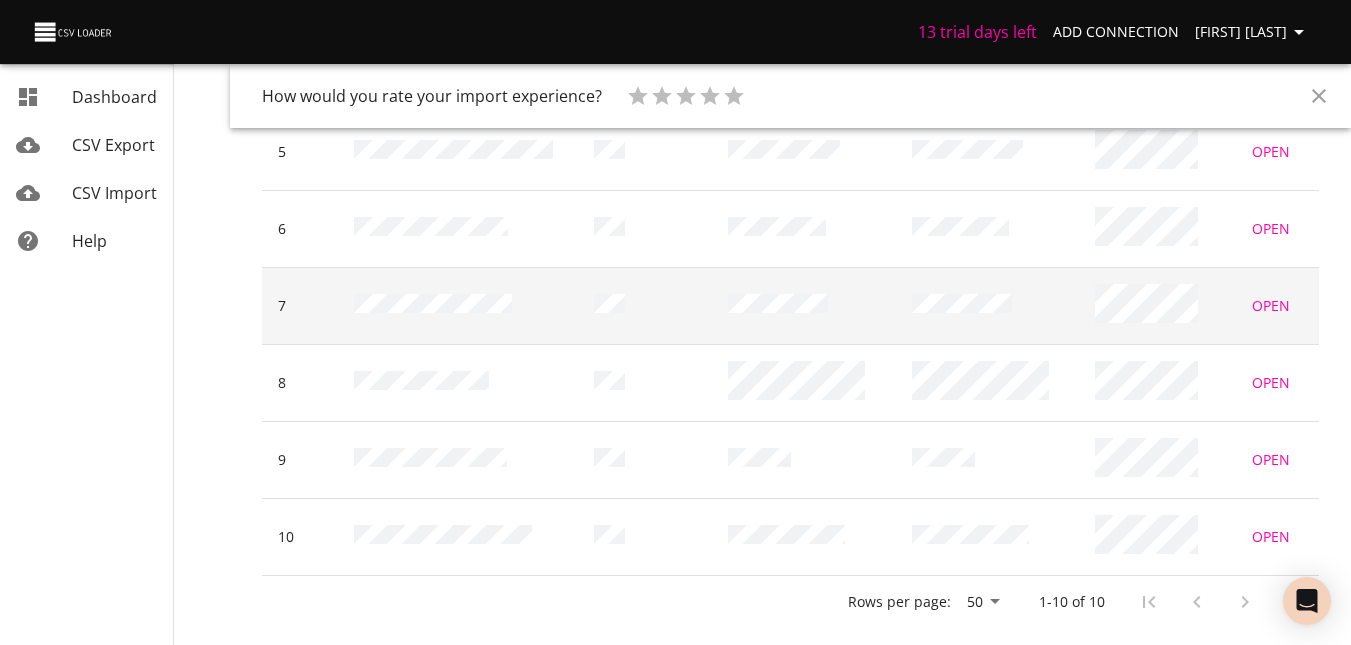 scroll, scrollTop: 601, scrollLeft: 0, axis: vertical 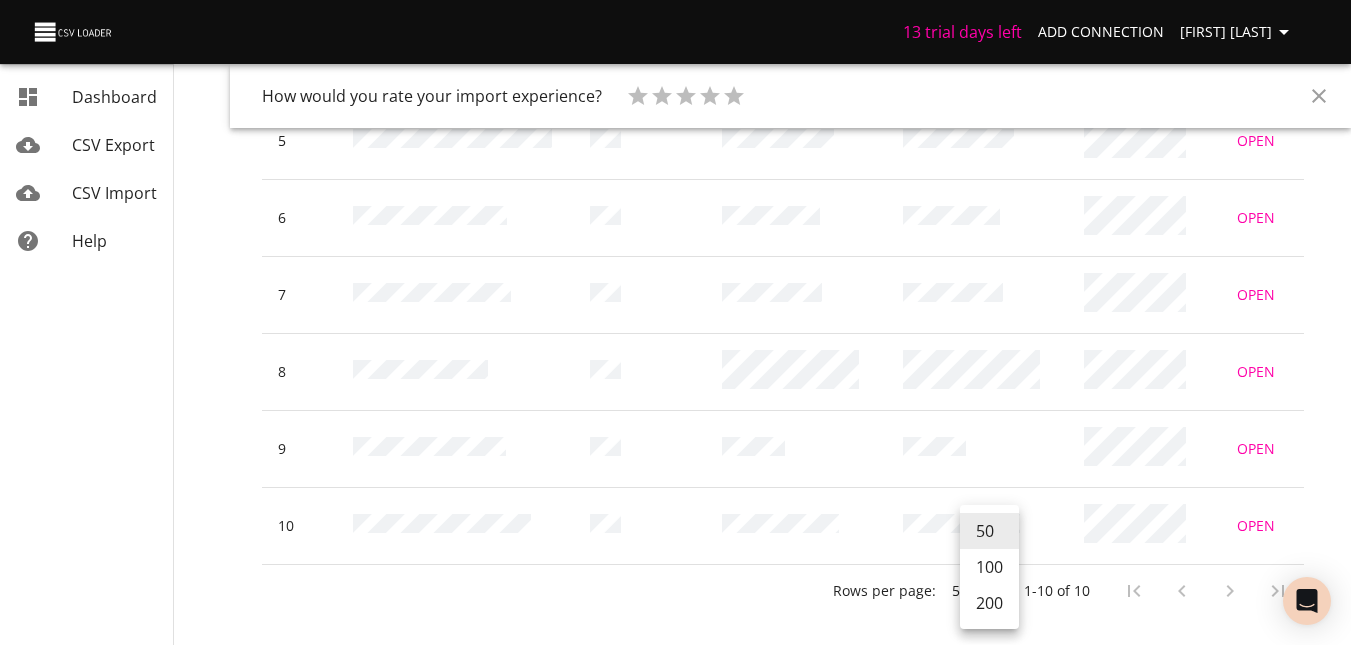 click on "13 trial days left Add Connection [FIRST] [LAST] Dashboard CSV Export CSV Import Help Imports › # 1   FreshBooks Clients Import How would you rate your import experience? 1 Star 2 Stars 3 Stars 4 Stars 5 Stars # 1   FreshBooks Clients Import Undo Filename: Result: 10   clients  imported Imported records Row # Email Currency code Full Name Organization name Note 1 Open 2 Open 3 Open 4 Open 5 Open 6 Open 7 Open 8 Open 9 Open 10 Open Rows per page: 50 1-10 of 10
Dashboard CSV Export CSV Import Help
50 100 200" at bounding box center (675, -279) 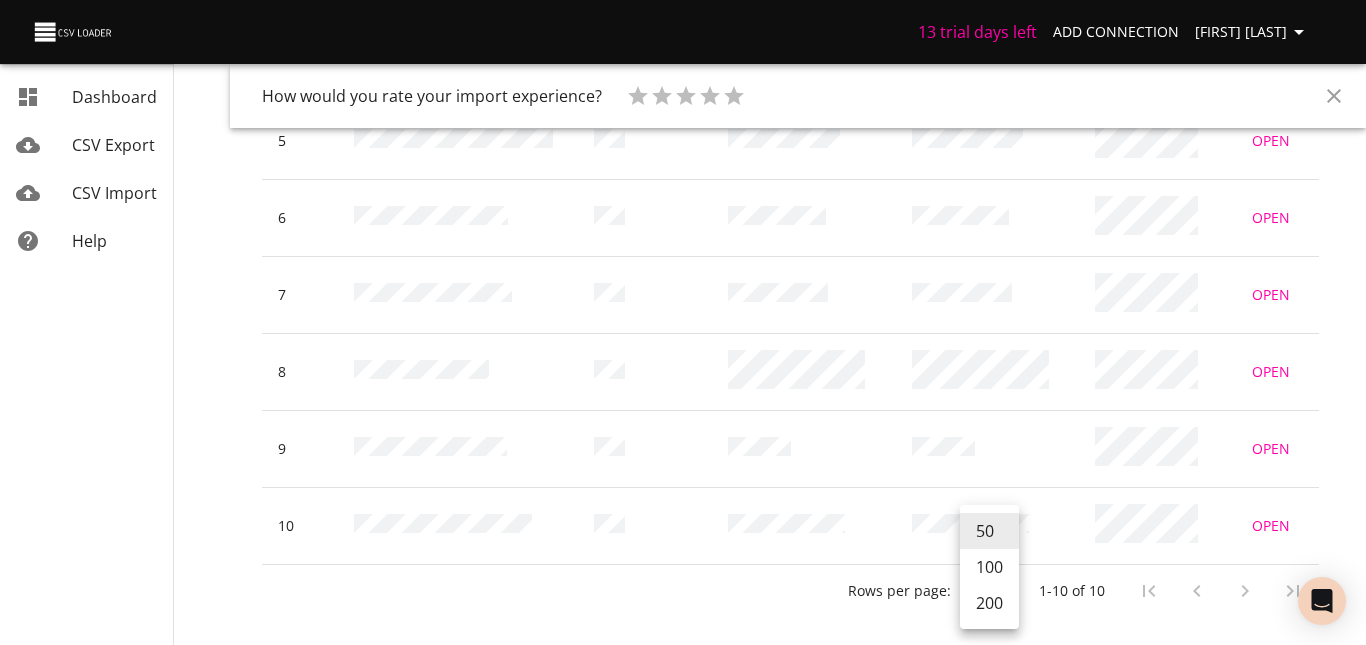 click on "200" at bounding box center [989, 603] 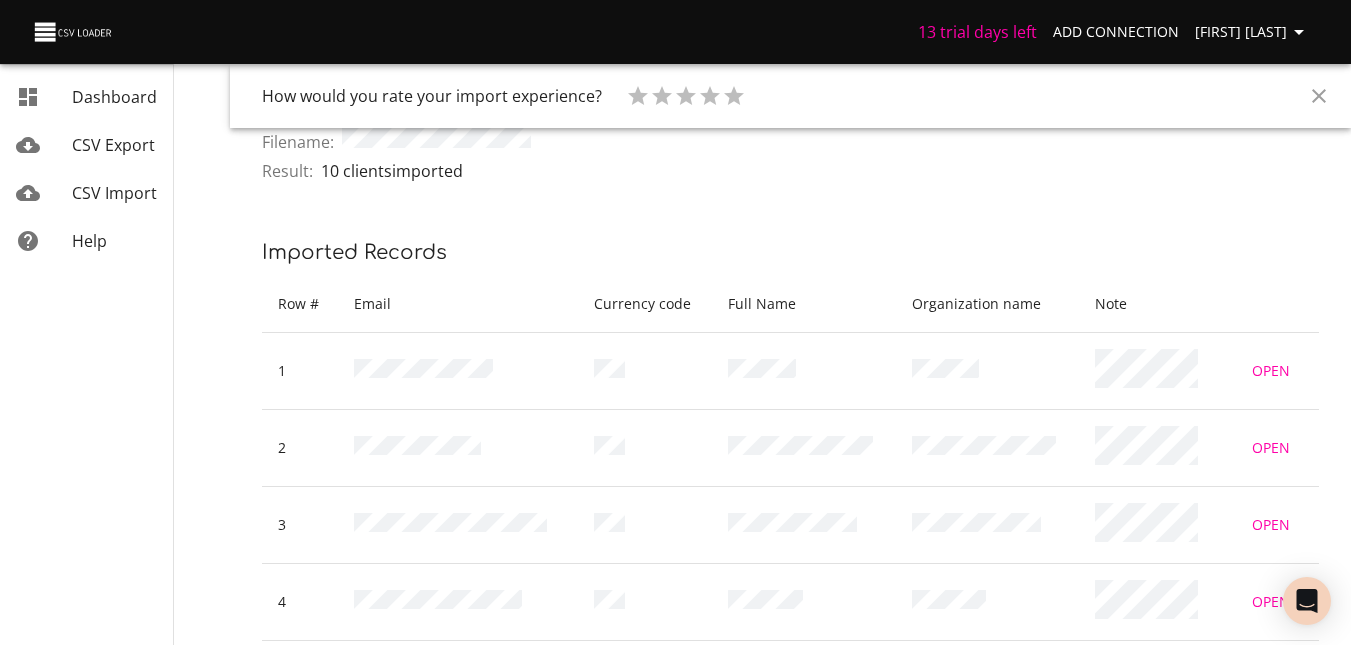 scroll, scrollTop: 0, scrollLeft: 0, axis: both 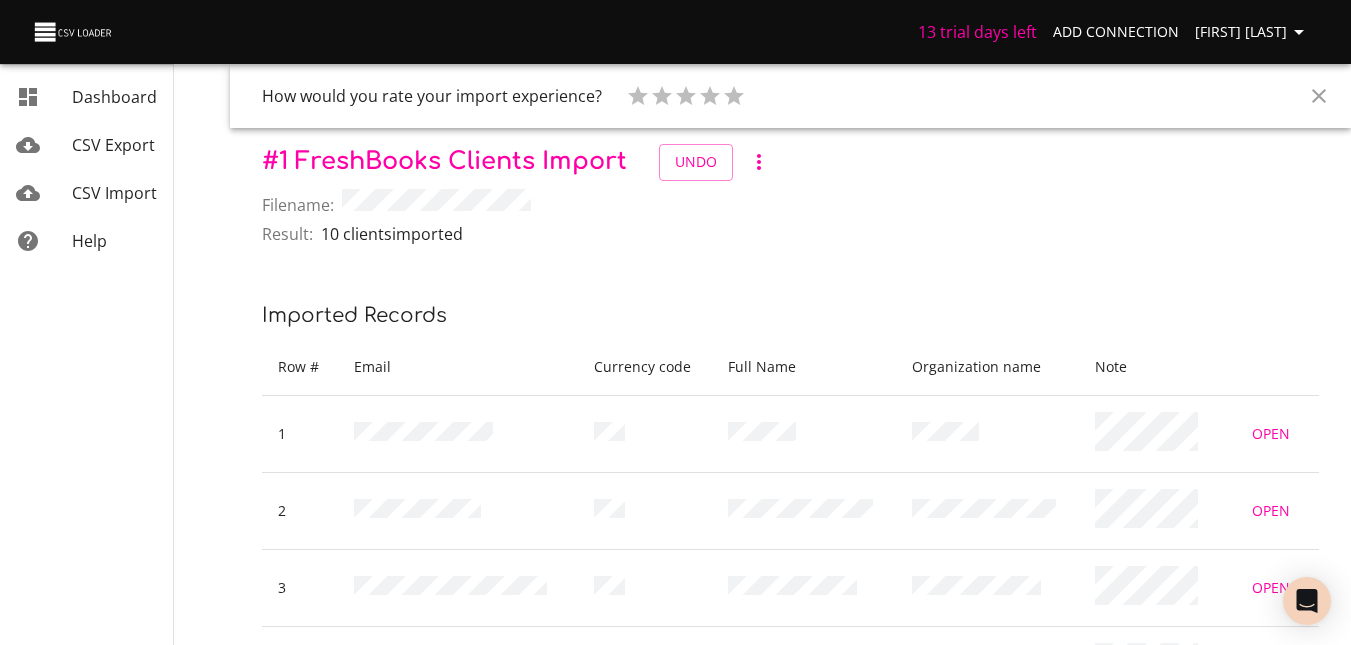 click 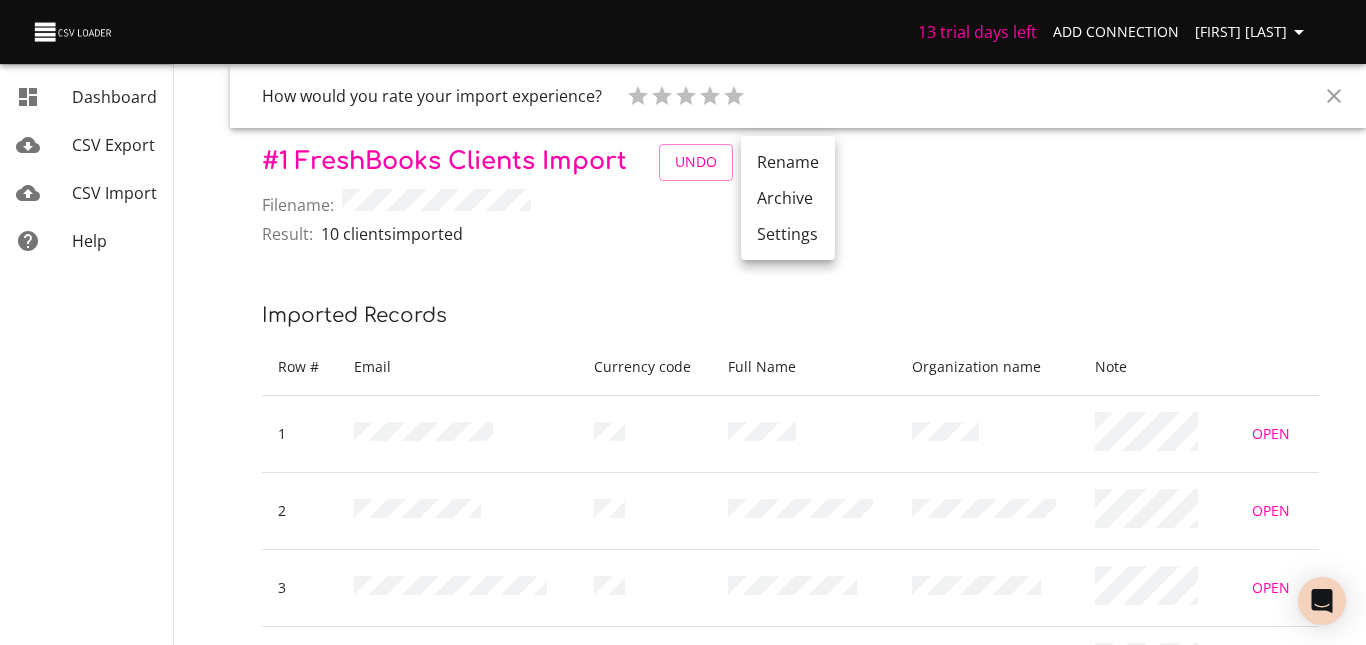 click at bounding box center [683, 322] 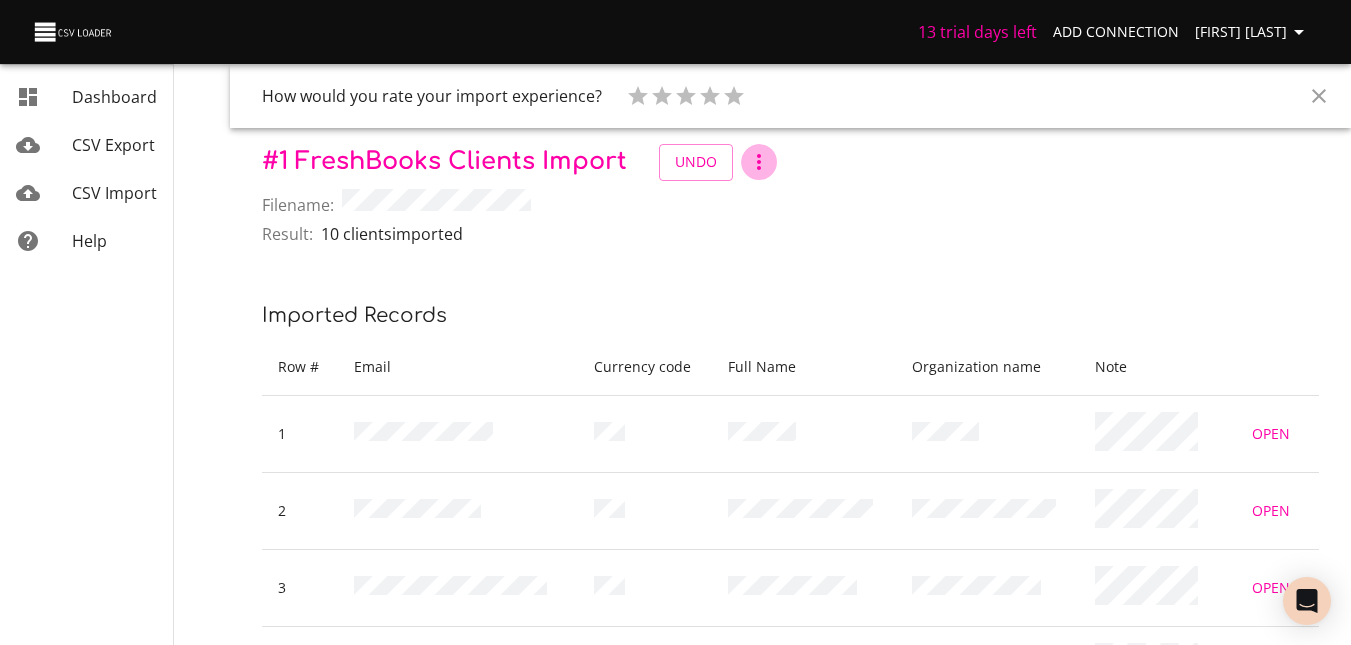 click 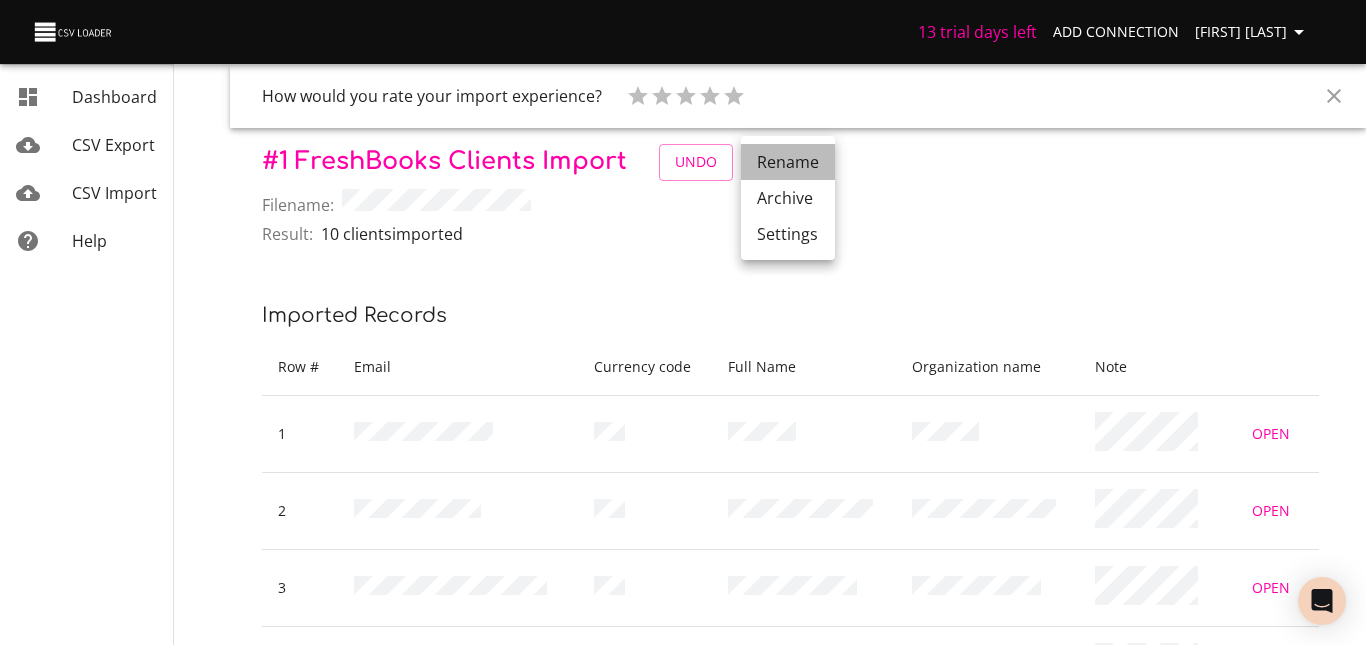 click on "Rename" at bounding box center (788, 162) 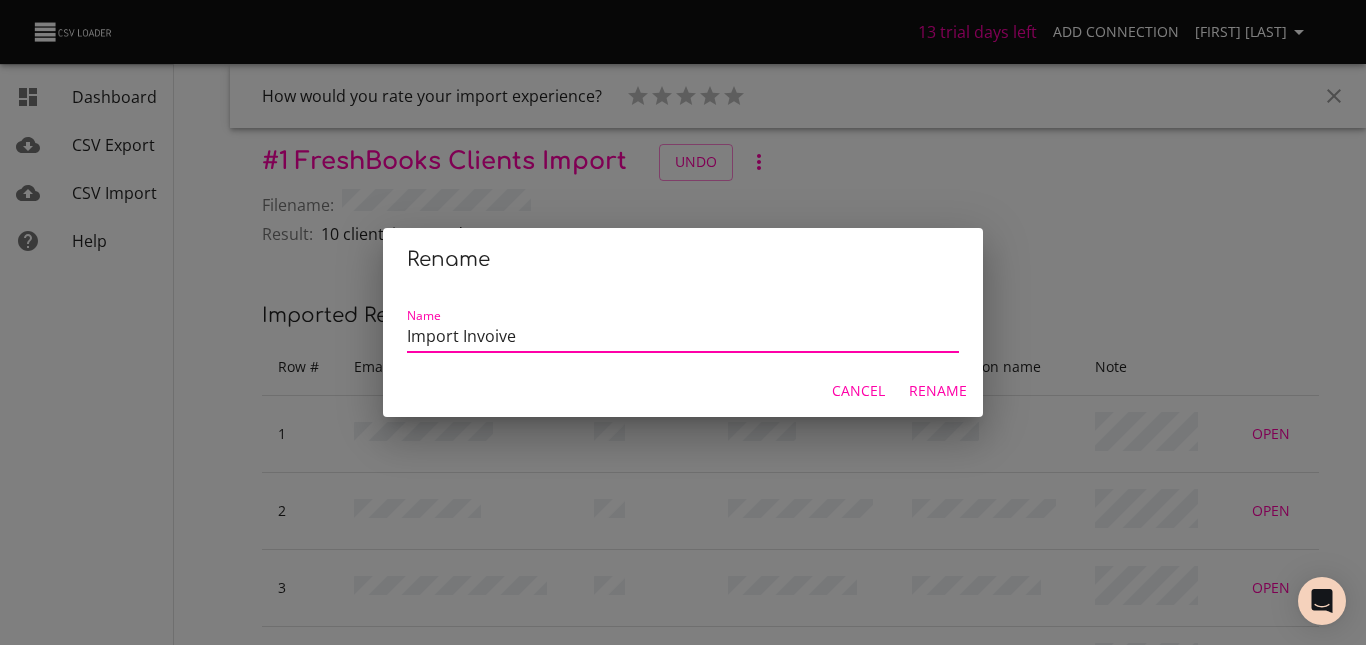 type on "Import Invoive" 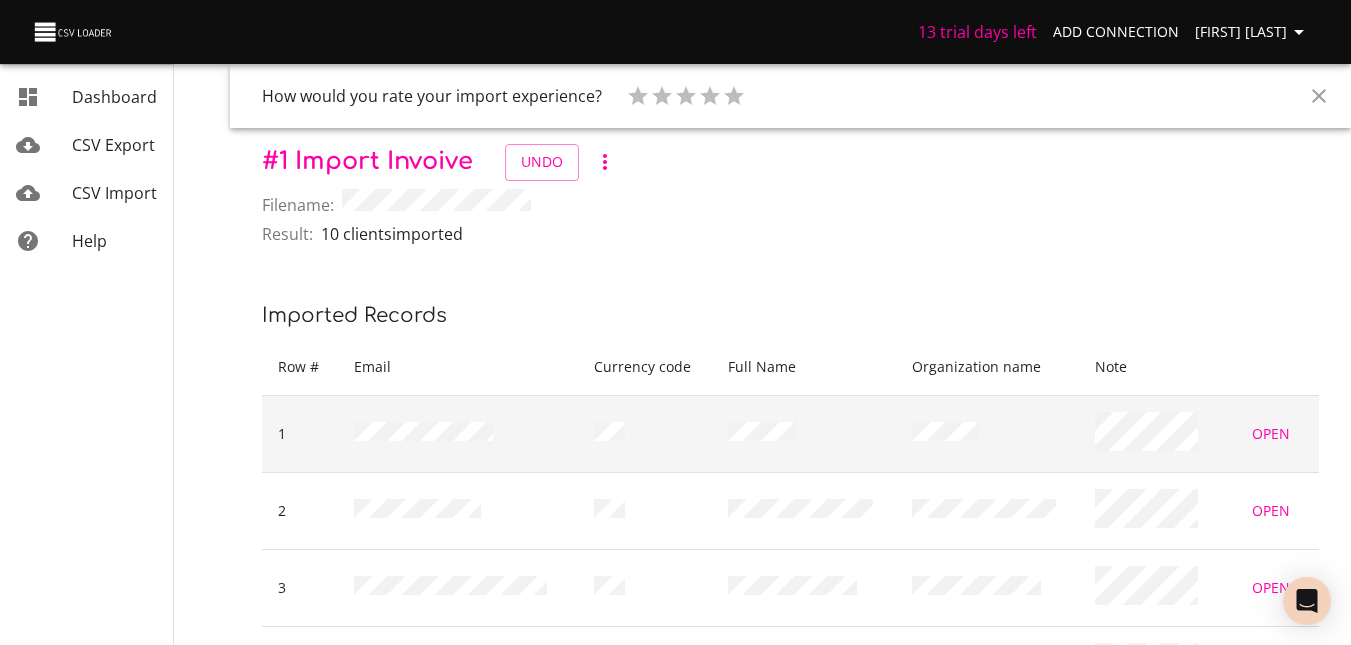 click on "Open" at bounding box center (1271, 434) 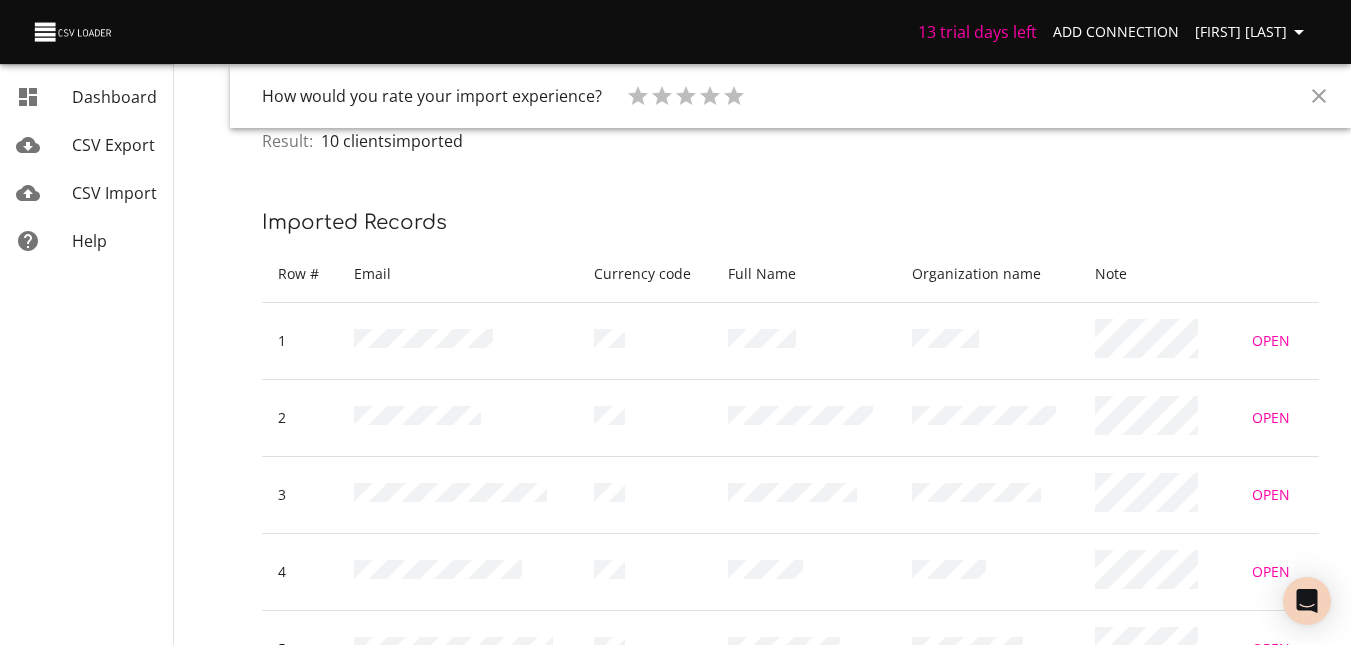 scroll, scrollTop: 100, scrollLeft: 0, axis: vertical 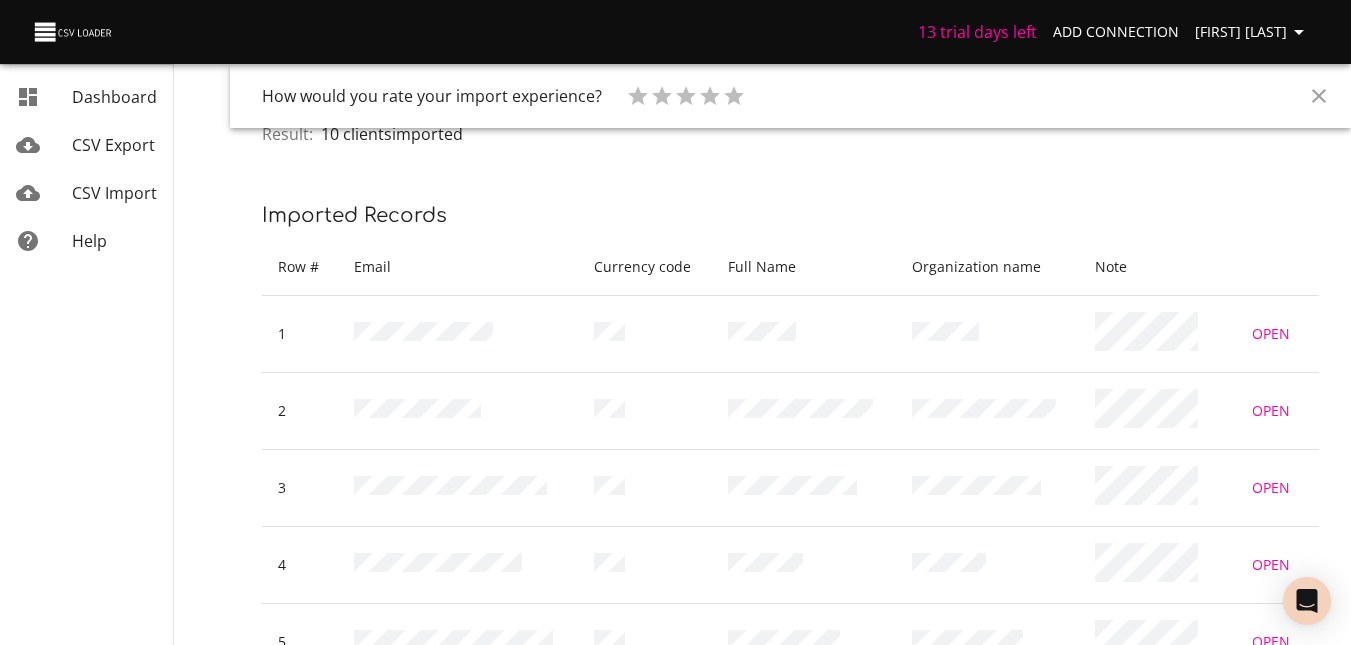 click 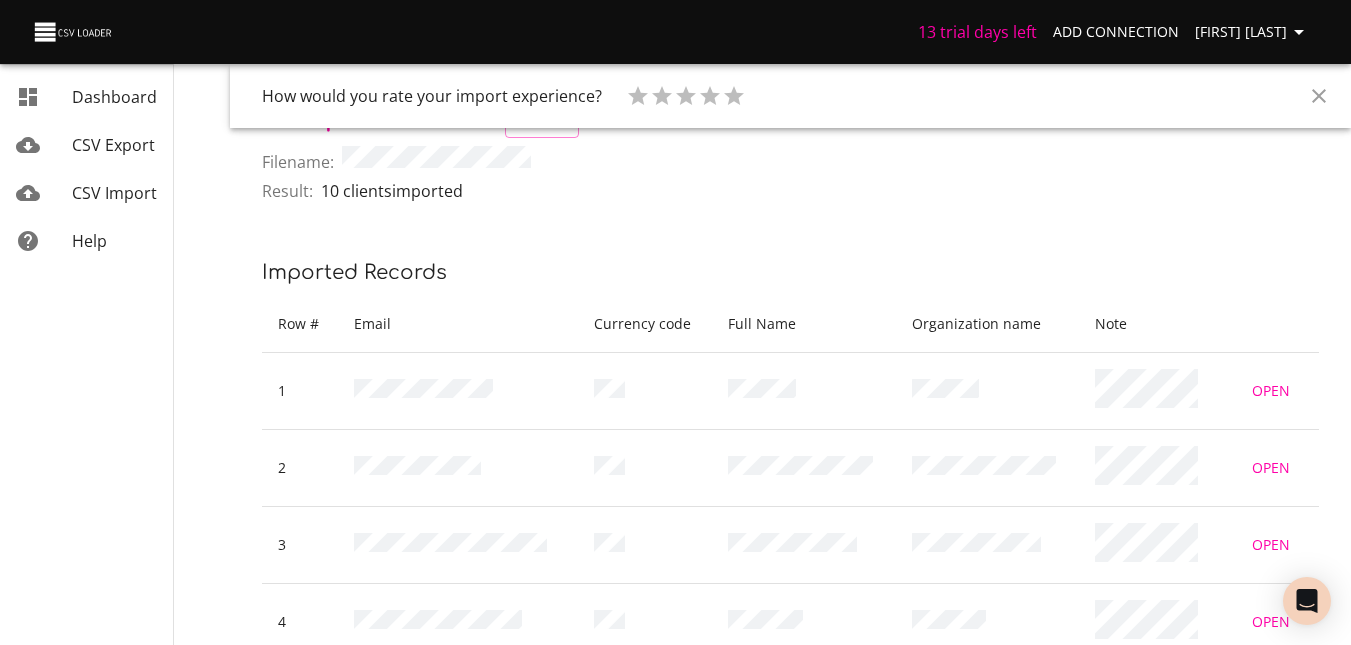 scroll, scrollTop: 0, scrollLeft: 0, axis: both 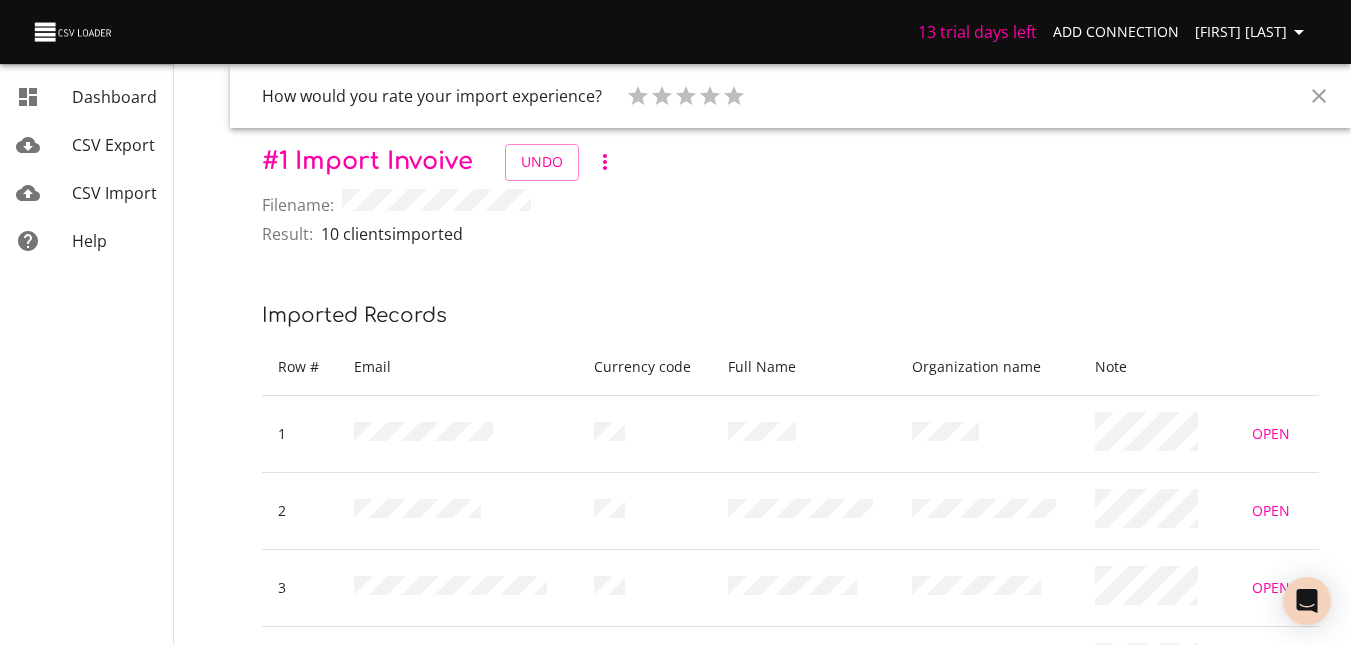 click 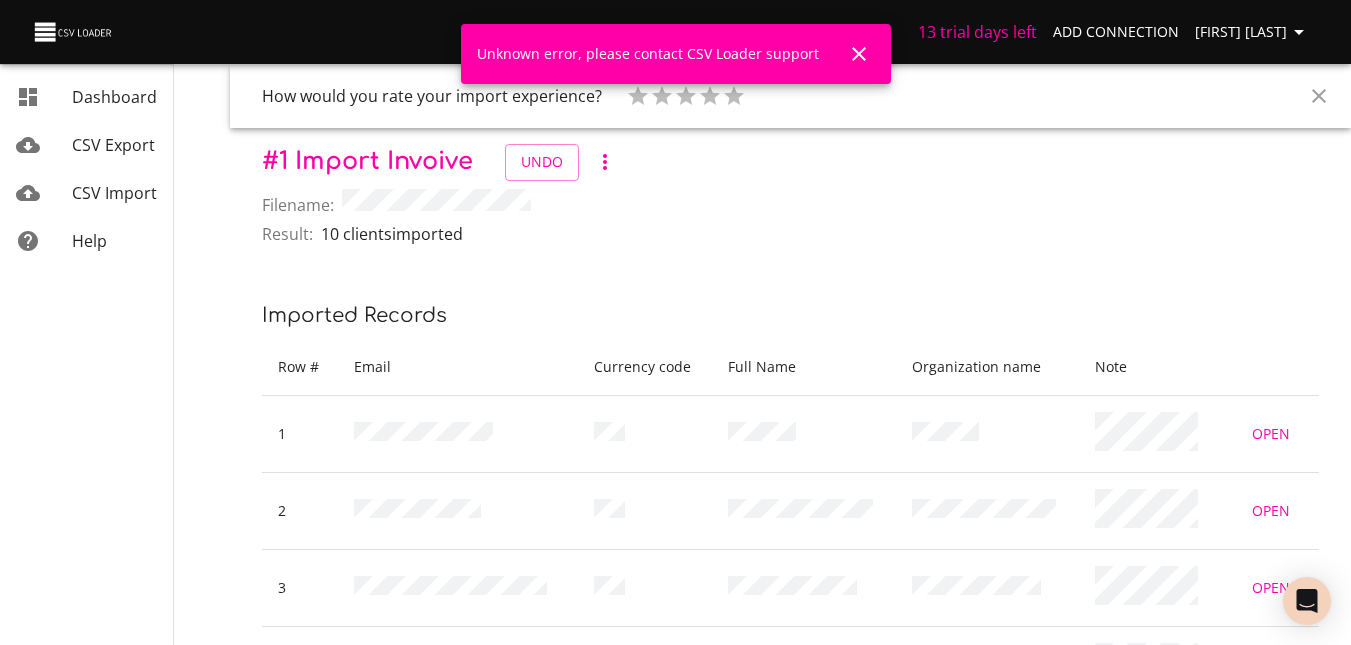 click 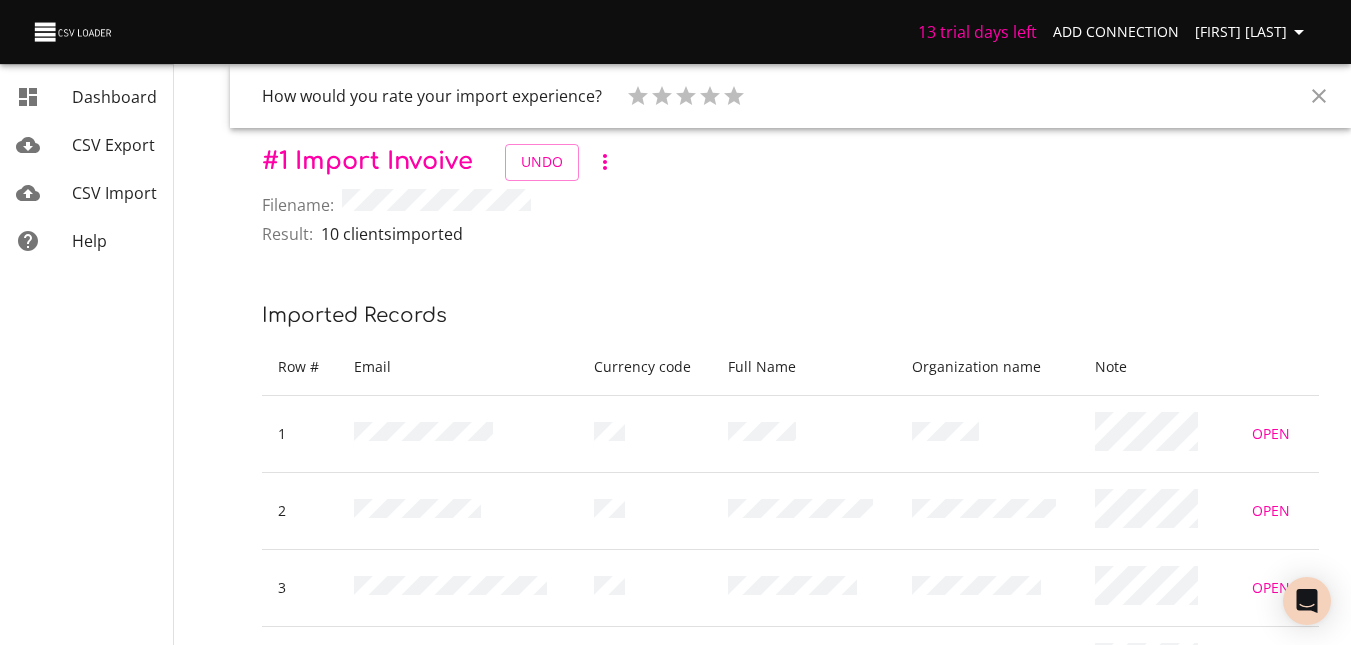 click on "How would you rate your import experience? 1 Star 2 Stars 3 Stars 4 Stars 5 Stars" at bounding box center [790, 96] 